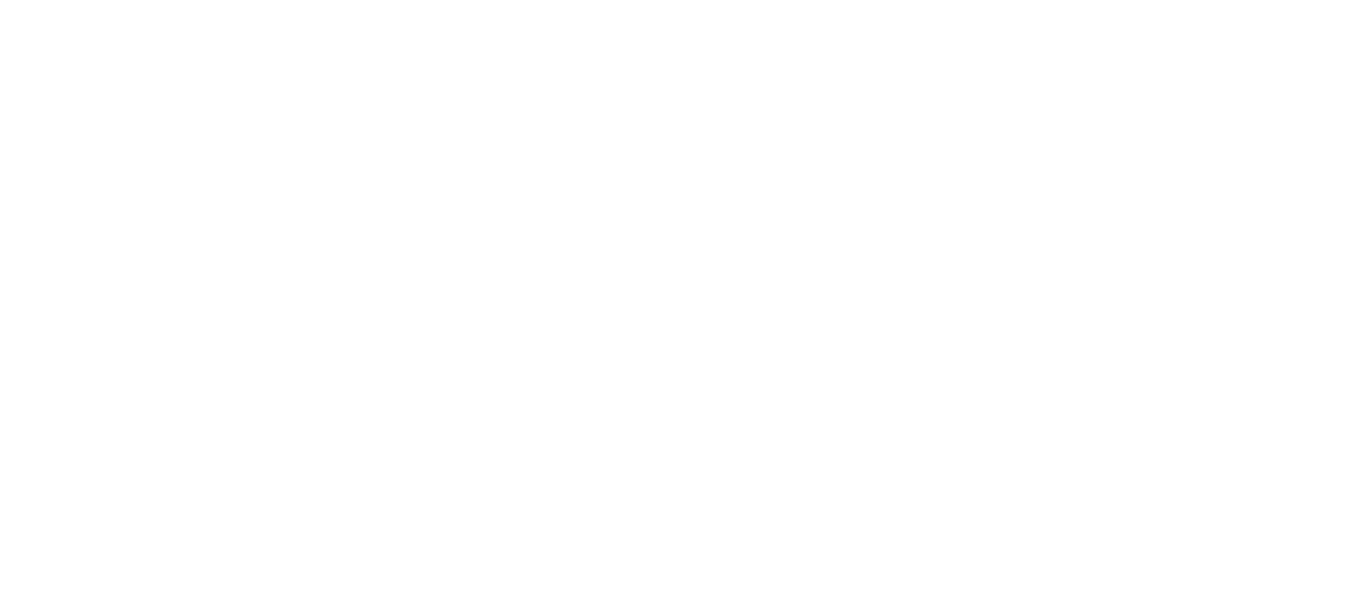 scroll, scrollTop: 0, scrollLeft: 0, axis: both 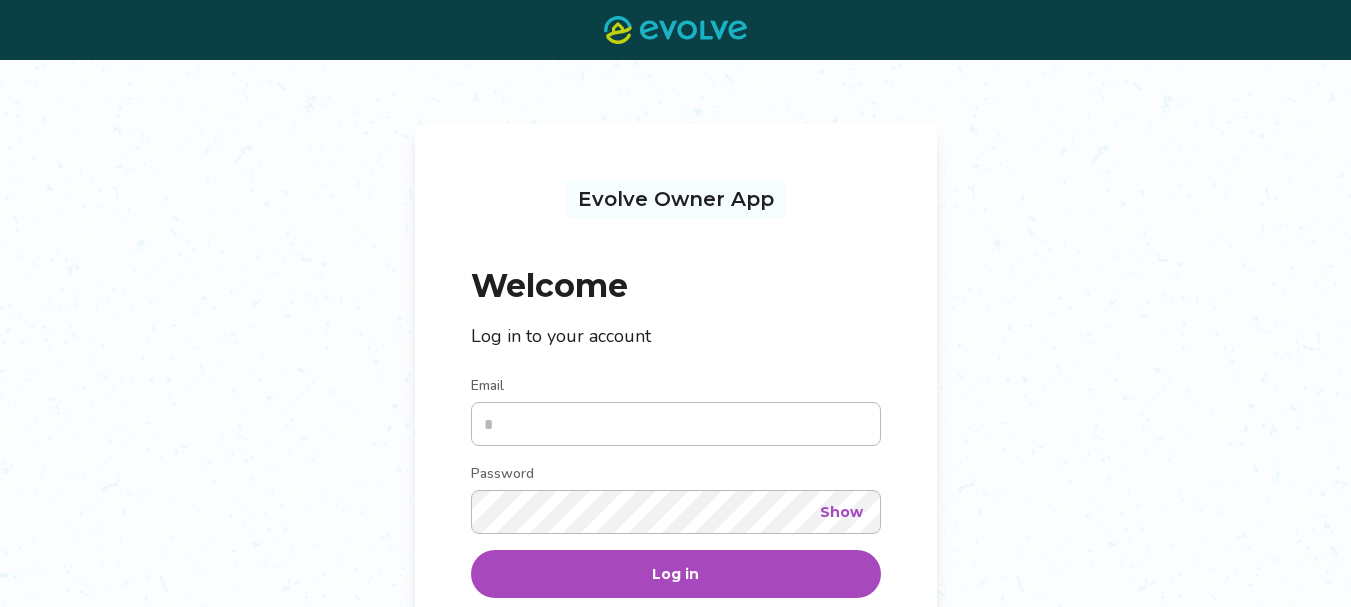 type on "**********" 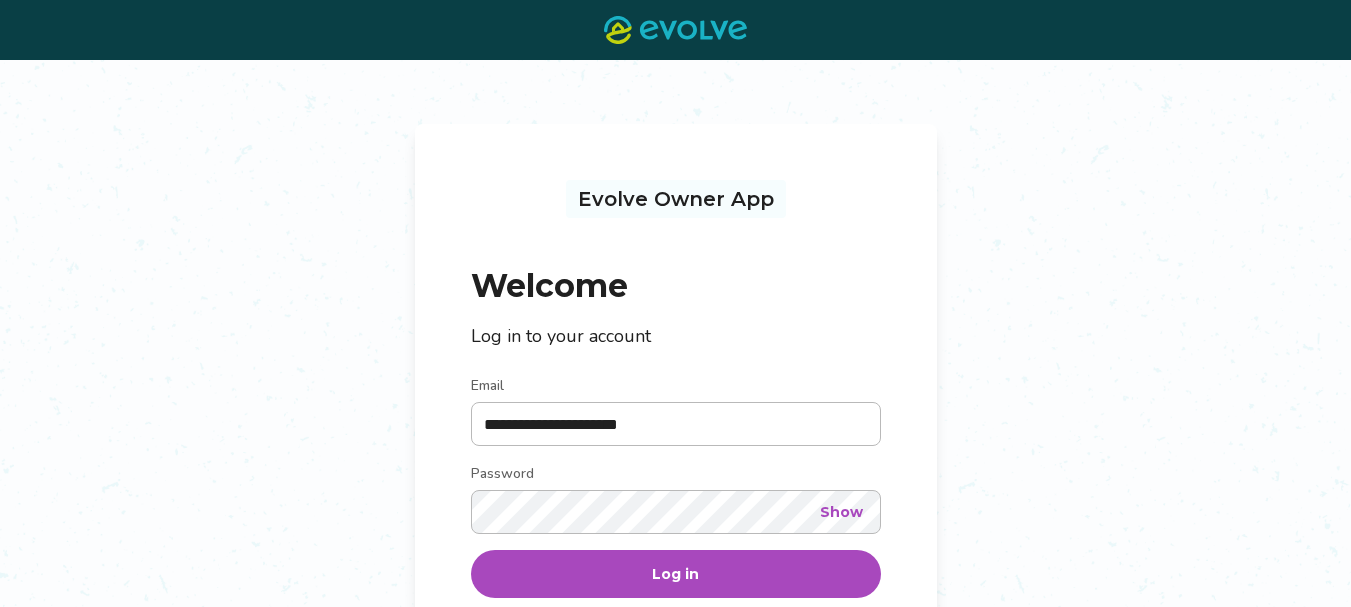 click on "Log in" at bounding box center (675, 574) 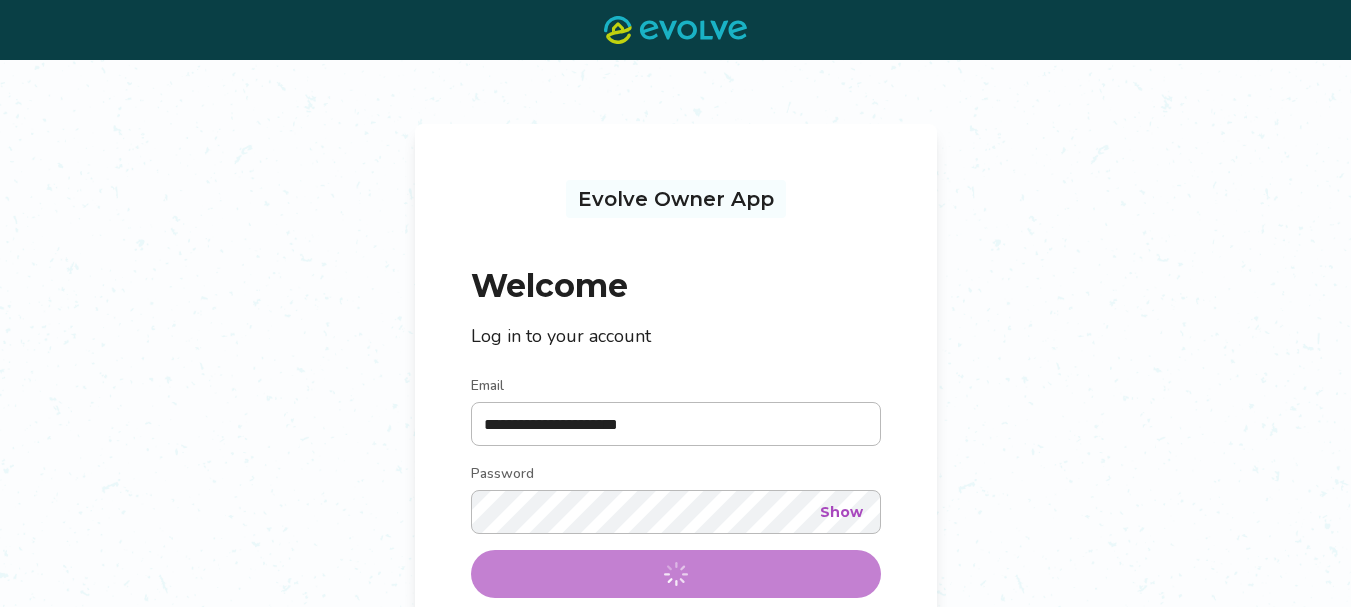 click on "**********" at bounding box center [676, 518] 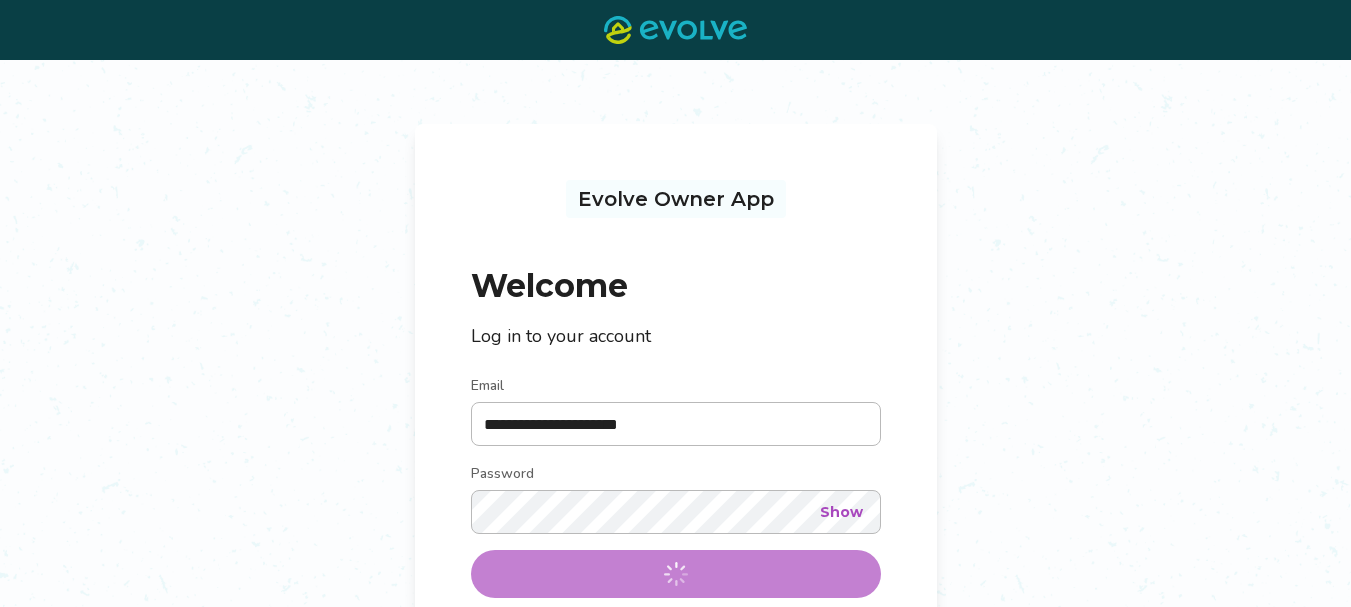 click on "**********" at bounding box center (676, 518) 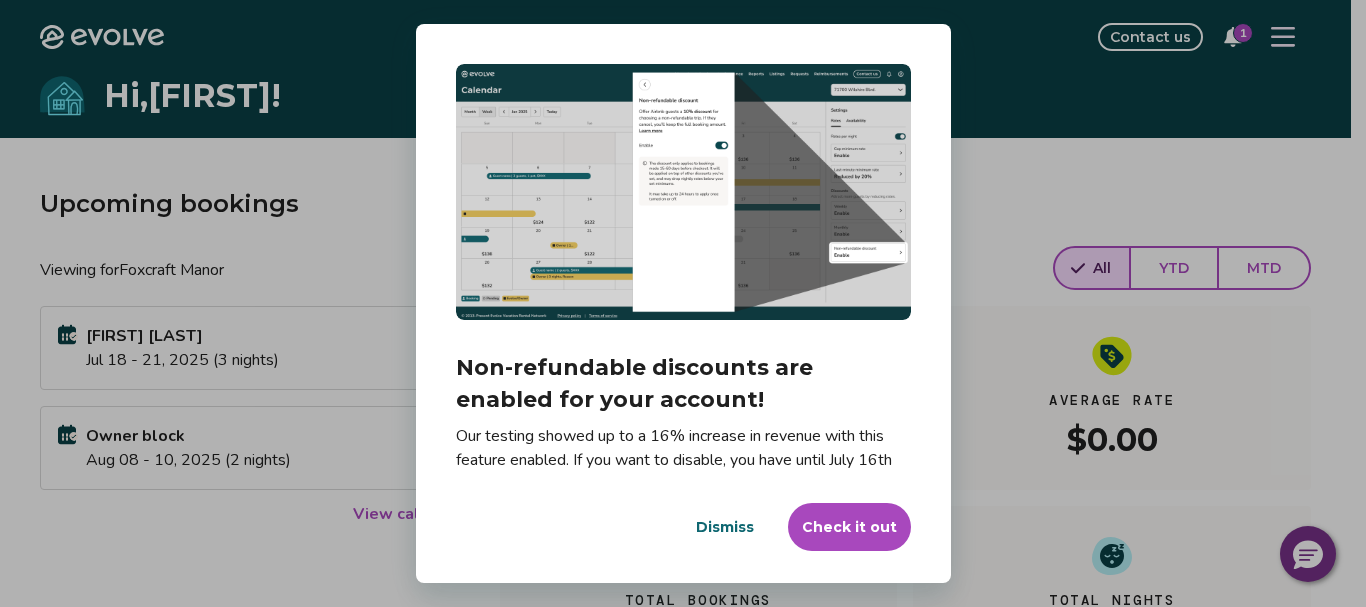click on "Dismiss" at bounding box center (725, 527) 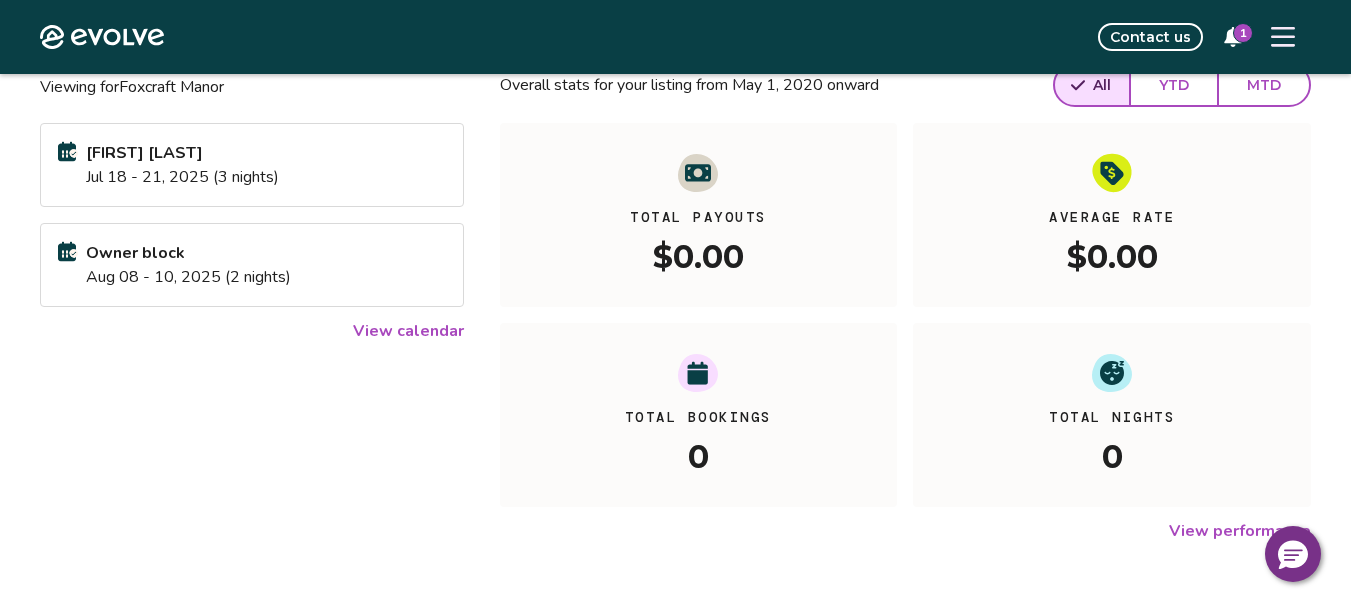 scroll, scrollTop: 0, scrollLeft: 0, axis: both 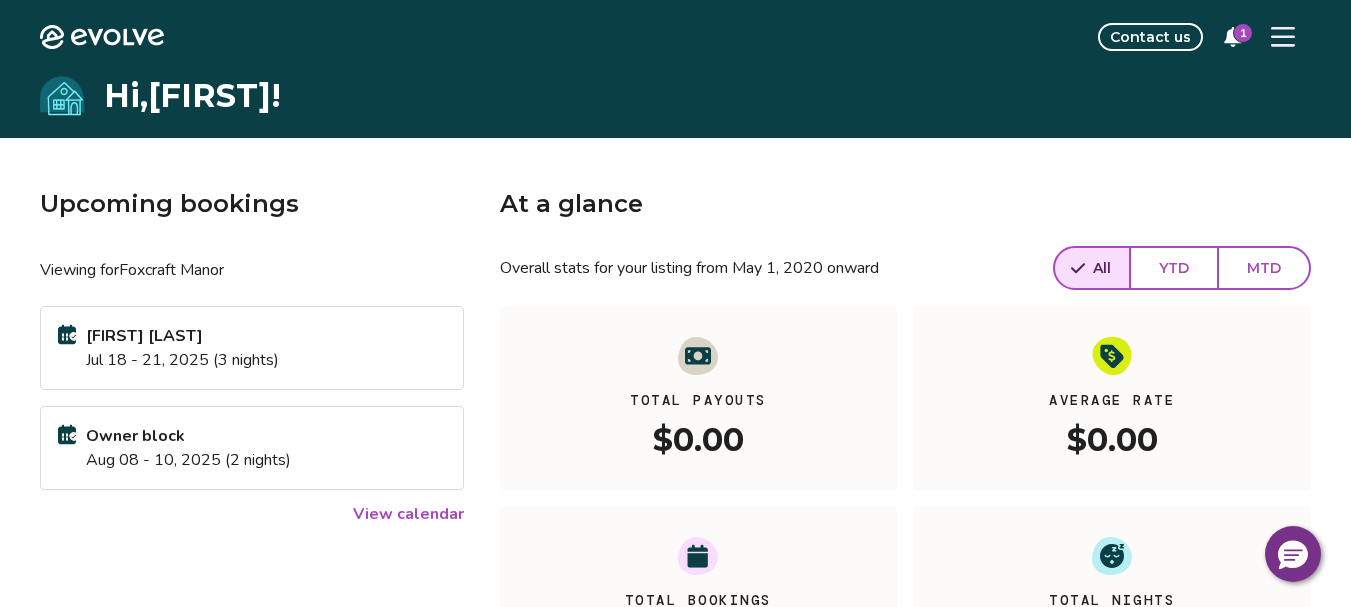 click on "View calendar" at bounding box center (408, 514) 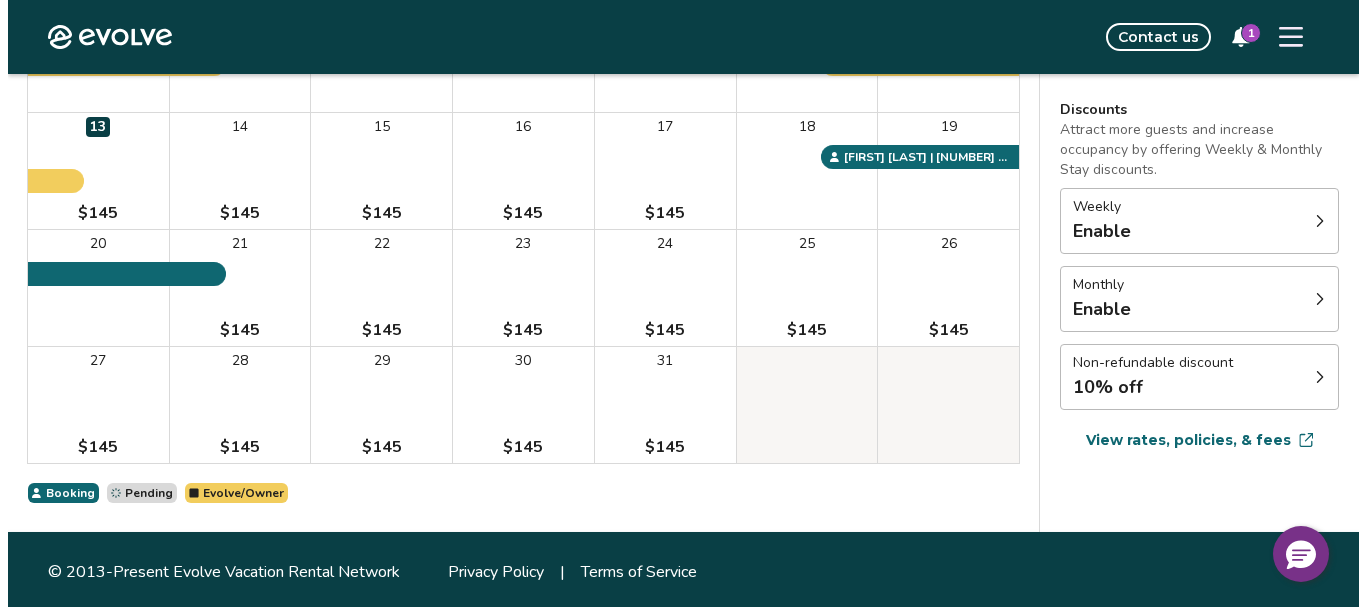 scroll, scrollTop: 427, scrollLeft: 0, axis: vertical 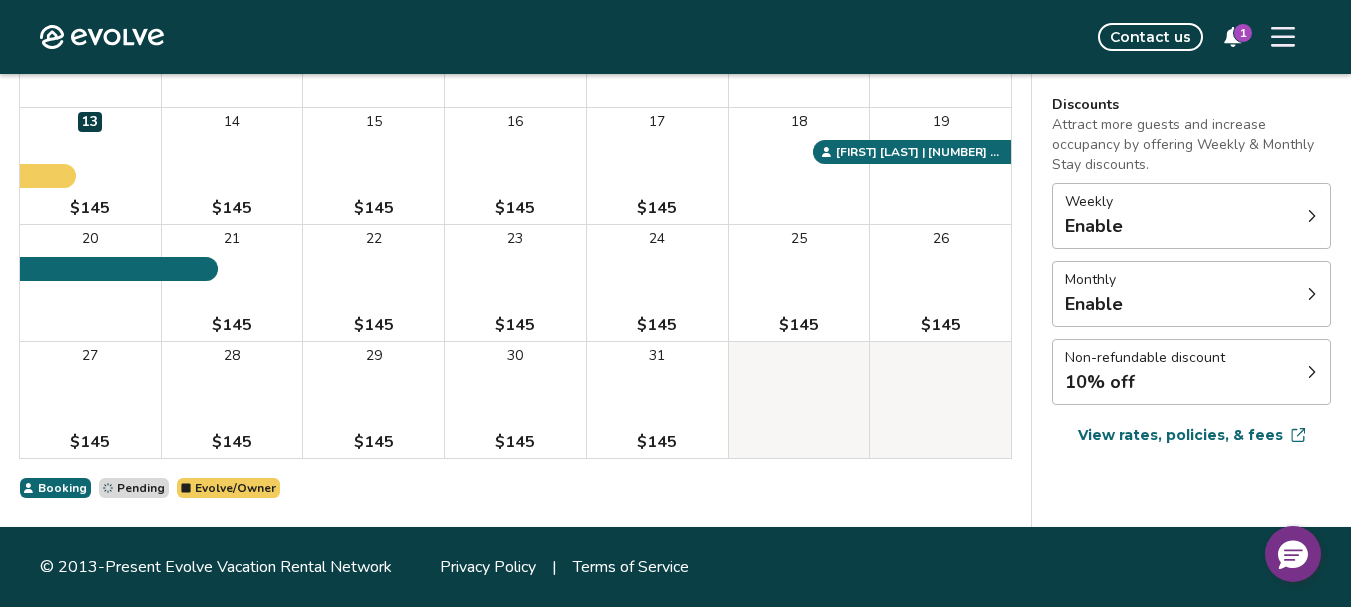 click at bounding box center [940, 400] 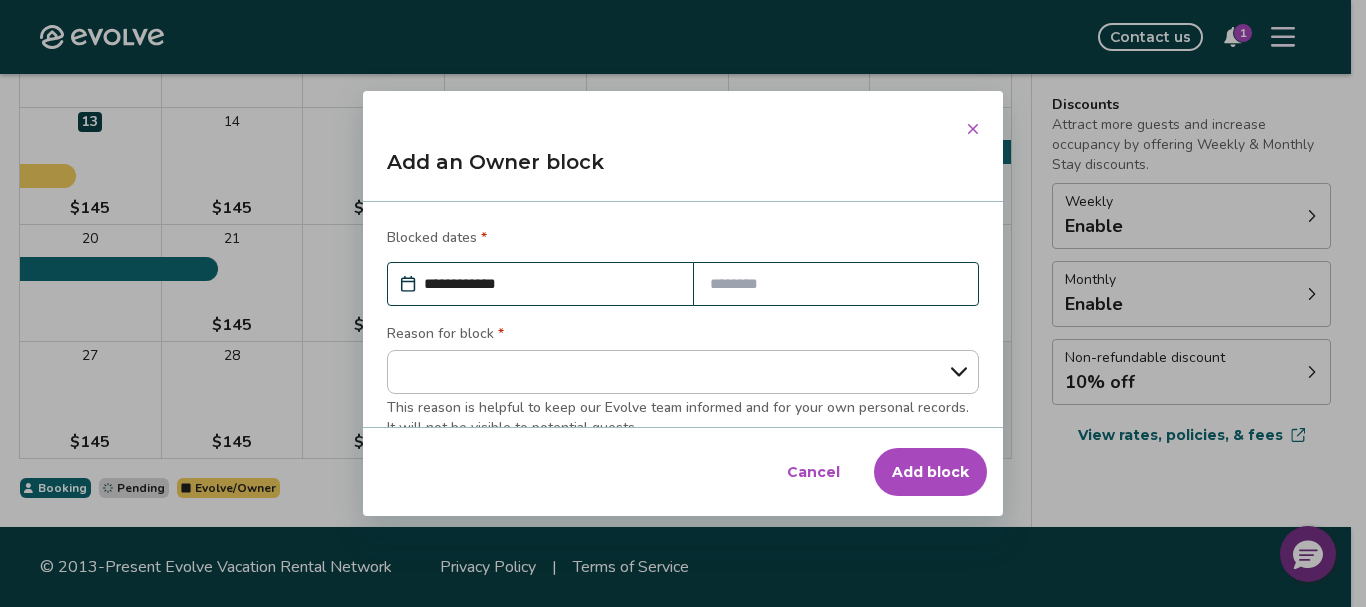 click at bounding box center (836, 284) 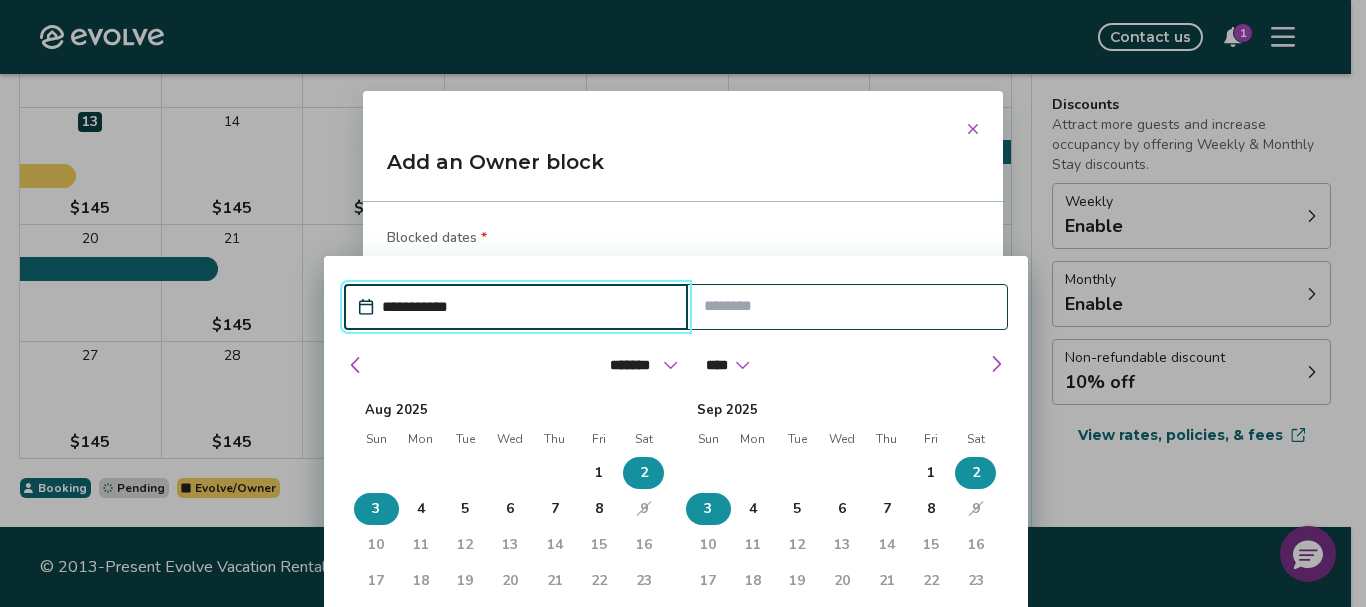 click on "3" at bounding box center (376, 509) 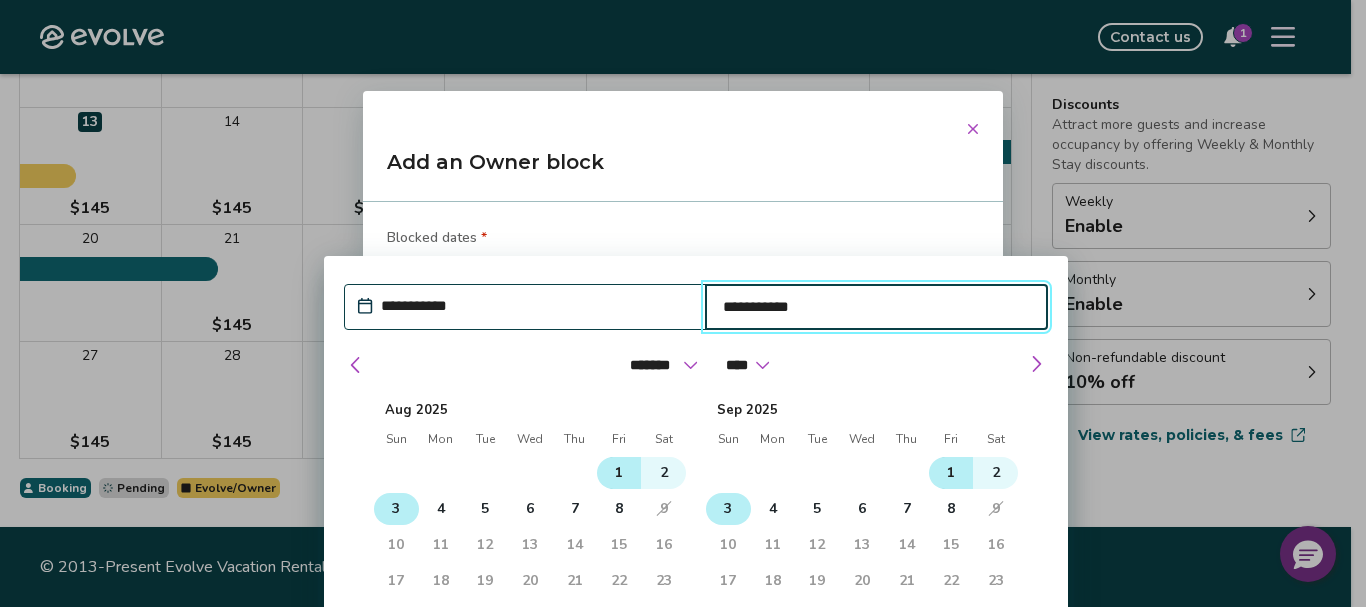 click on "1" at bounding box center [619, 473] 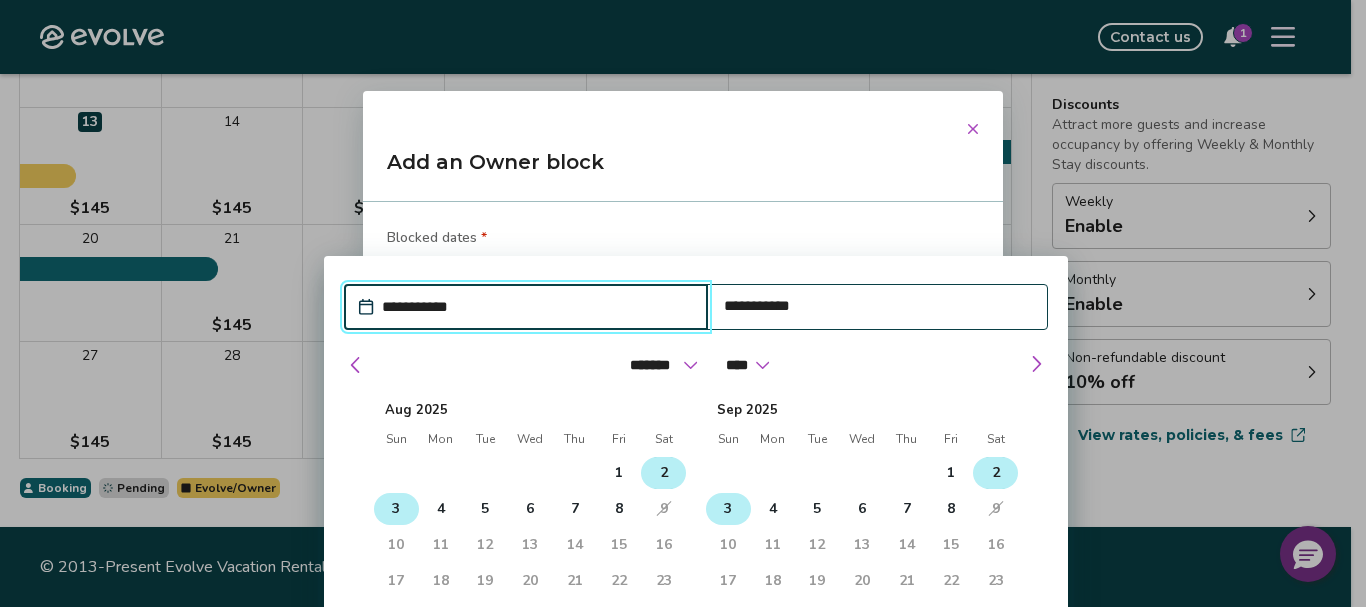 click on "2" at bounding box center (663, 473) 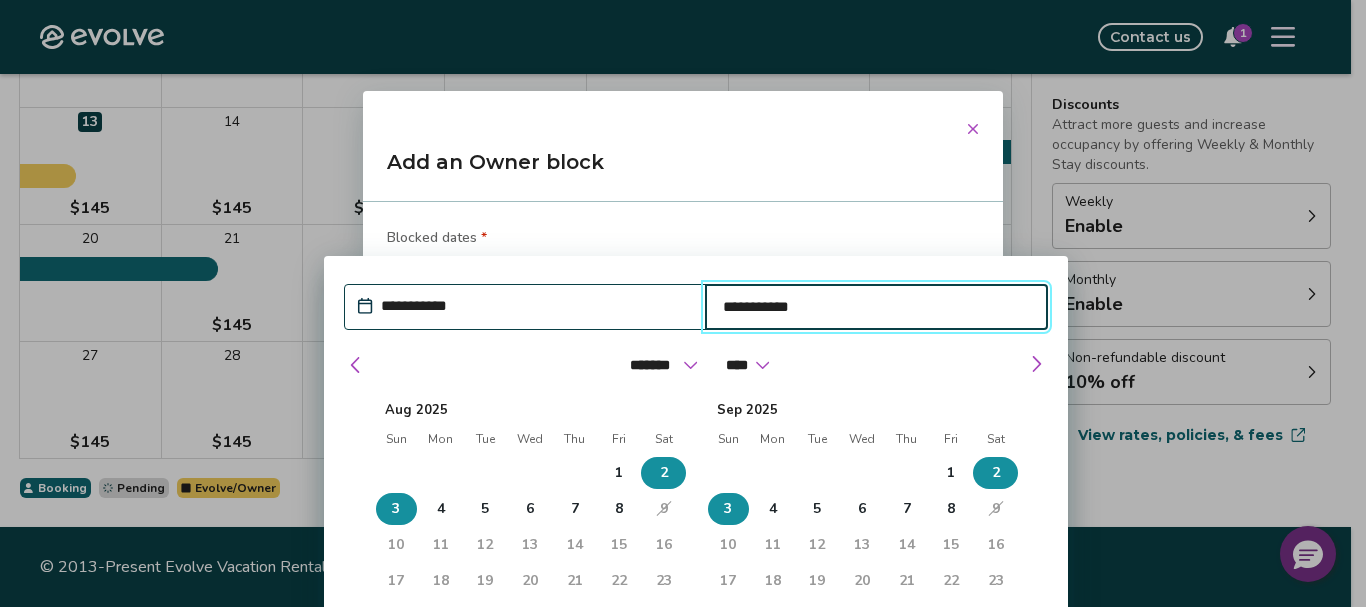 click on "2" at bounding box center (996, 473) 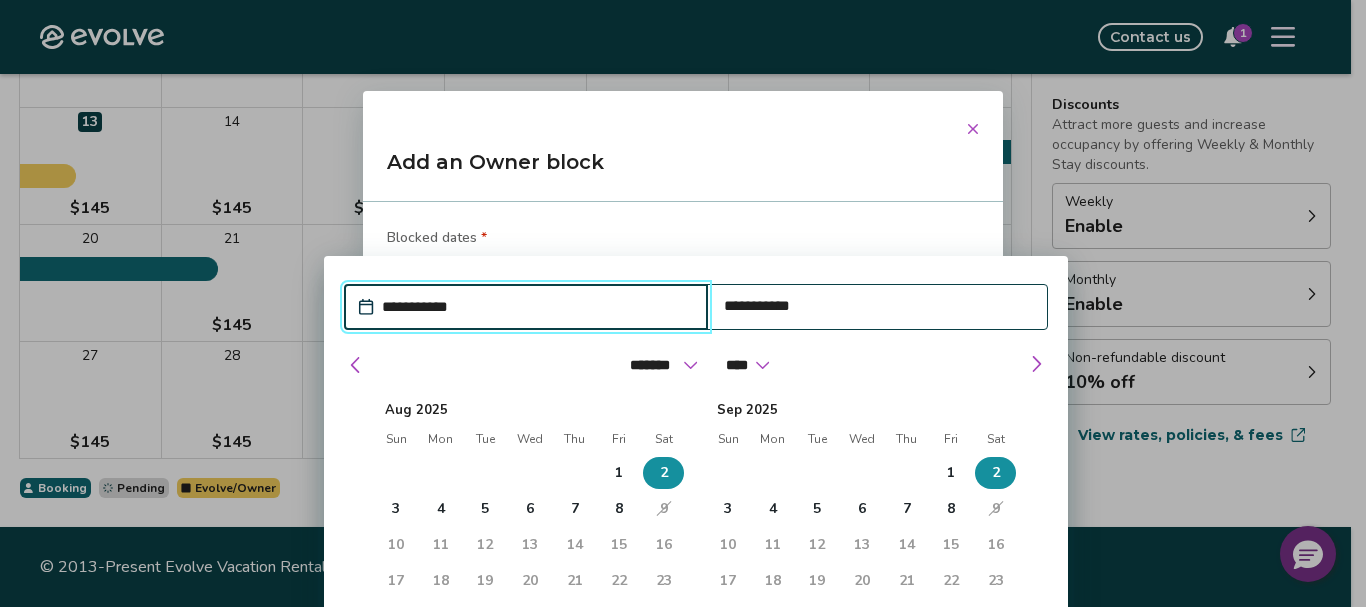 click on "2" at bounding box center (996, 473) 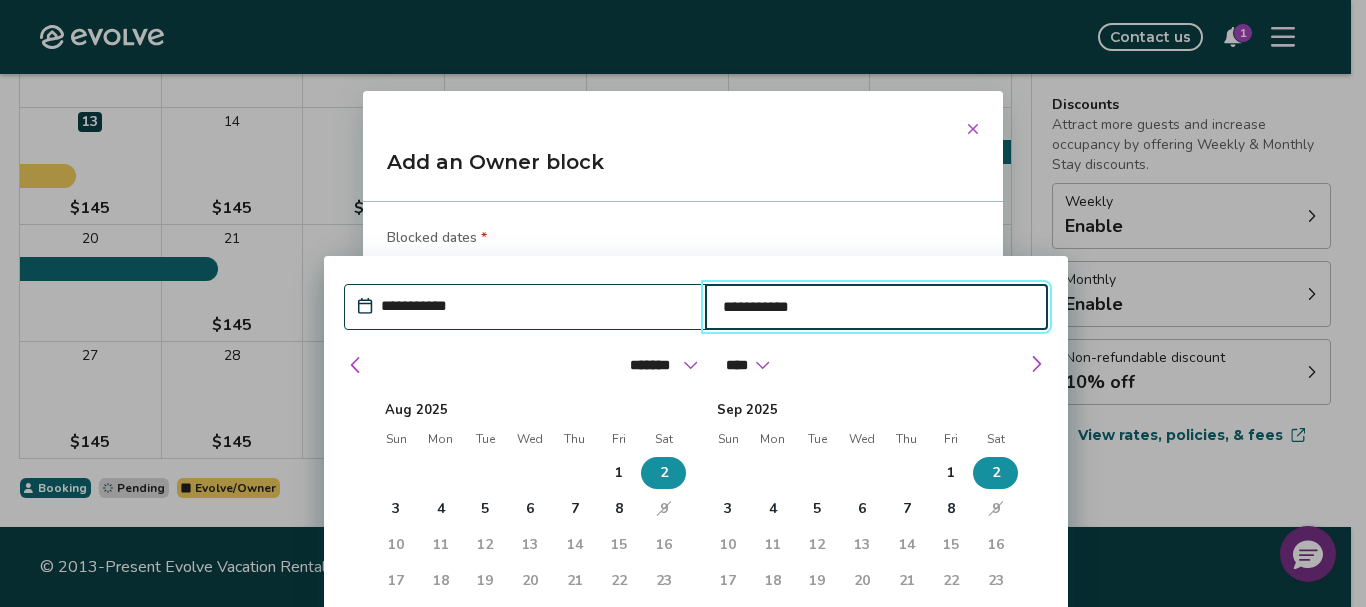 click on "2" at bounding box center [995, 473] 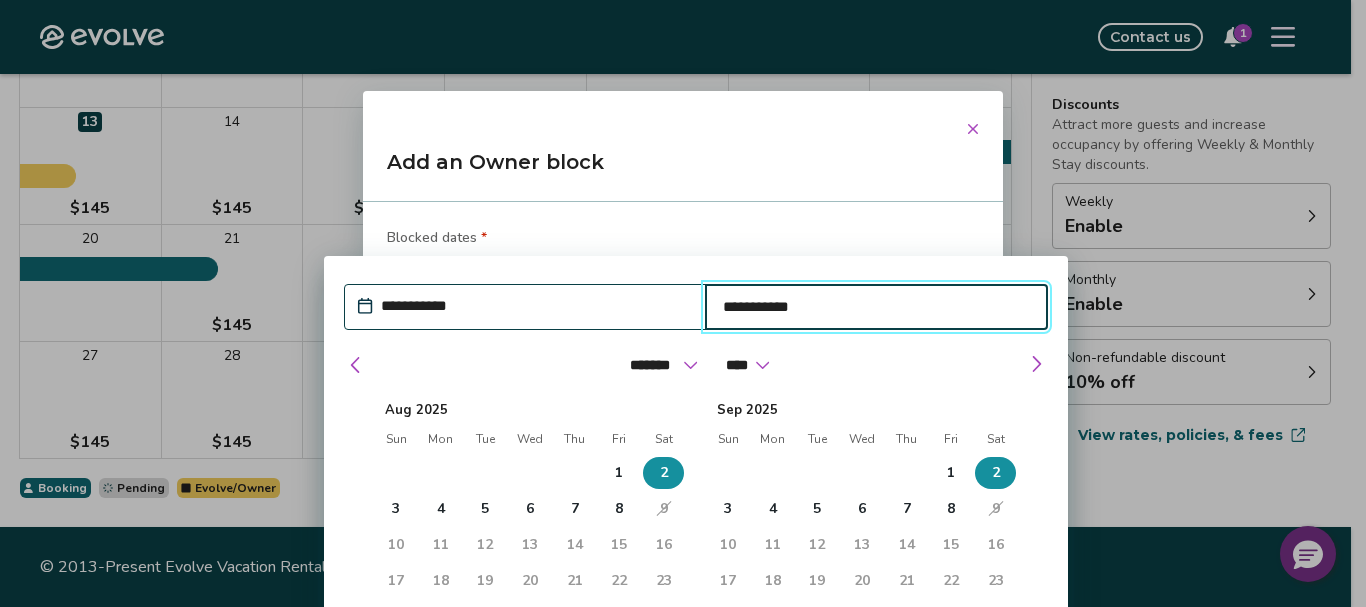 click on "**********" at bounding box center [877, 307] 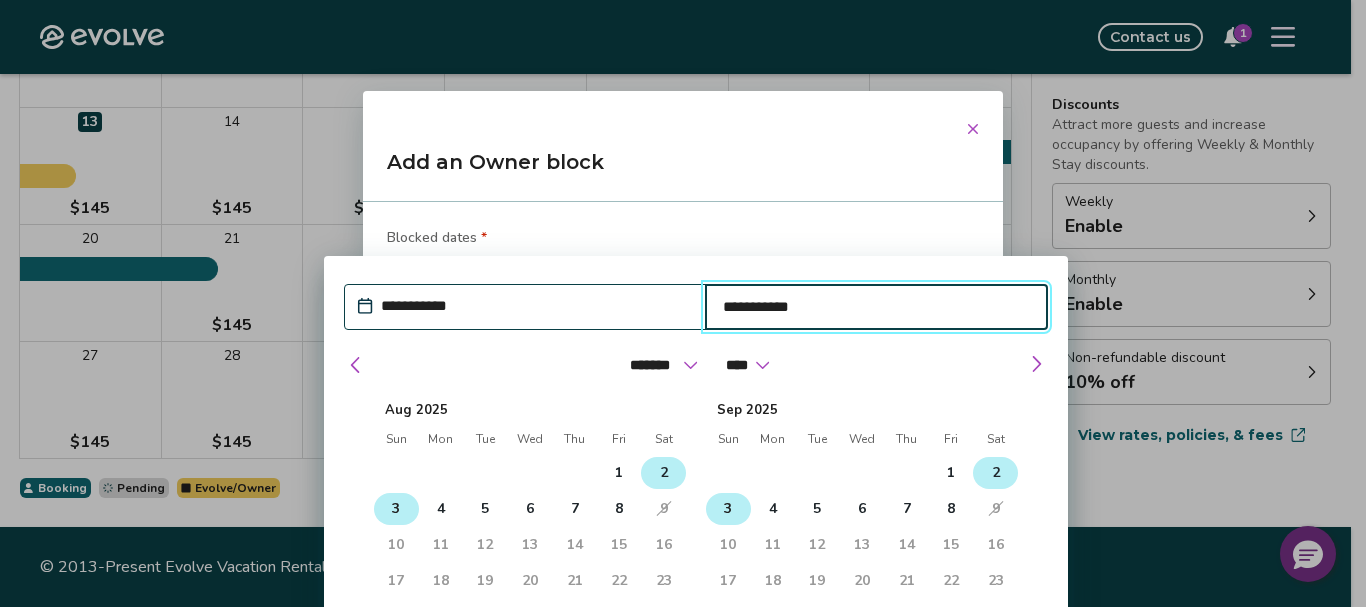 type on "*" 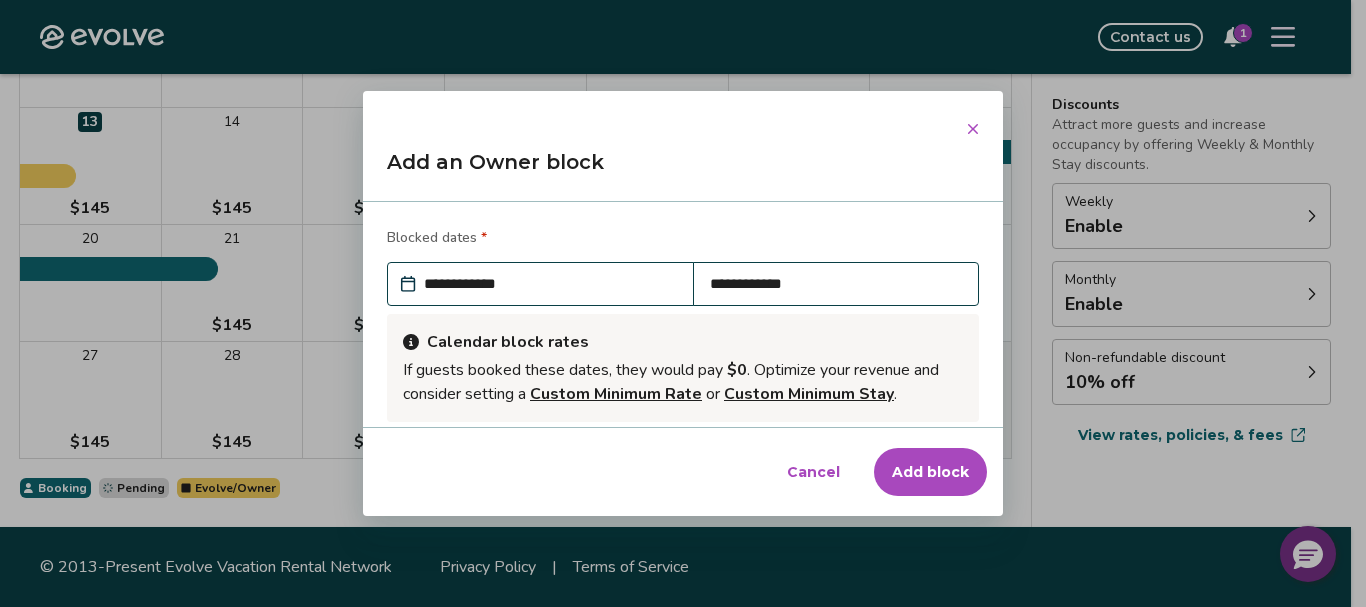 drag, startPoint x: 370, startPoint y: 504, endPoint x: 779, endPoint y: 145, distance: 544.2077 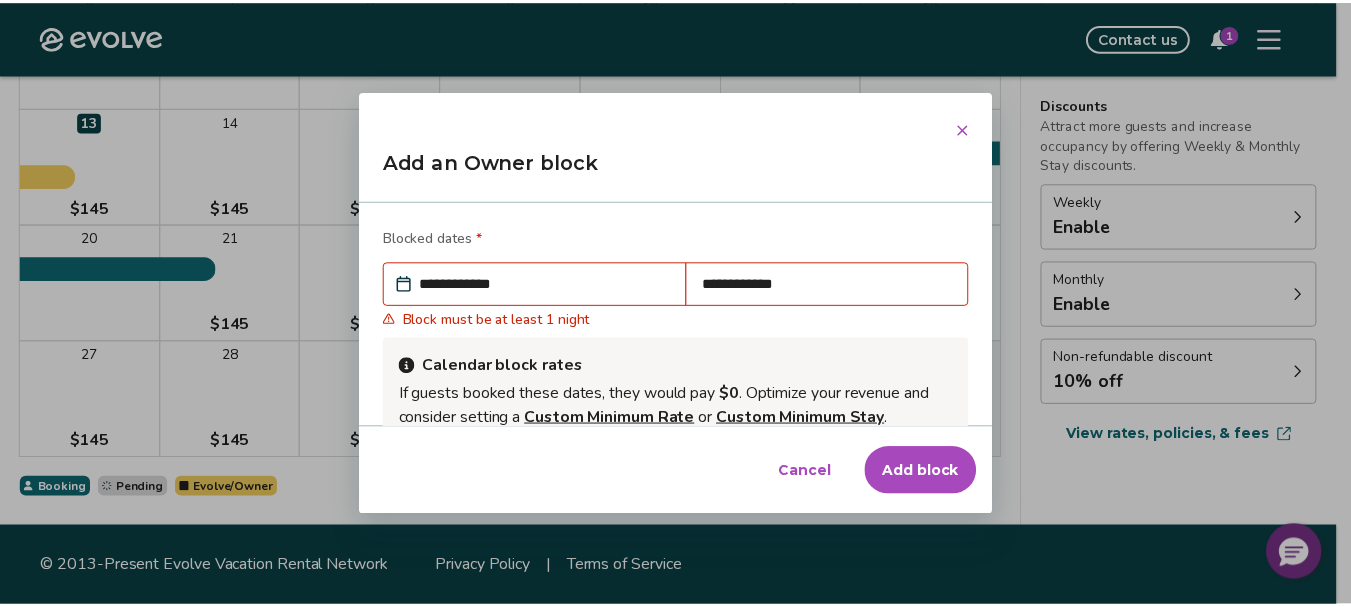 scroll, scrollTop: 206, scrollLeft: 0, axis: vertical 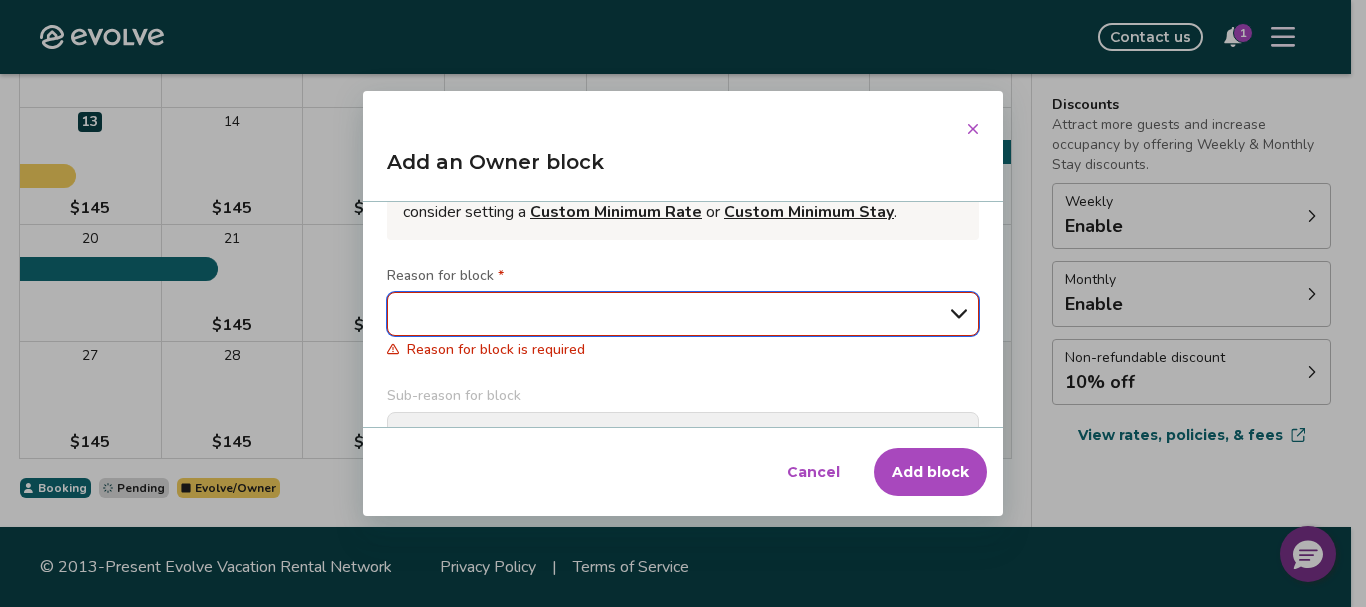 click on "**********" at bounding box center [683, 314] 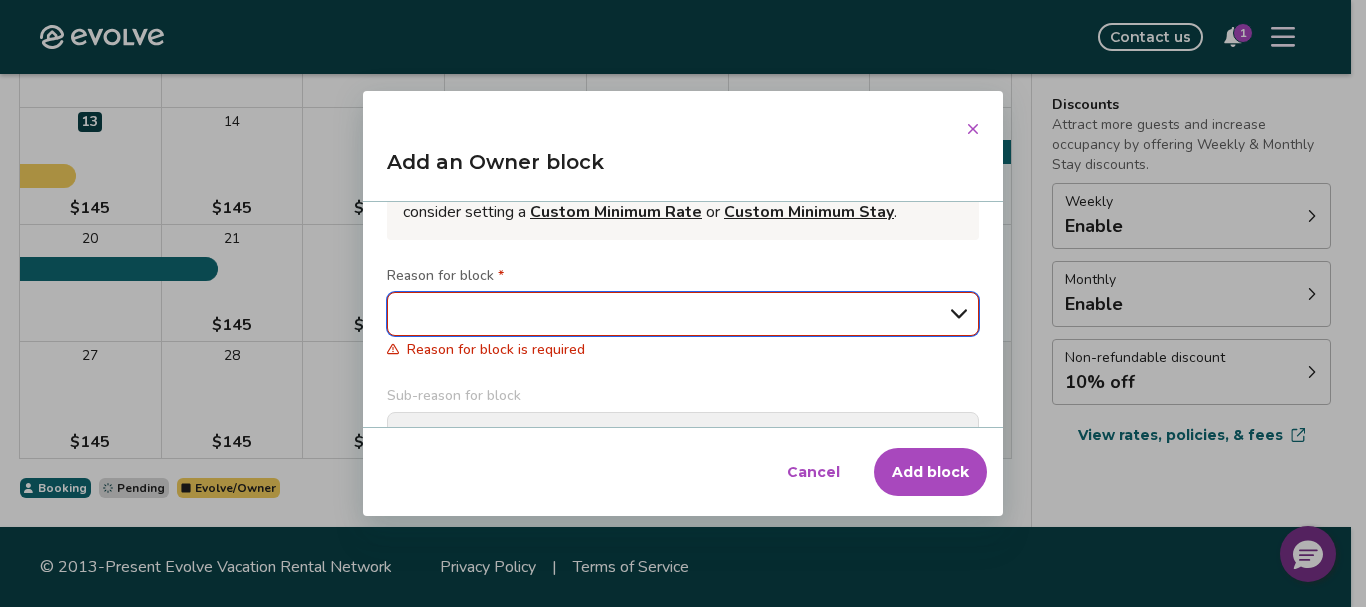 select on "**********" 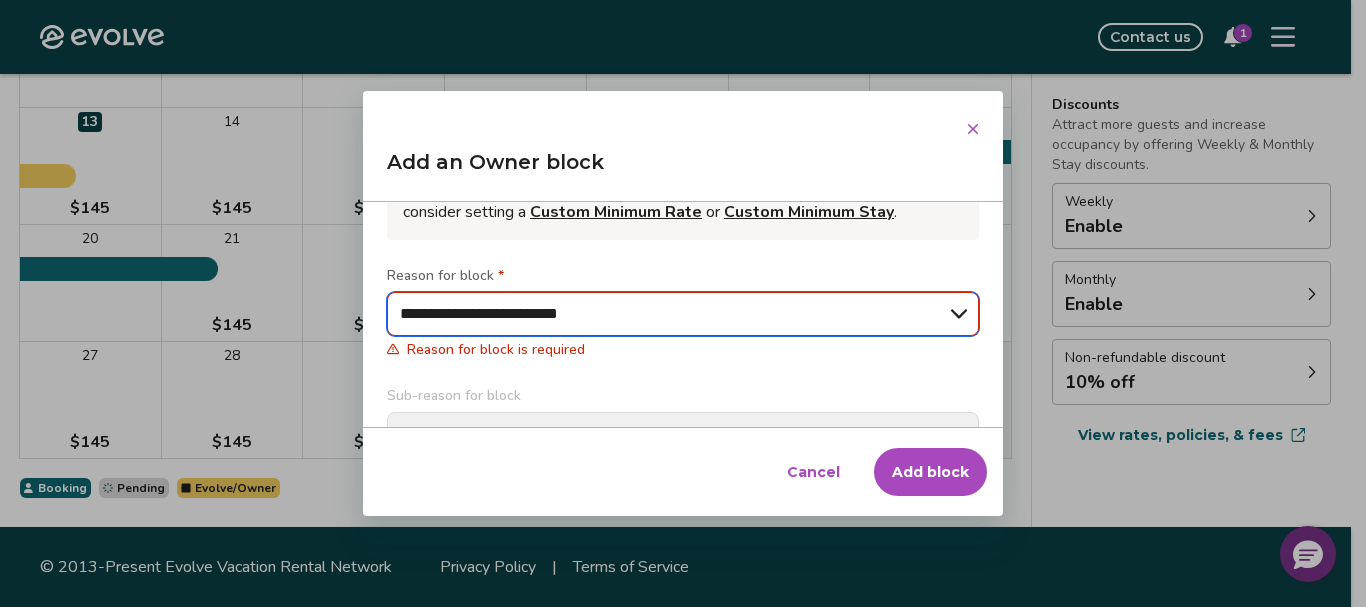 click on "**********" at bounding box center (683, 314) 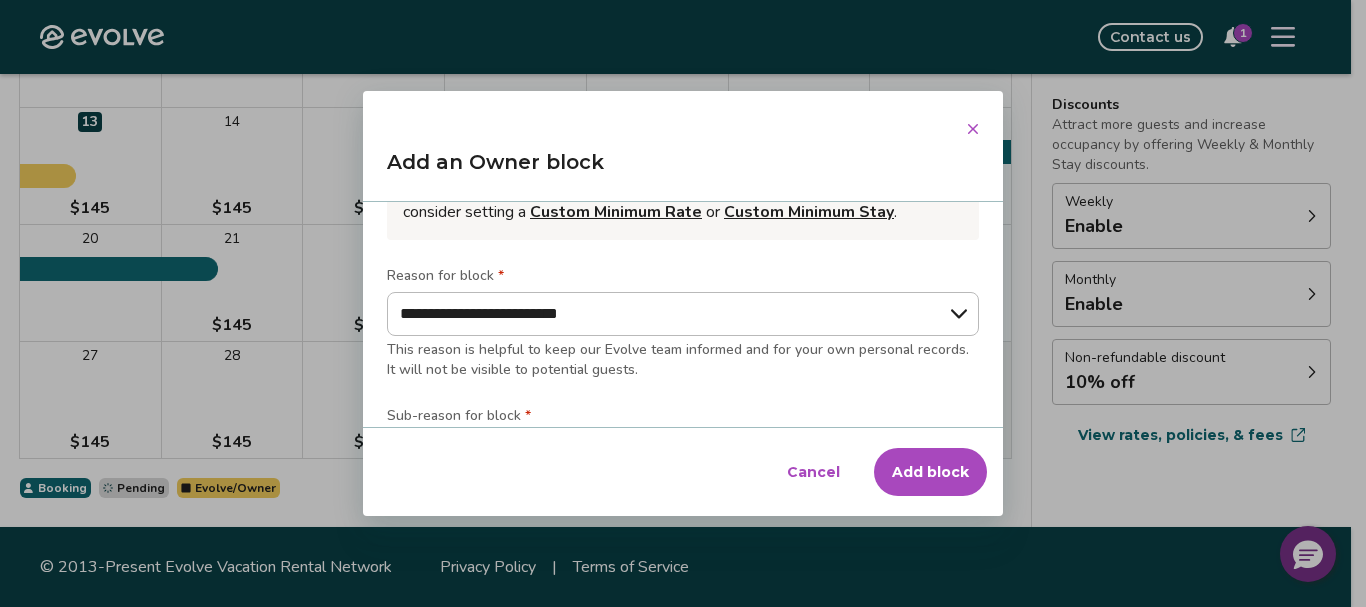 click on "Add block" at bounding box center [930, 472] 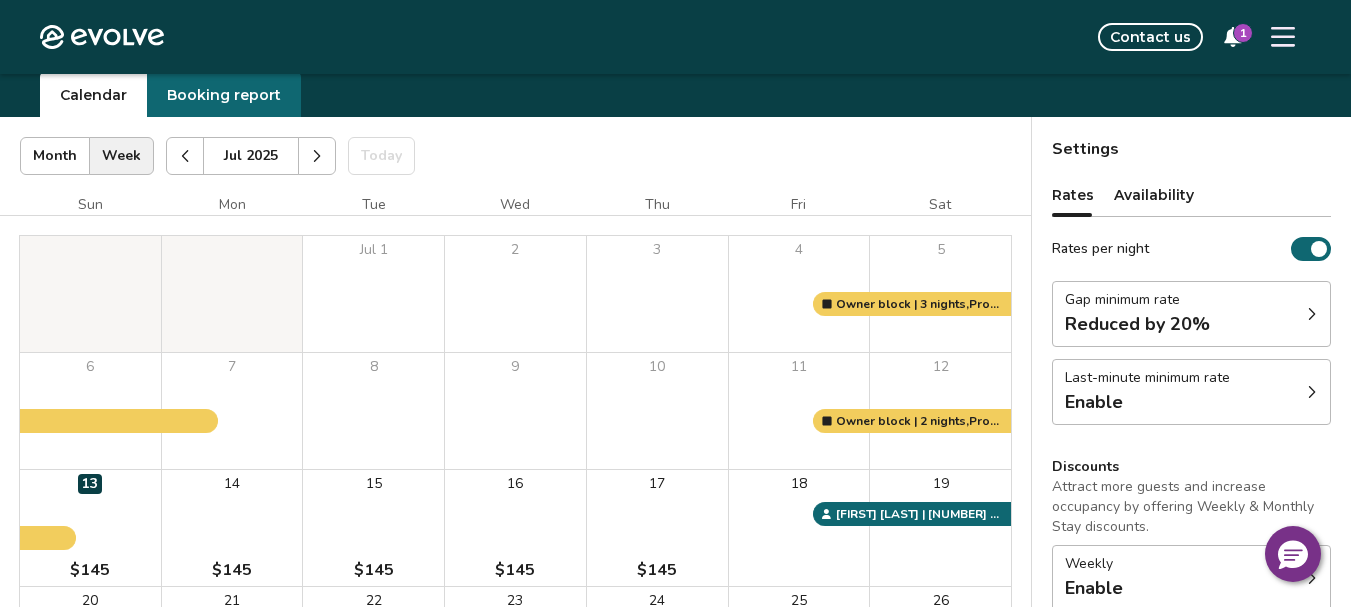 scroll, scrollTop: 0, scrollLeft: 0, axis: both 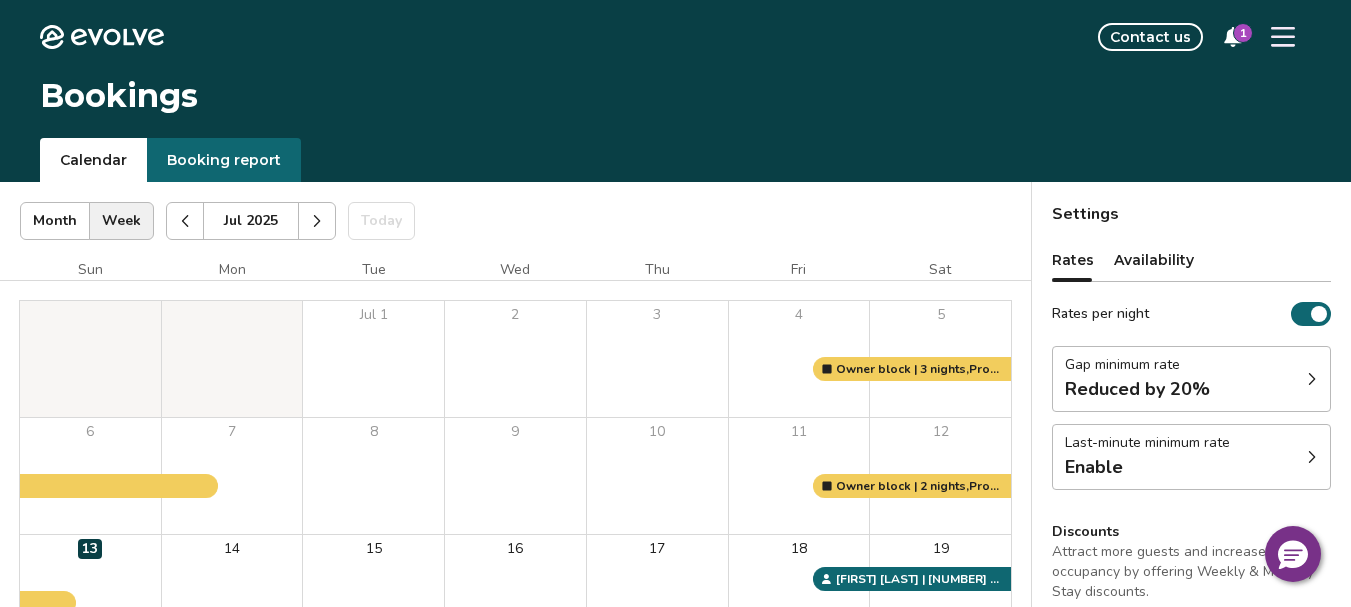 click at bounding box center (317, 221) 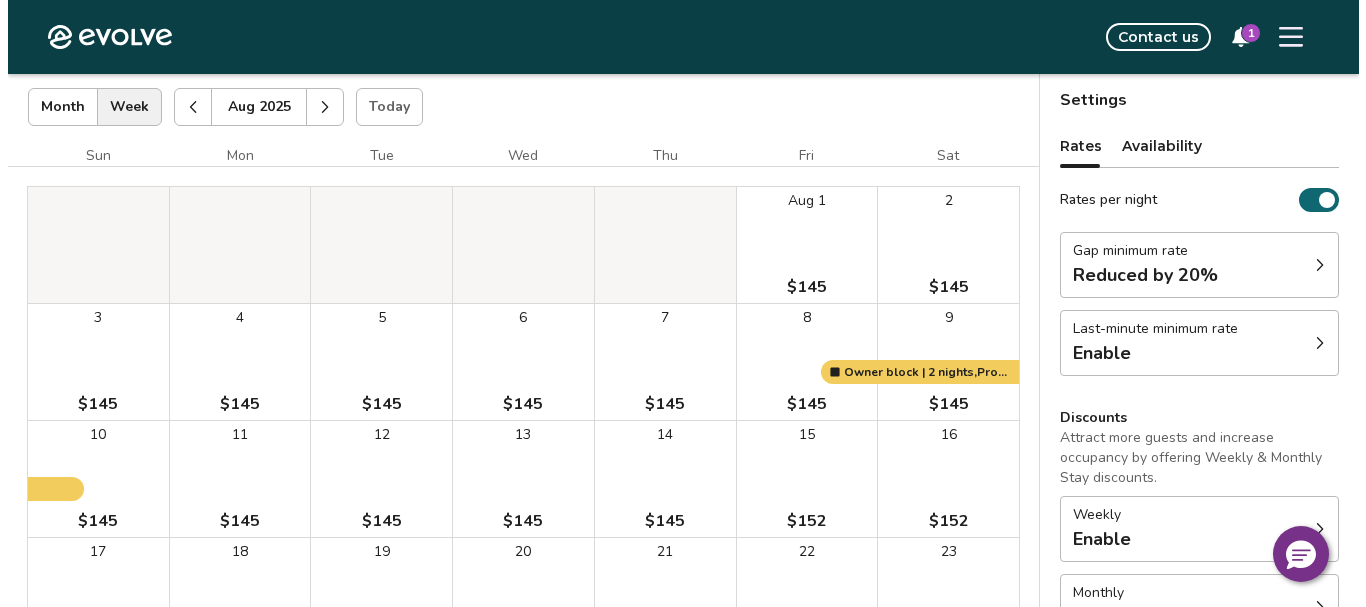 scroll, scrollTop: 116, scrollLeft: 0, axis: vertical 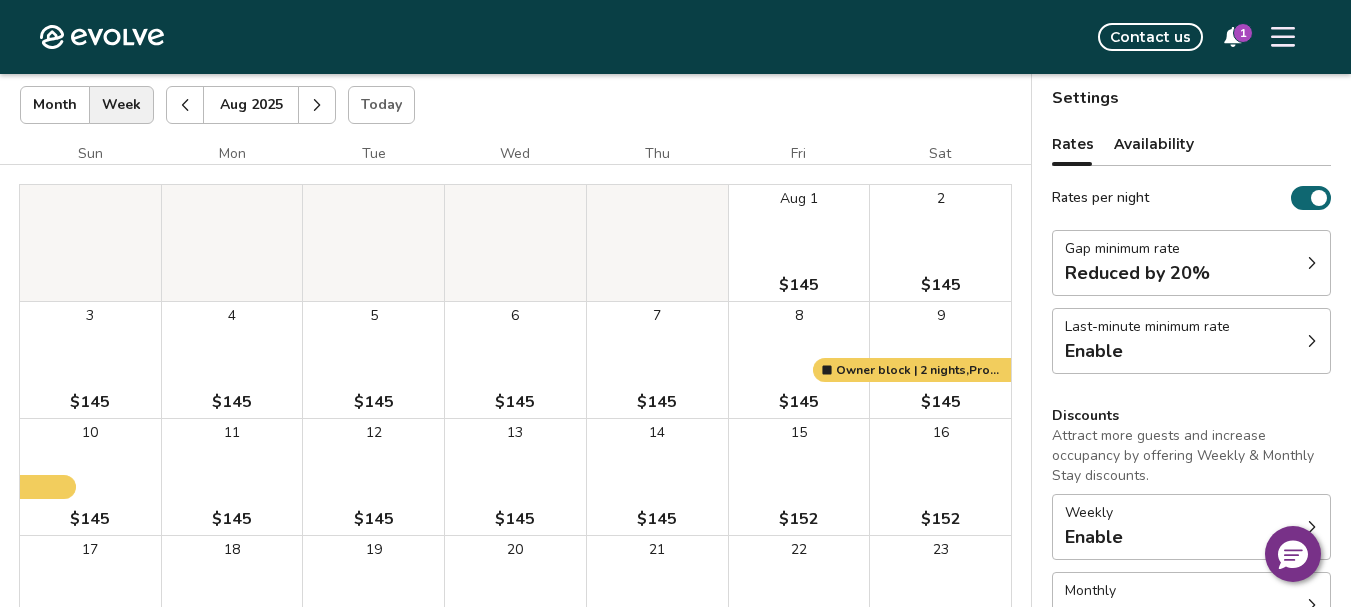 click on "[MONTH] [DAY] $[PRICE]" at bounding box center [799, 243] 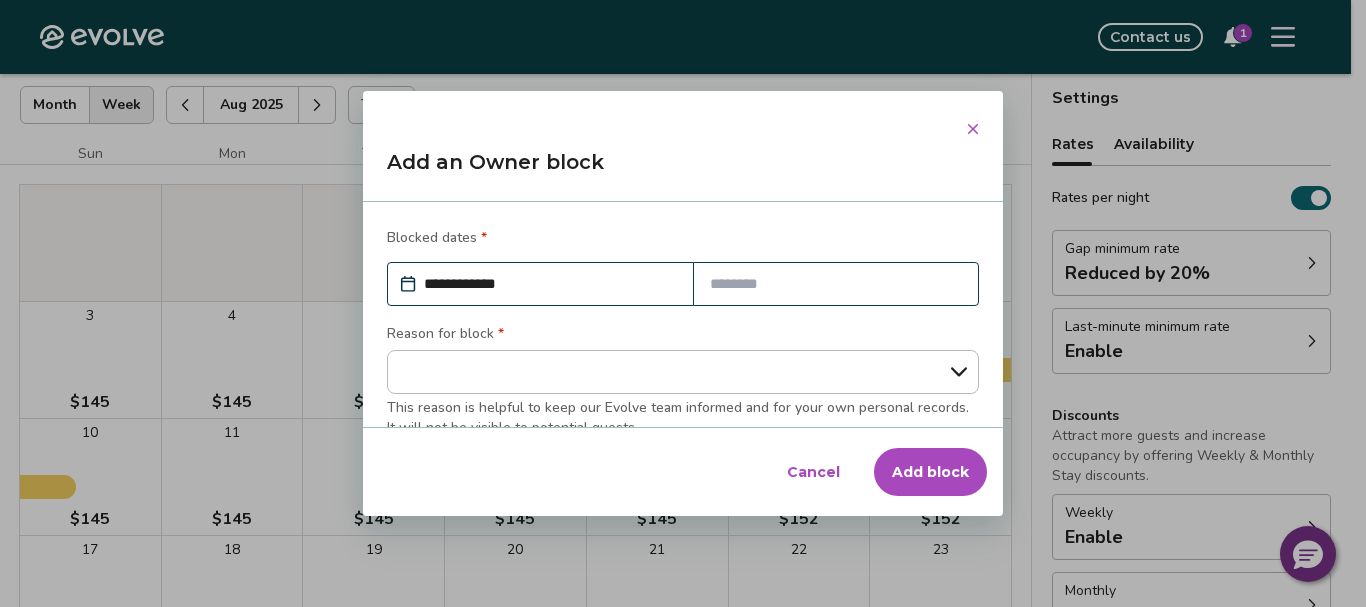 click at bounding box center [836, 284] 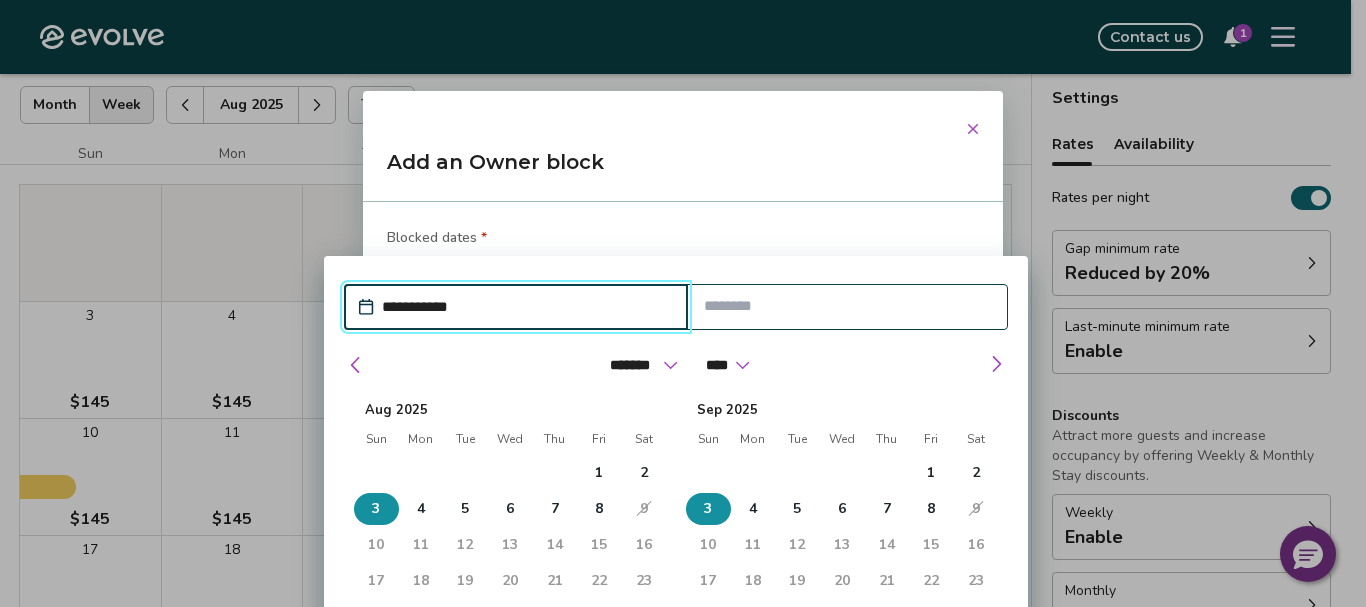 click on "3" at bounding box center (376, 509) 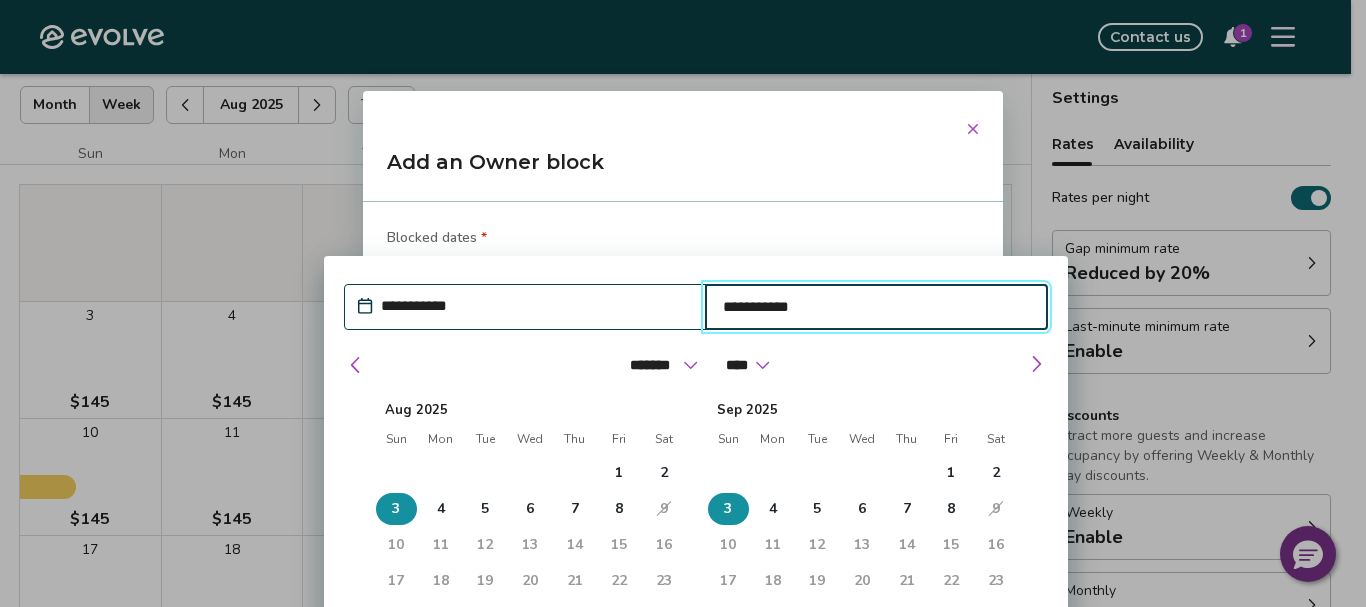 click on "**********" at bounding box center [535, 306] 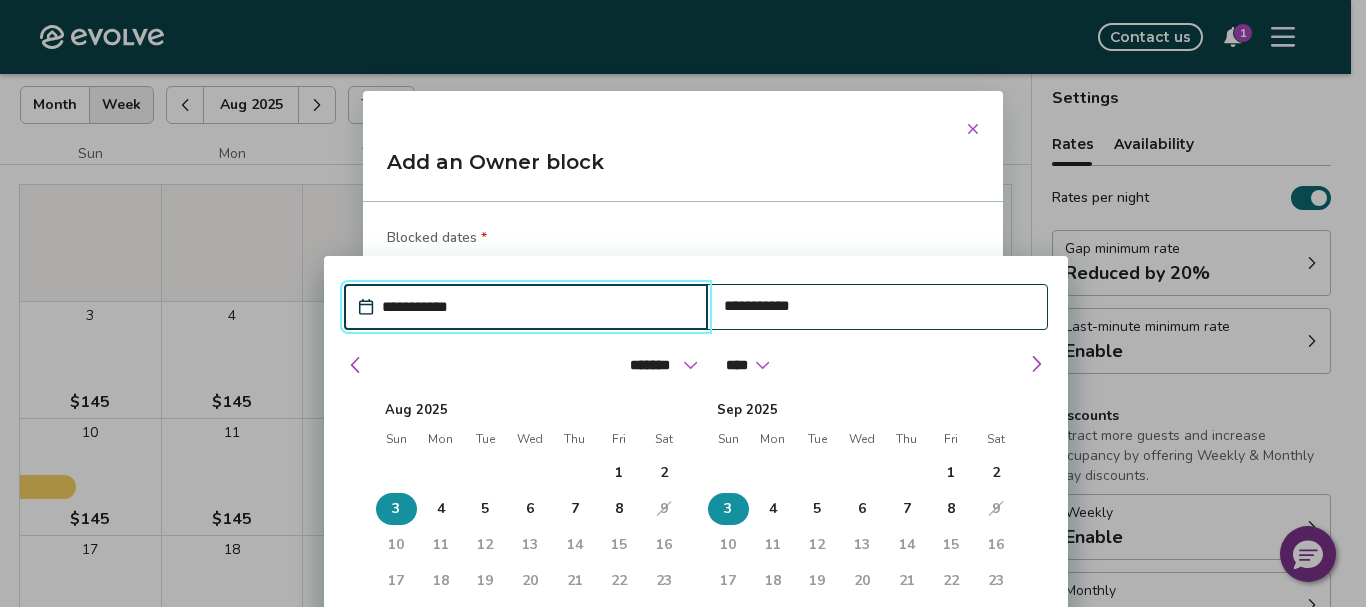 click on "**********" at bounding box center (536, 307) 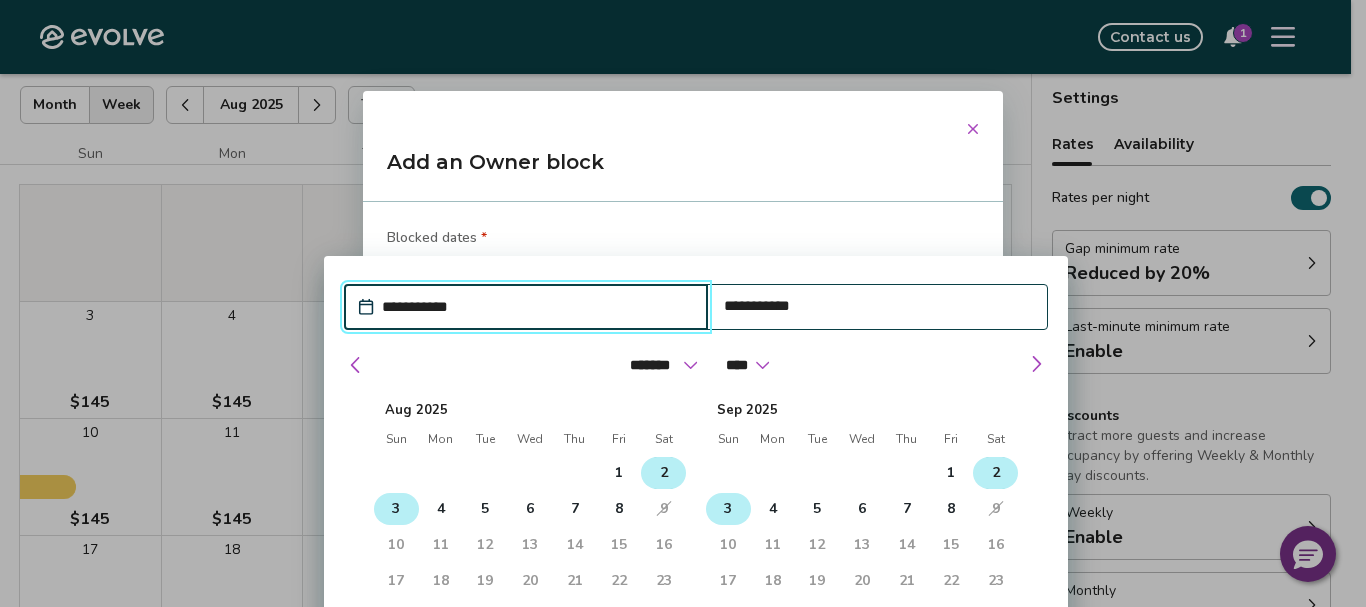 click on "2" at bounding box center [663, 473] 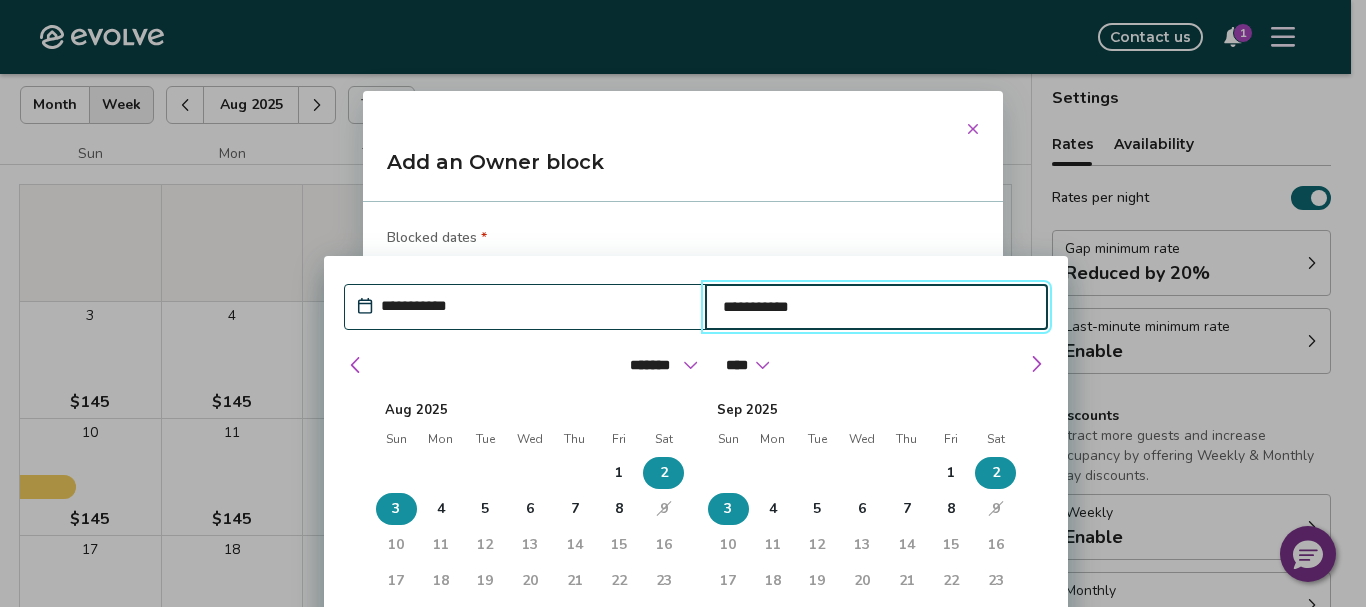 click on "Sep 2025" at bounding box center (862, 406) 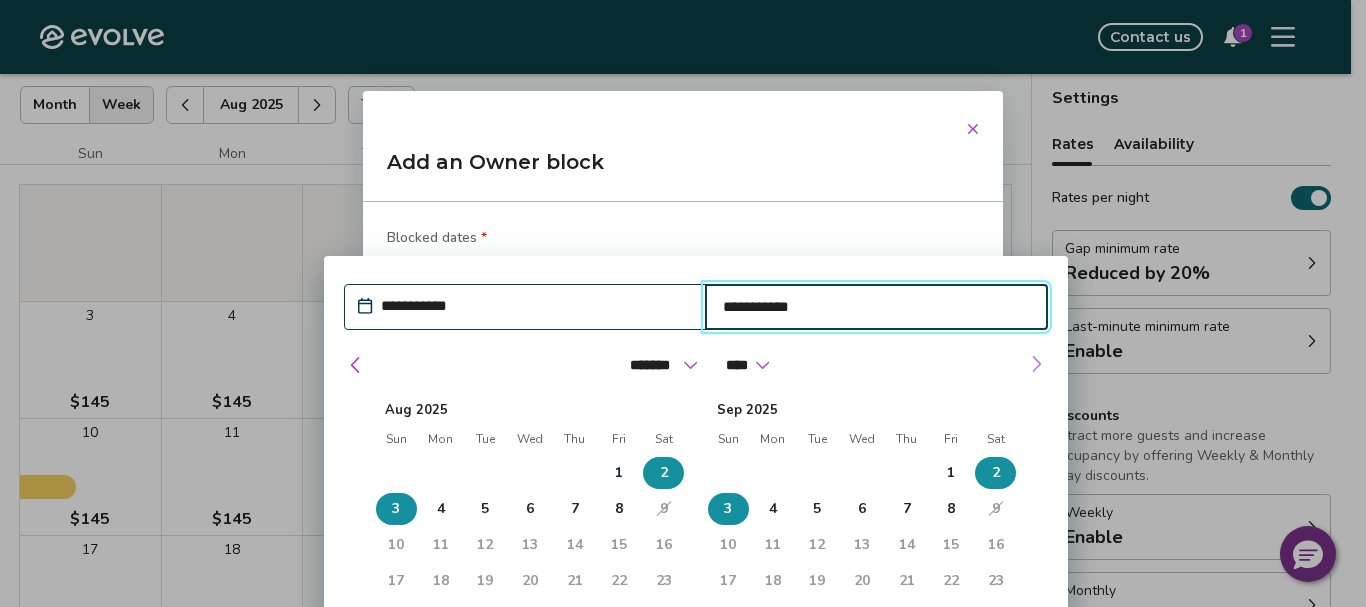 click at bounding box center (1036, 364) 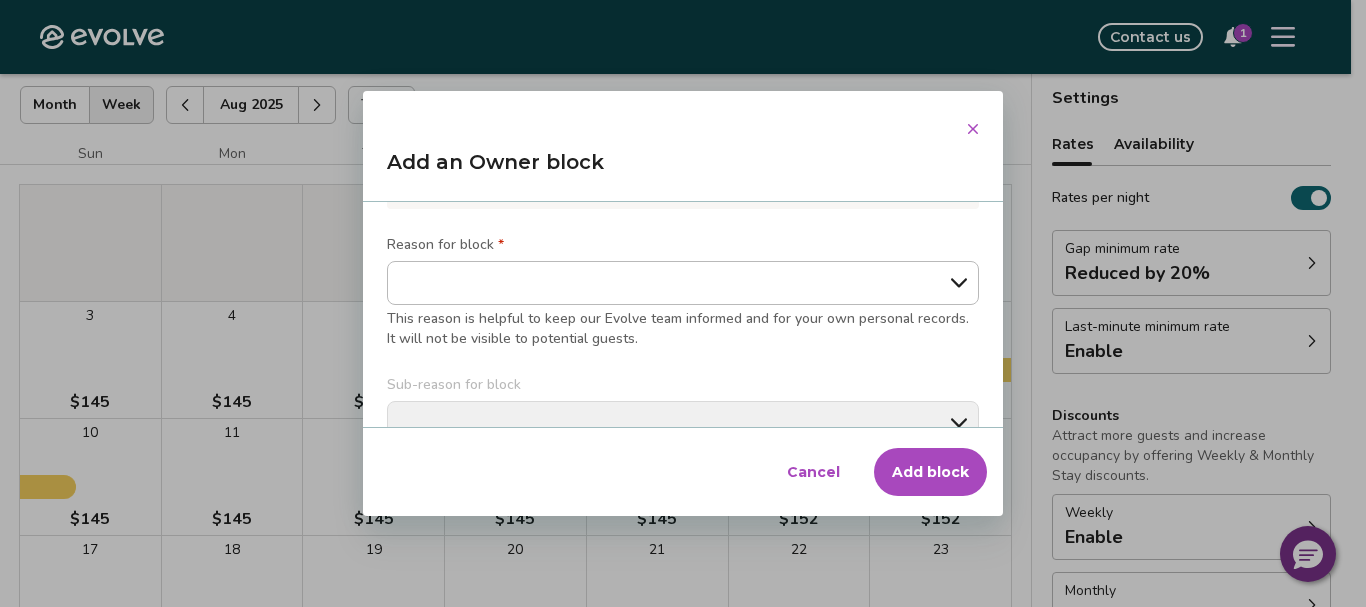 scroll, scrollTop: 230, scrollLeft: 0, axis: vertical 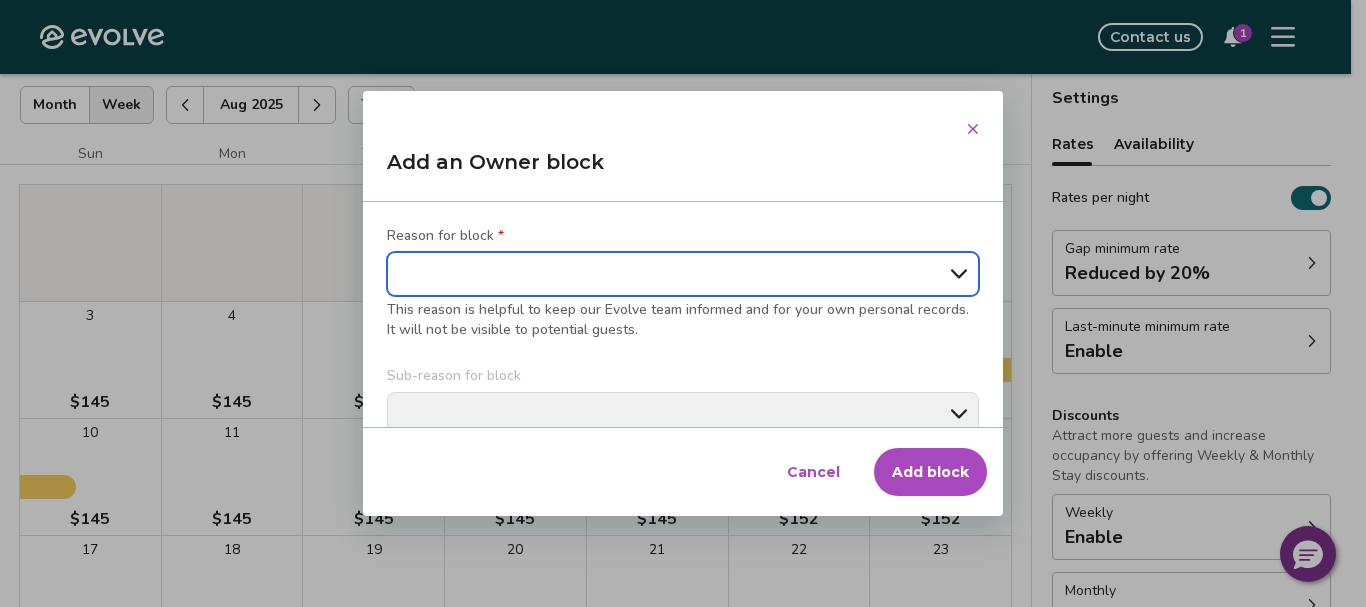 click on "**********" at bounding box center (683, 274) 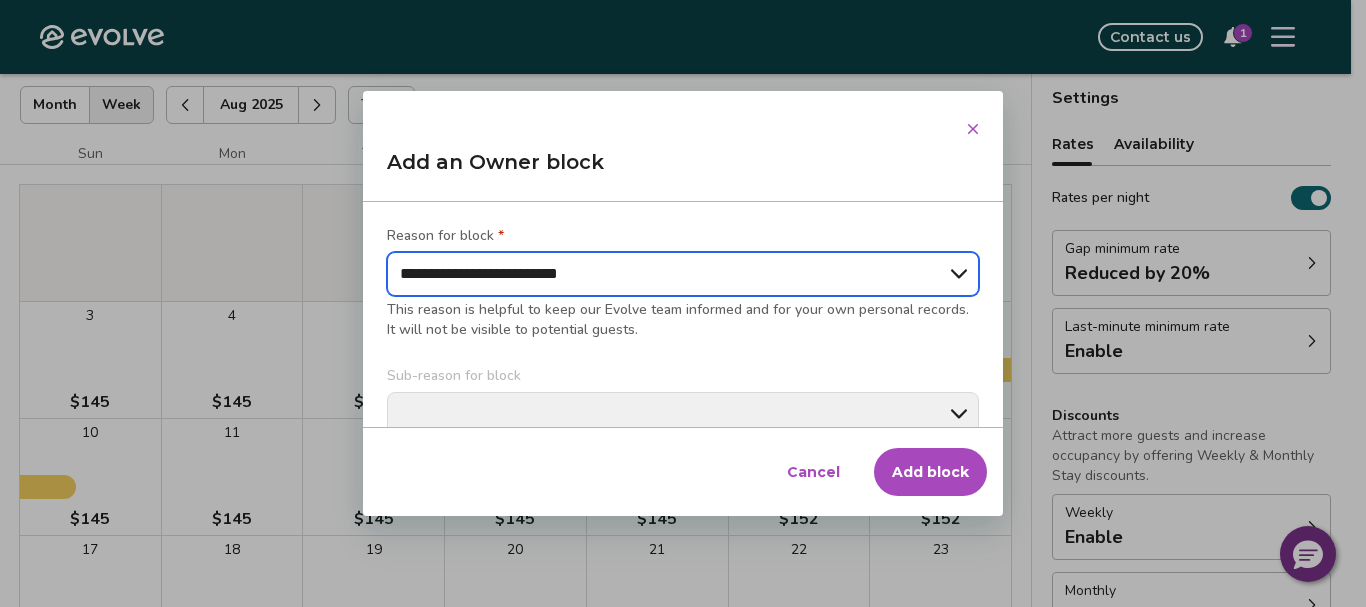 click on "**********" at bounding box center [683, 274] 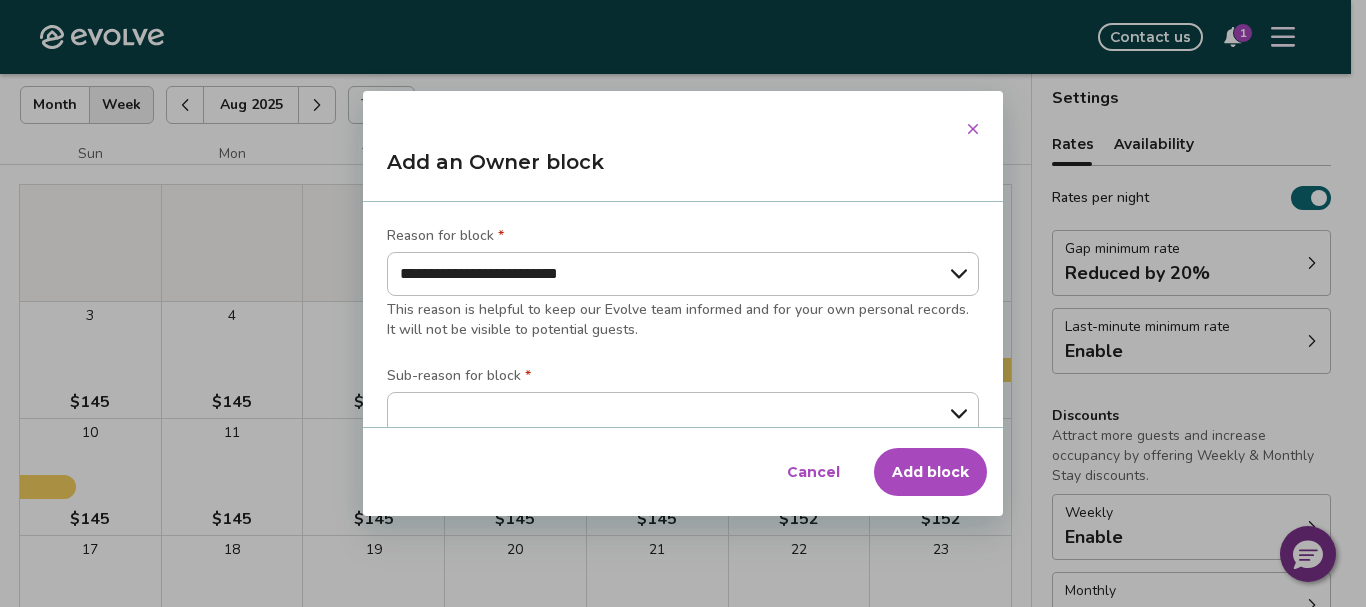 click on "**********" at bounding box center [683, 275] 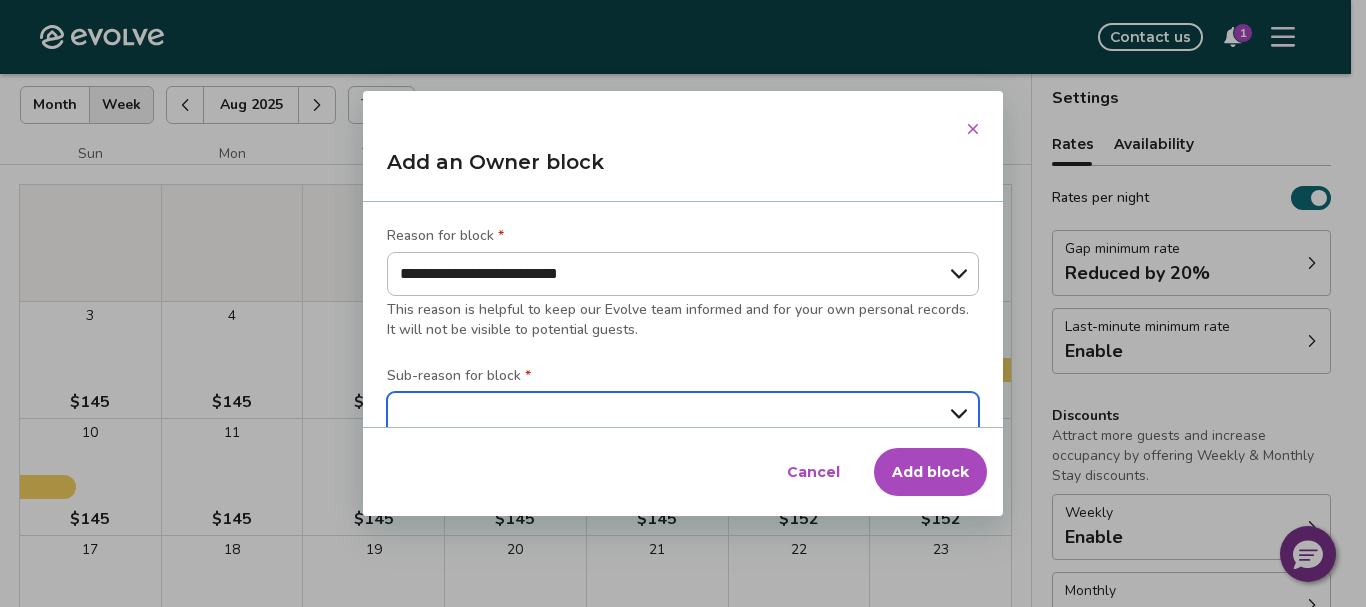 scroll, scrollTop: 239, scrollLeft: 0, axis: vertical 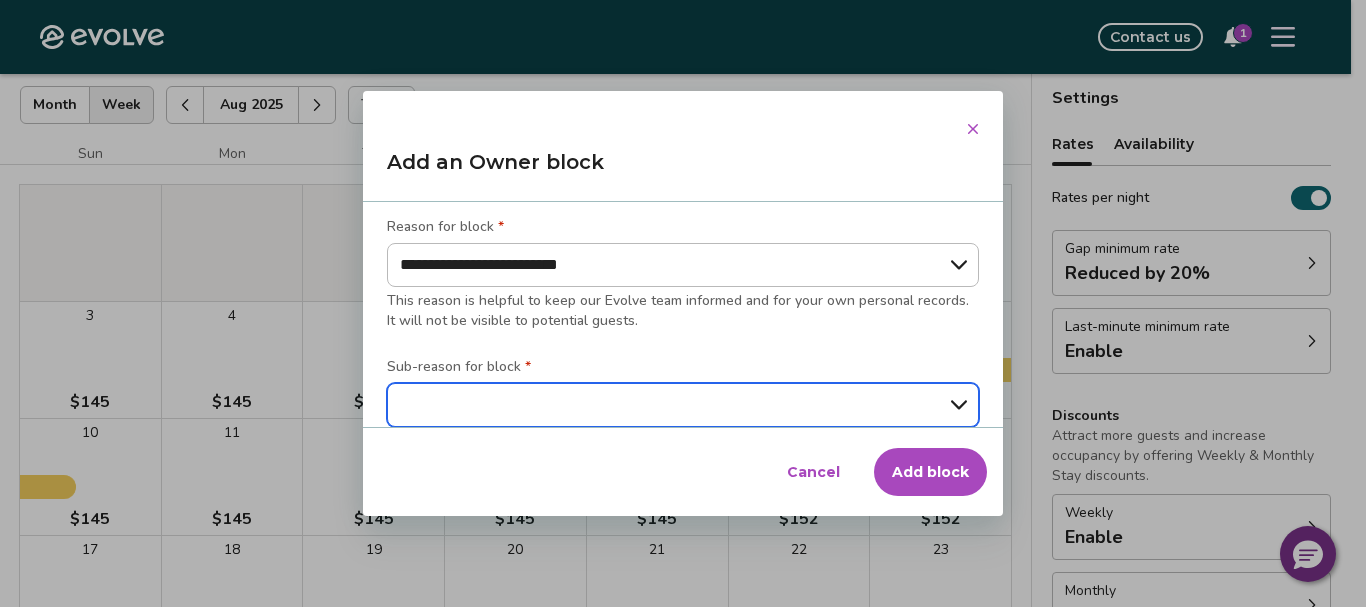 click on "**********" at bounding box center (683, 405) 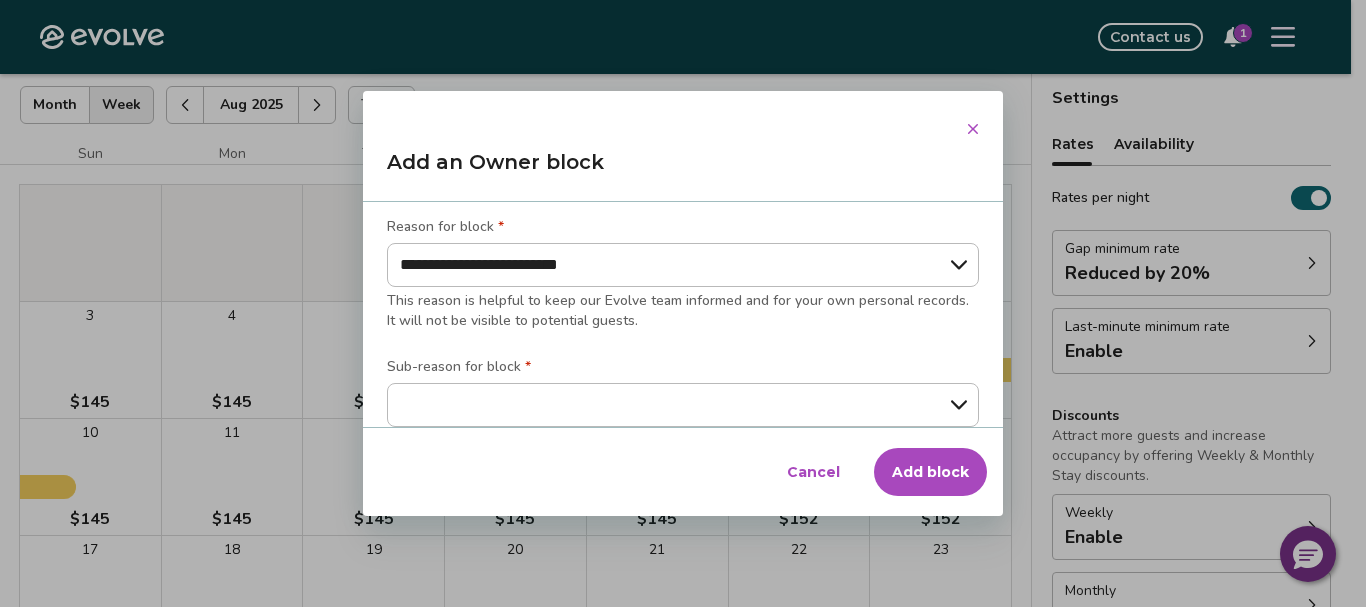 scroll, scrollTop: 268, scrollLeft: 0, axis: vertical 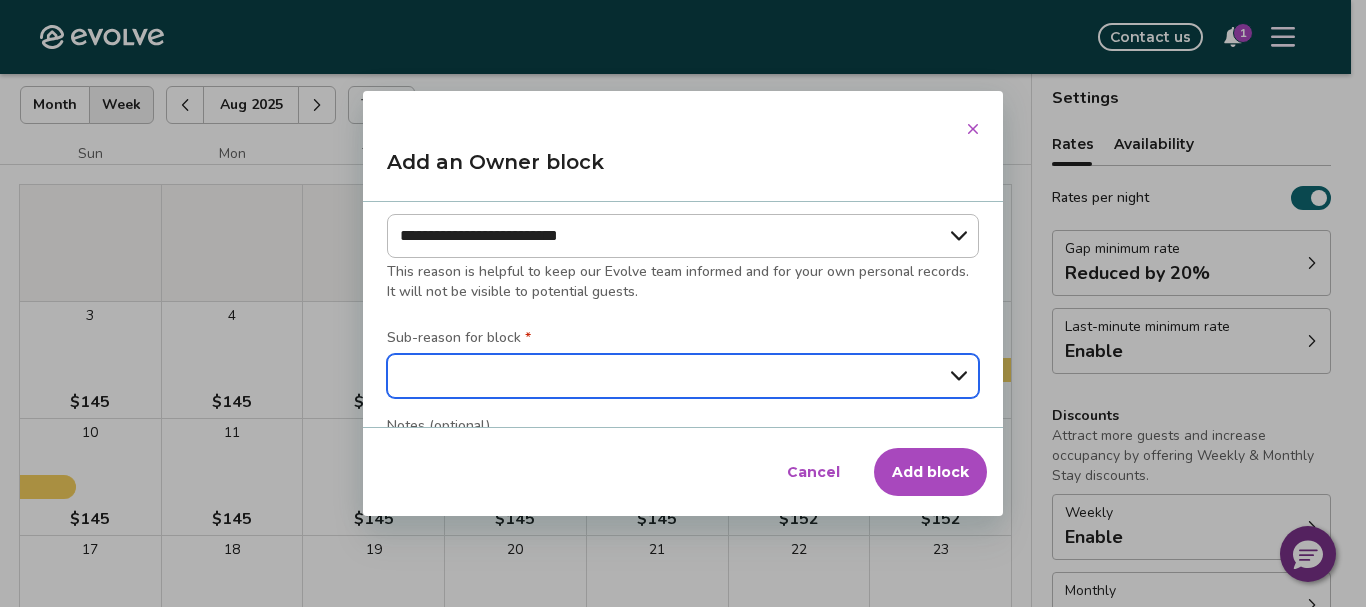 click on "**********" at bounding box center [683, 376] 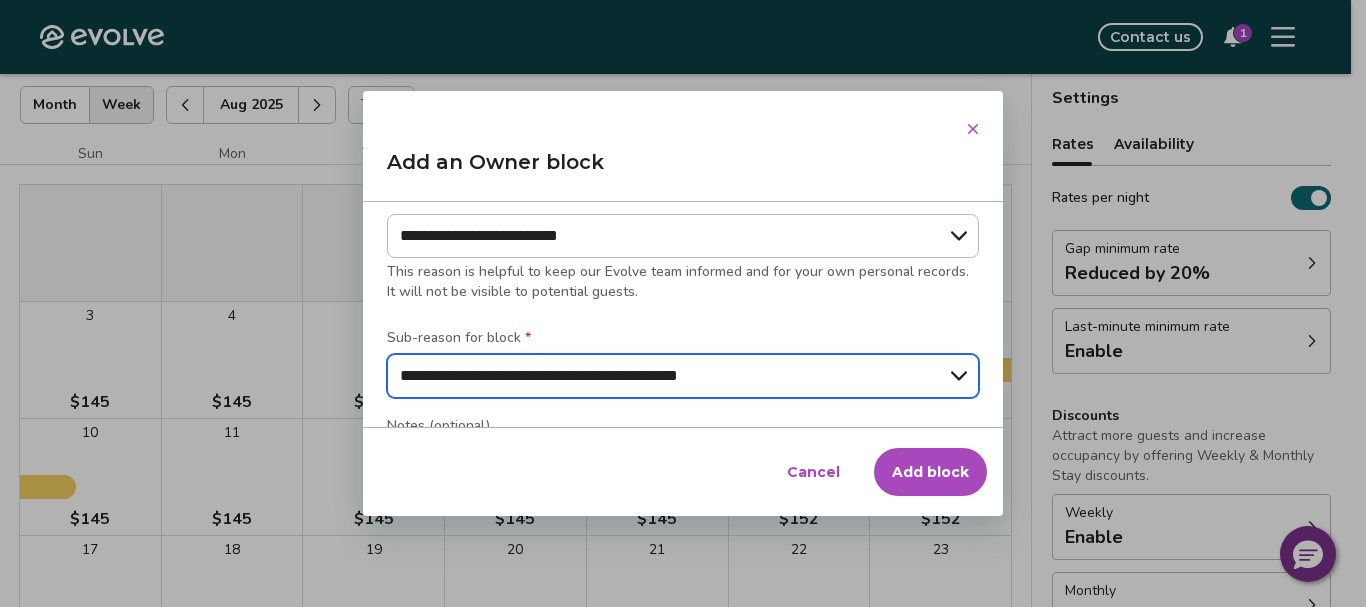 click on "**********" at bounding box center (683, 376) 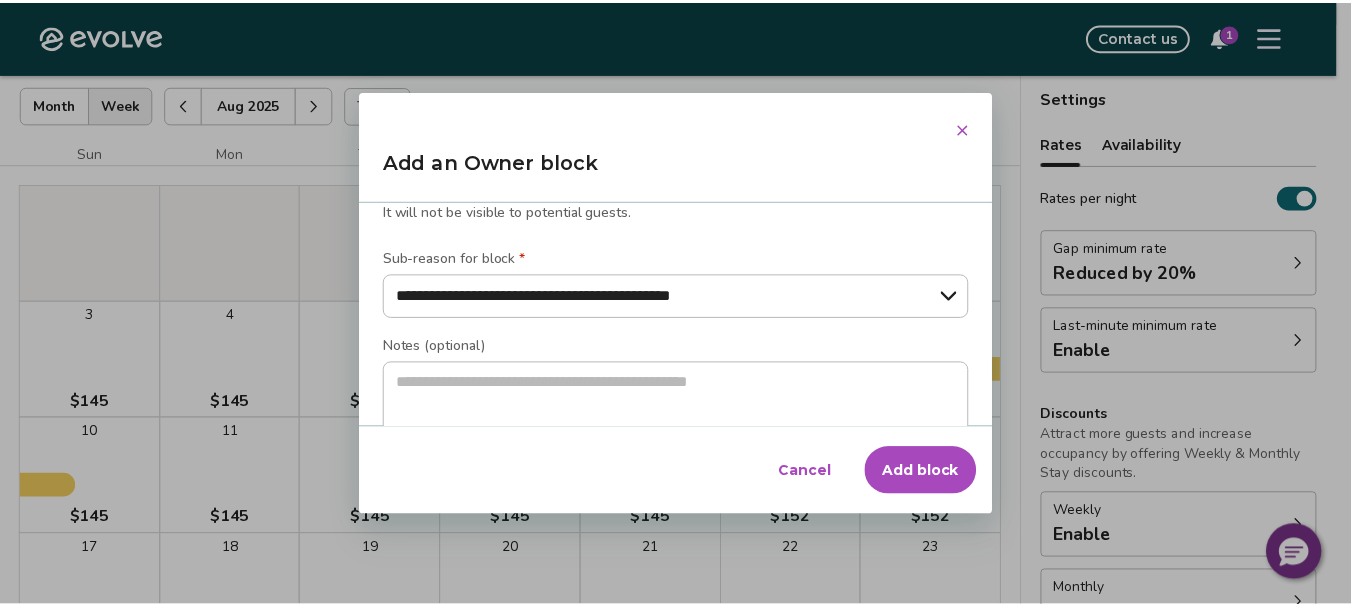 scroll, scrollTop: 381, scrollLeft: 0, axis: vertical 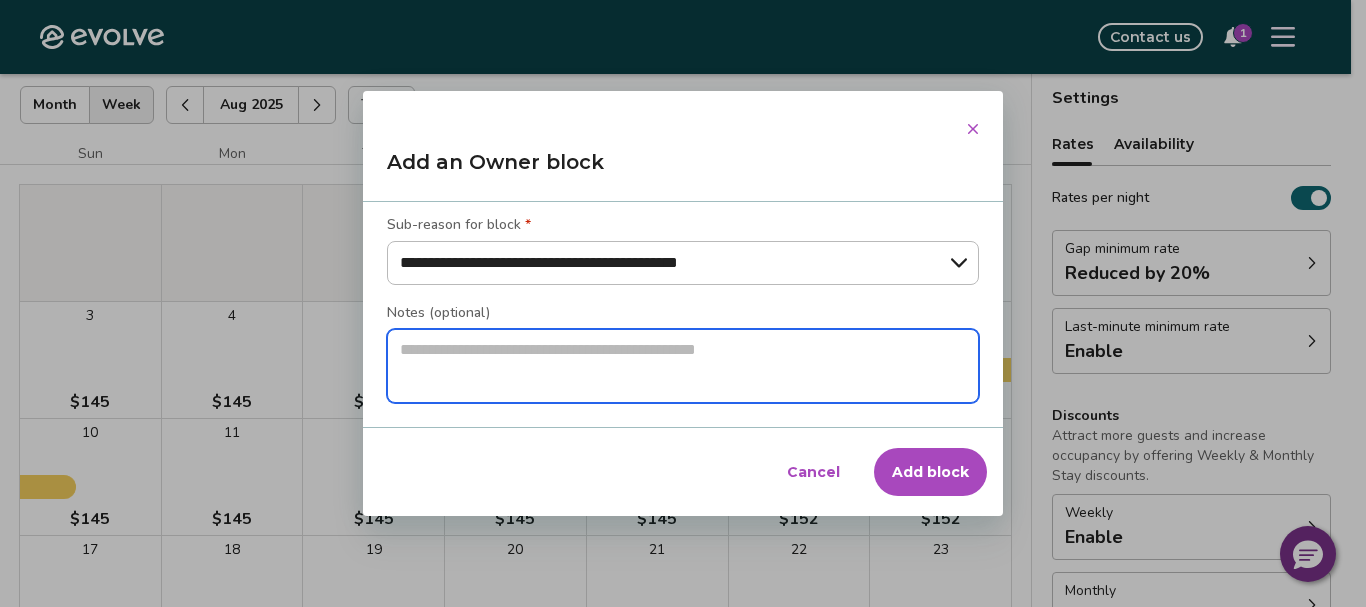 click at bounding box center [683, 366] 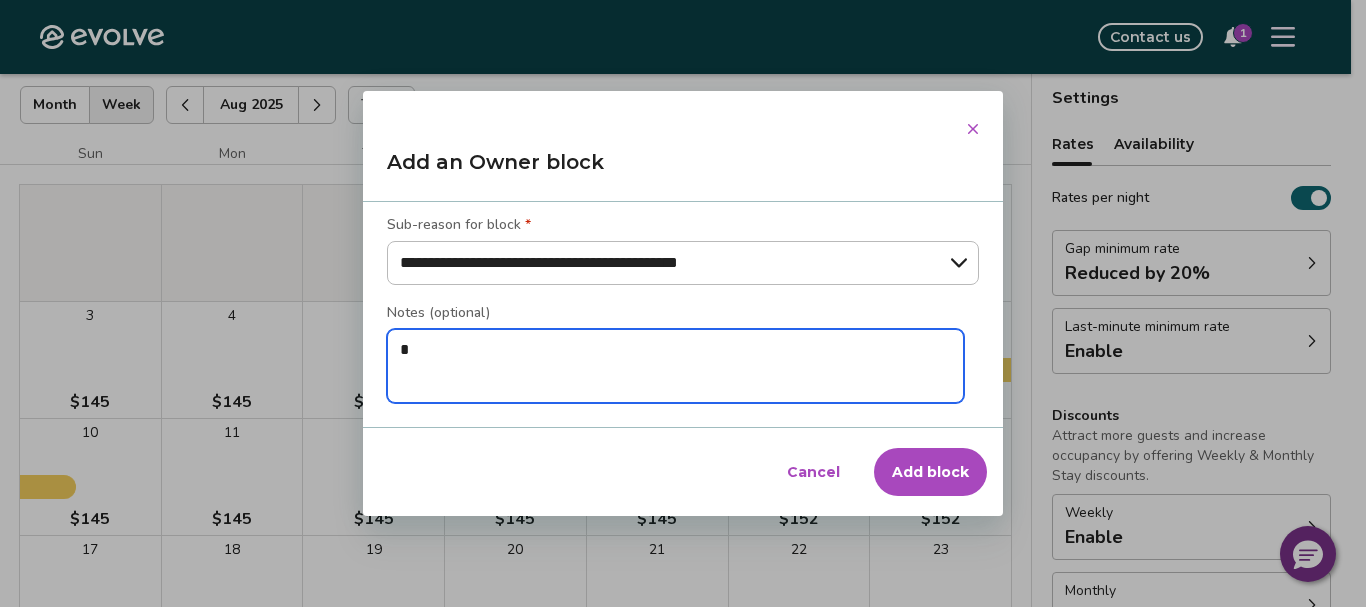 type on "*" 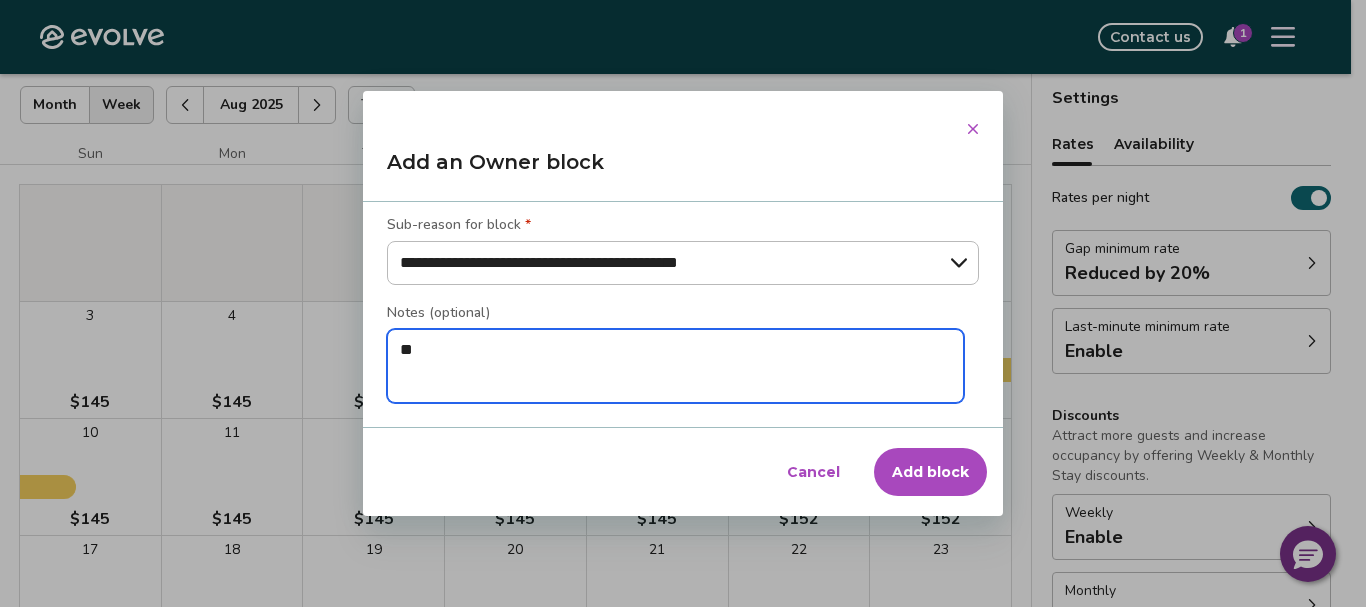 type on "*" 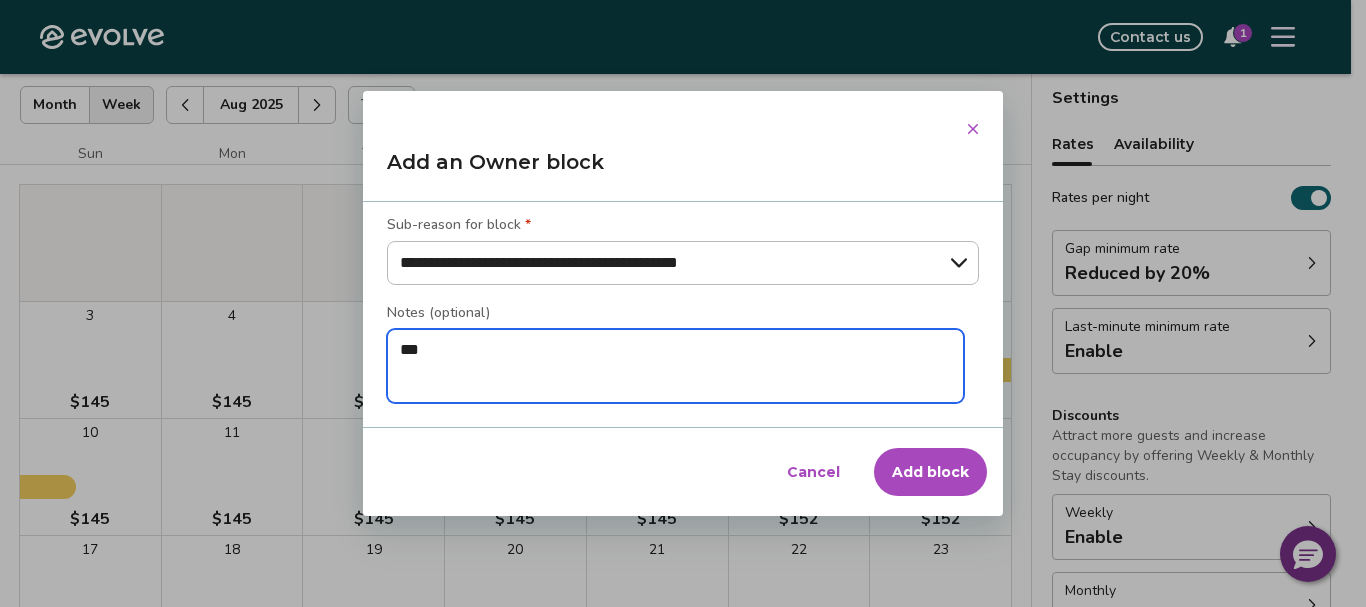 type on "*" 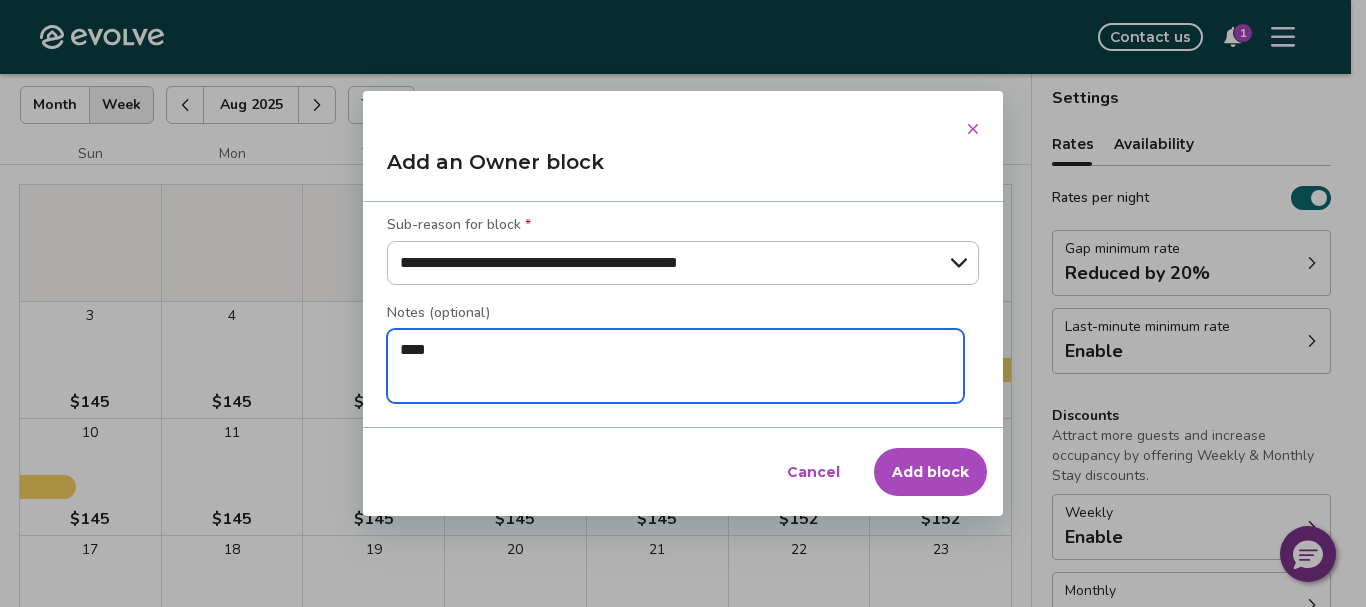 type on "*" 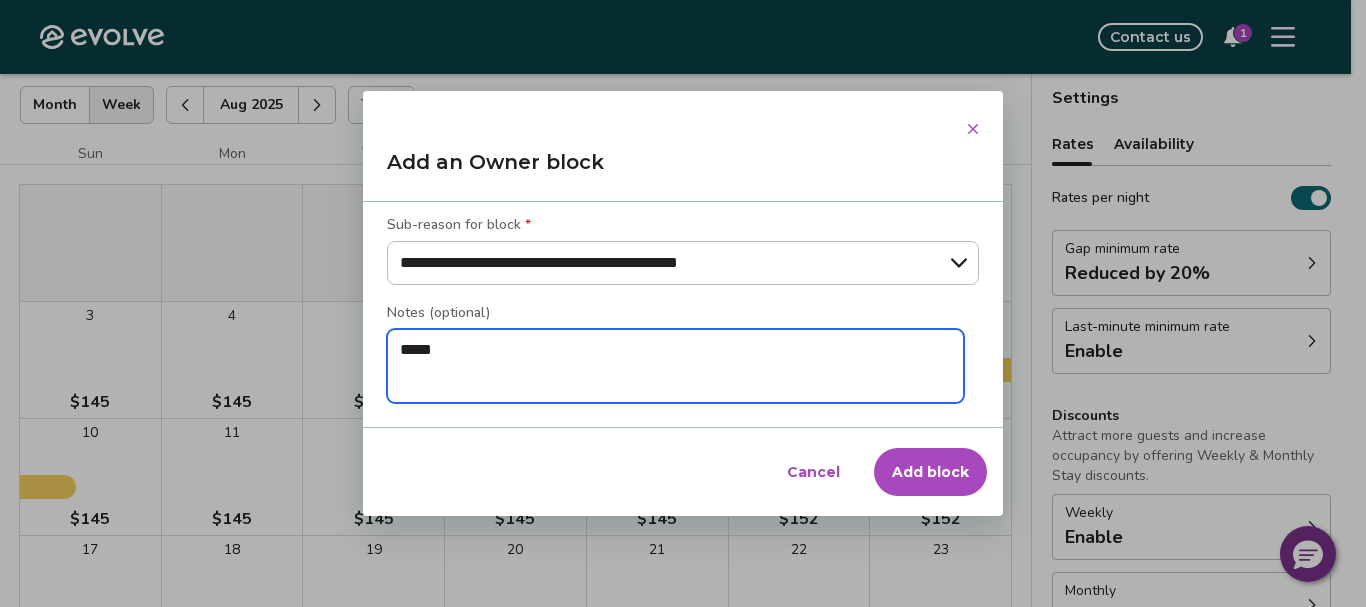 type on "*" 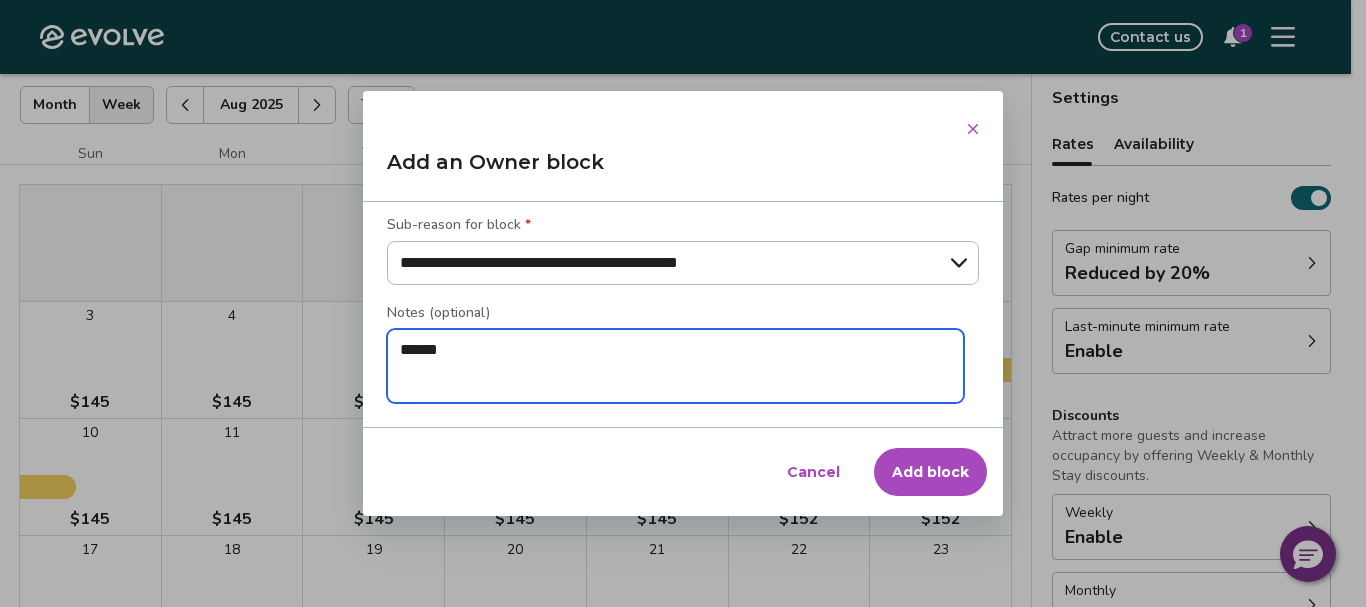 type on "*" 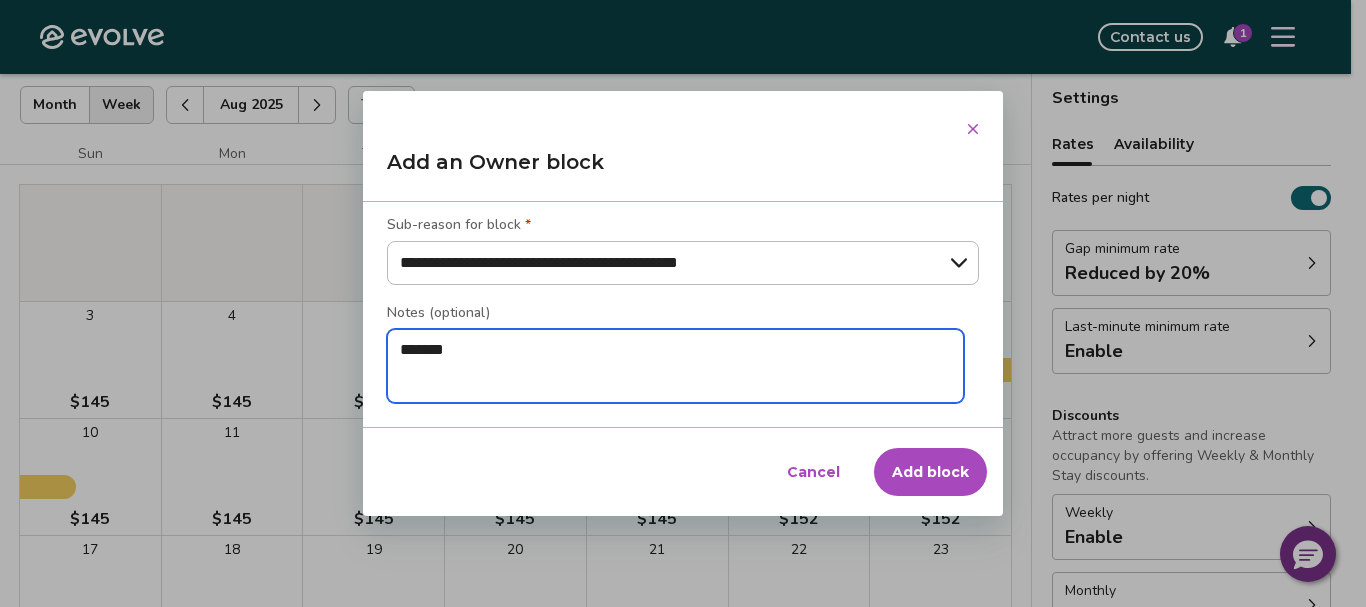 type on "*" 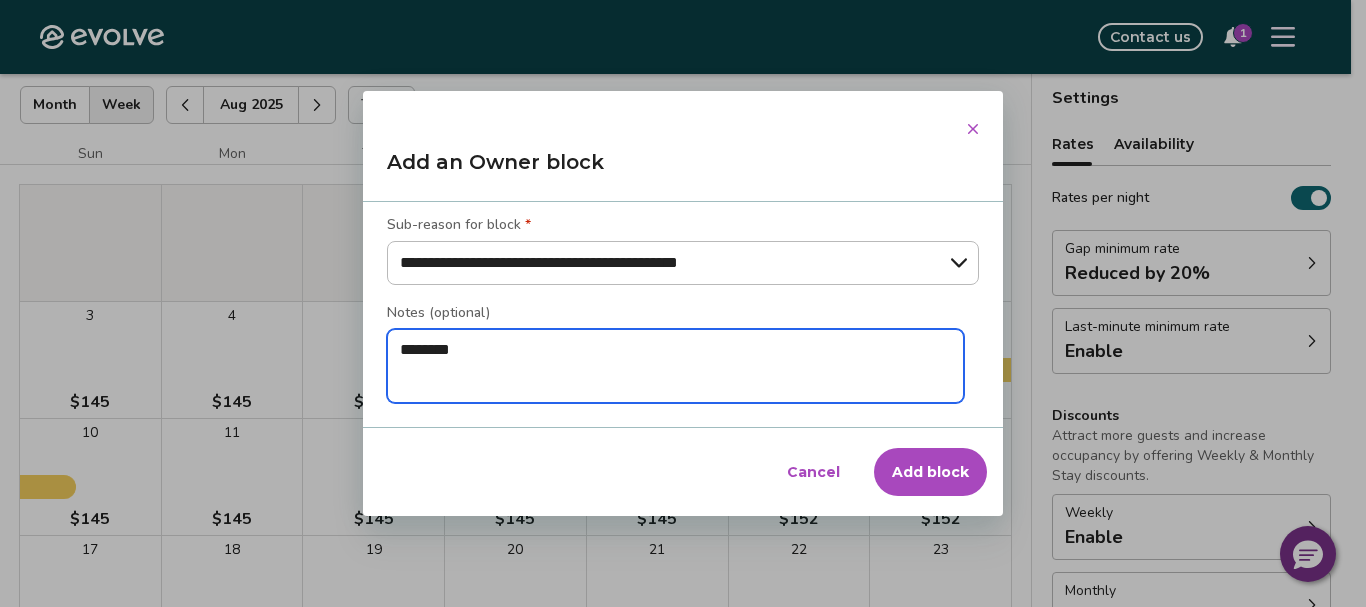 type on "*" 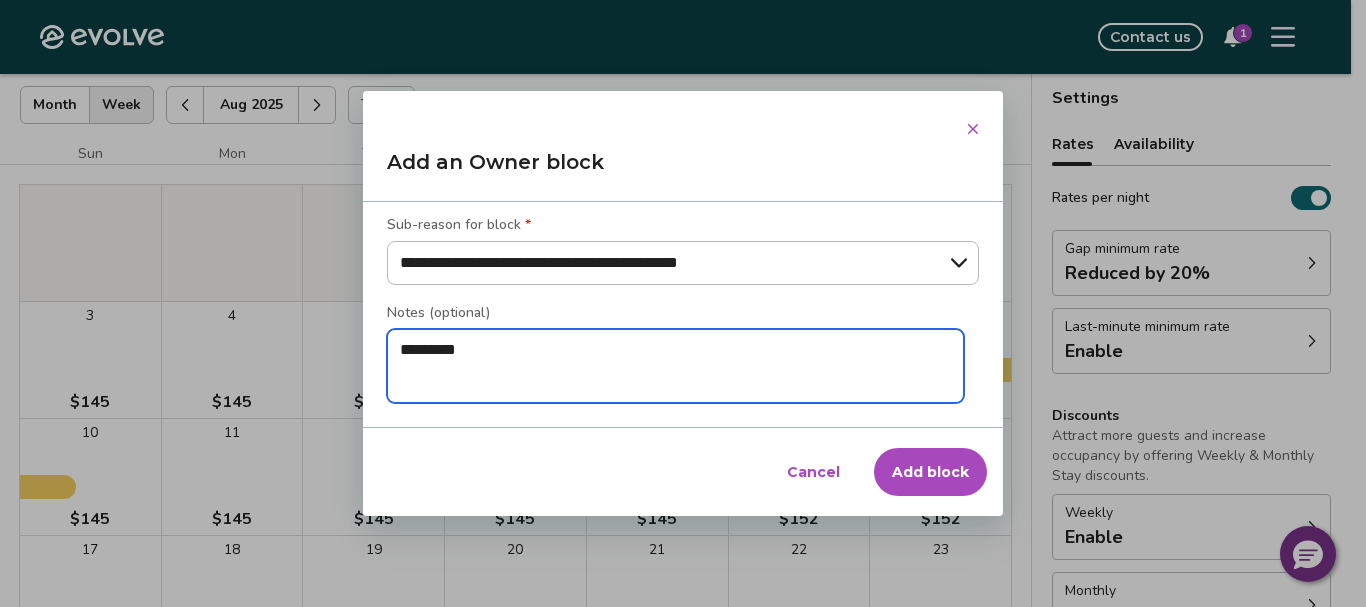 type on "*" 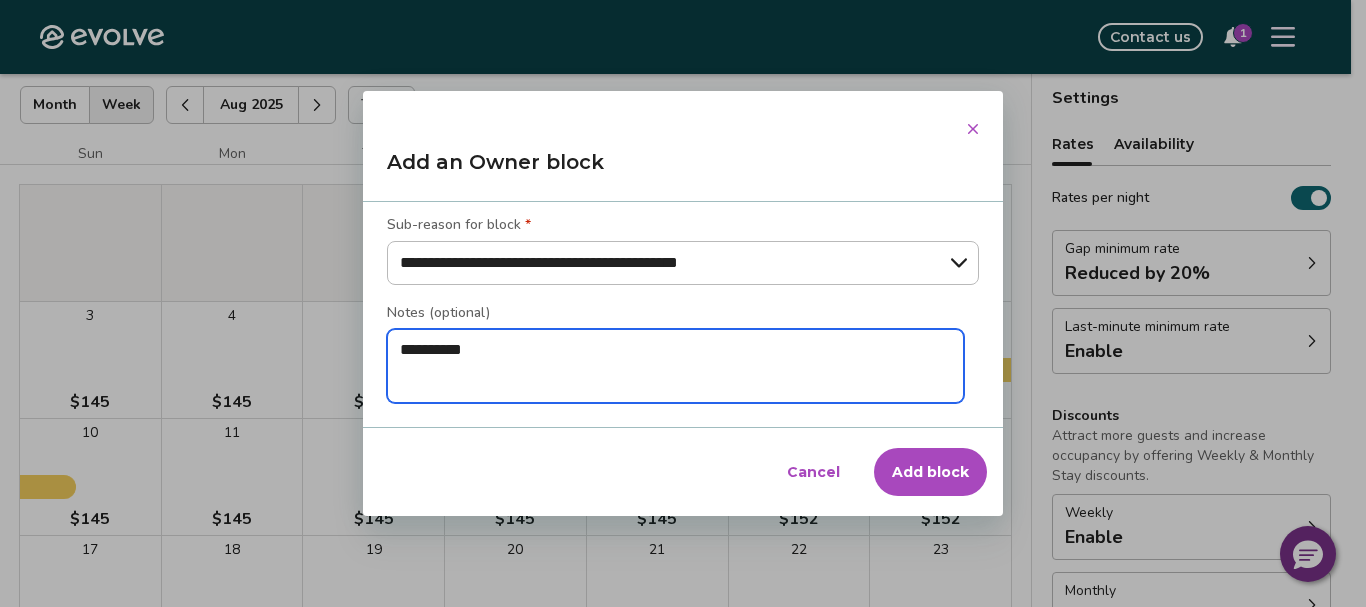 type on "*" 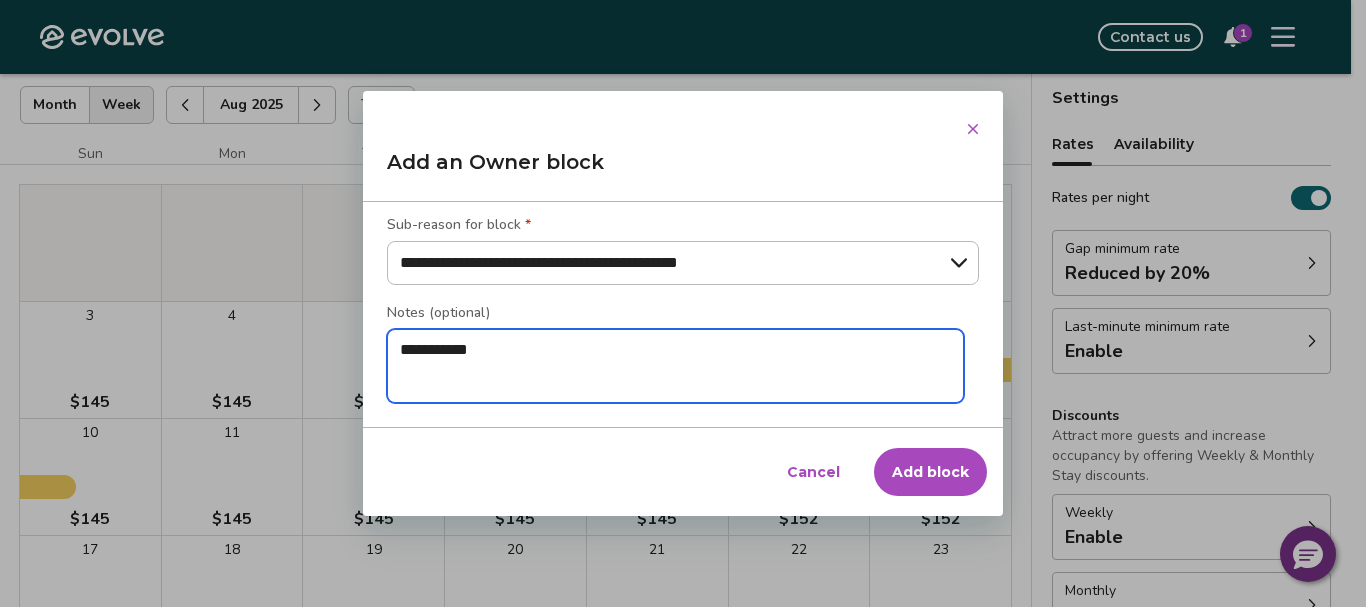 type on "*" 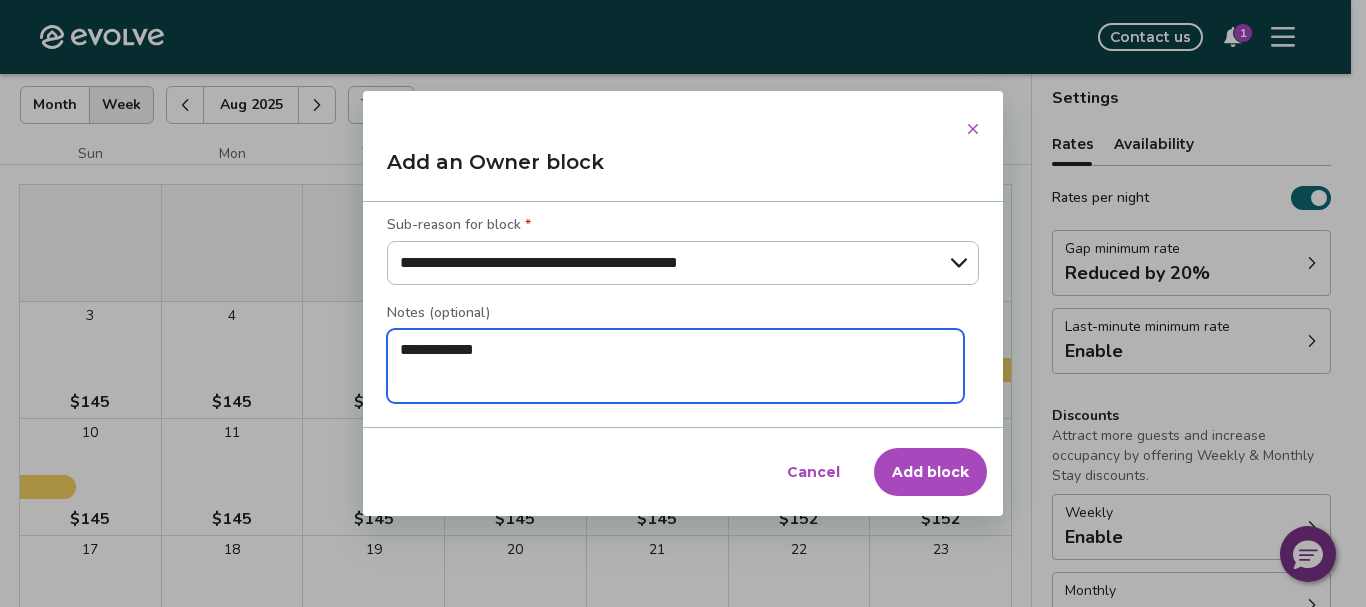 type on "*" 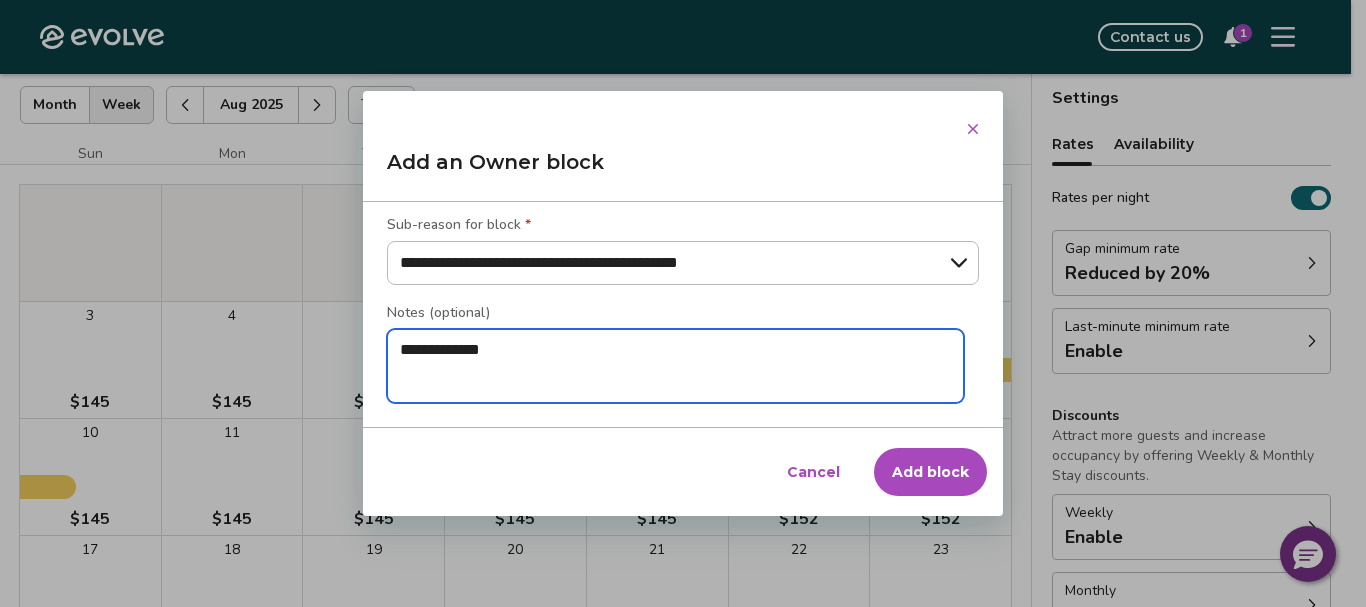 type on "*" 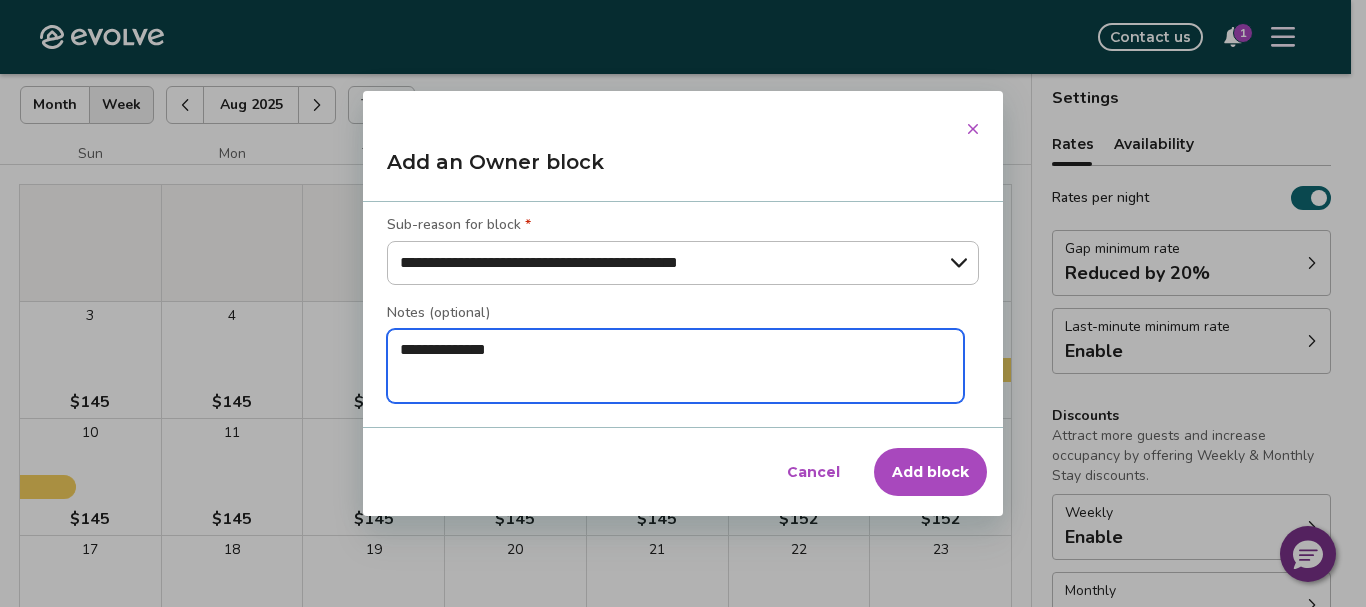type on "*" 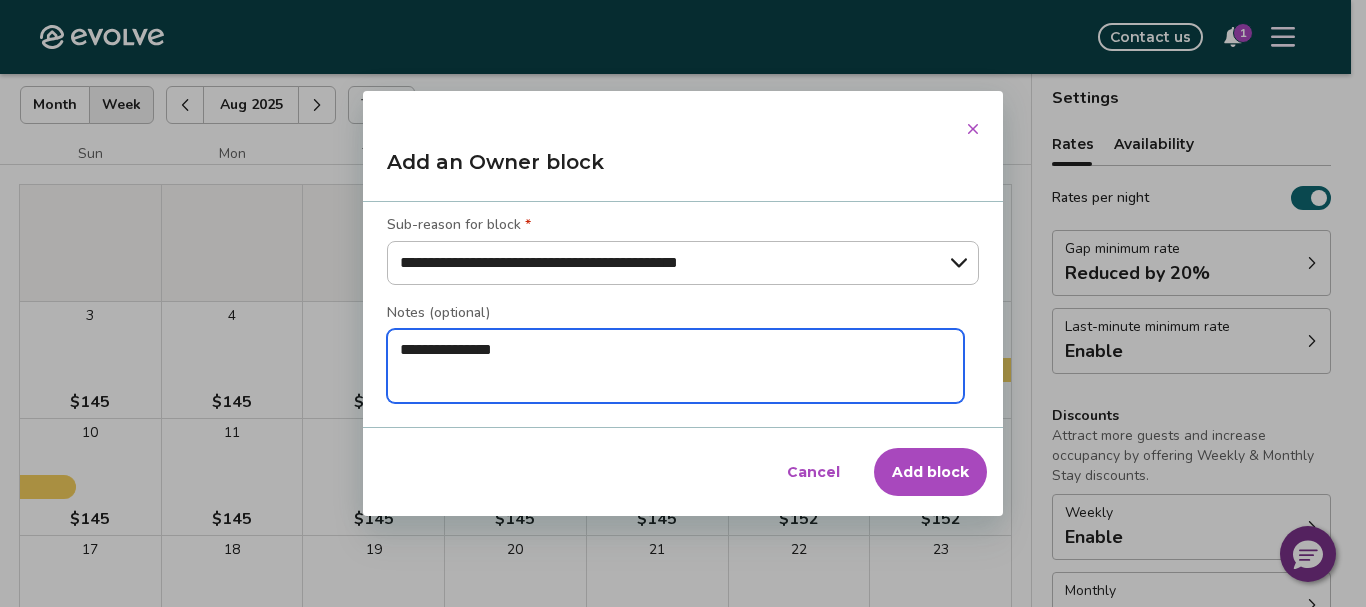 type on "*" 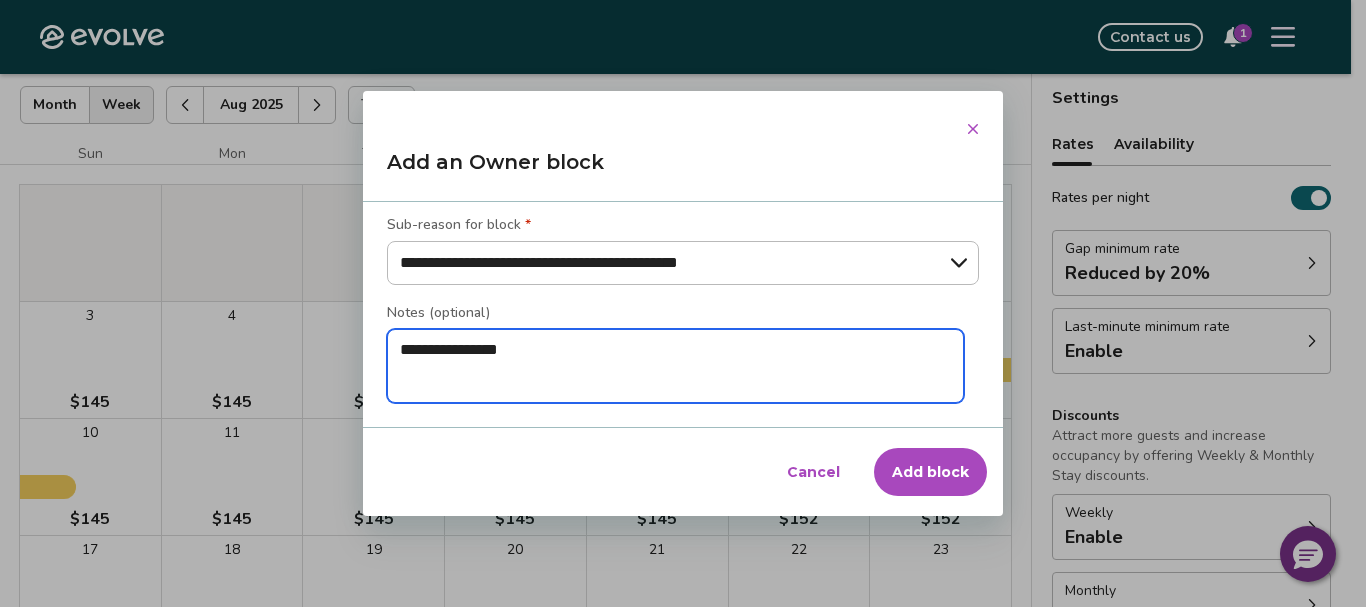 type on "*" 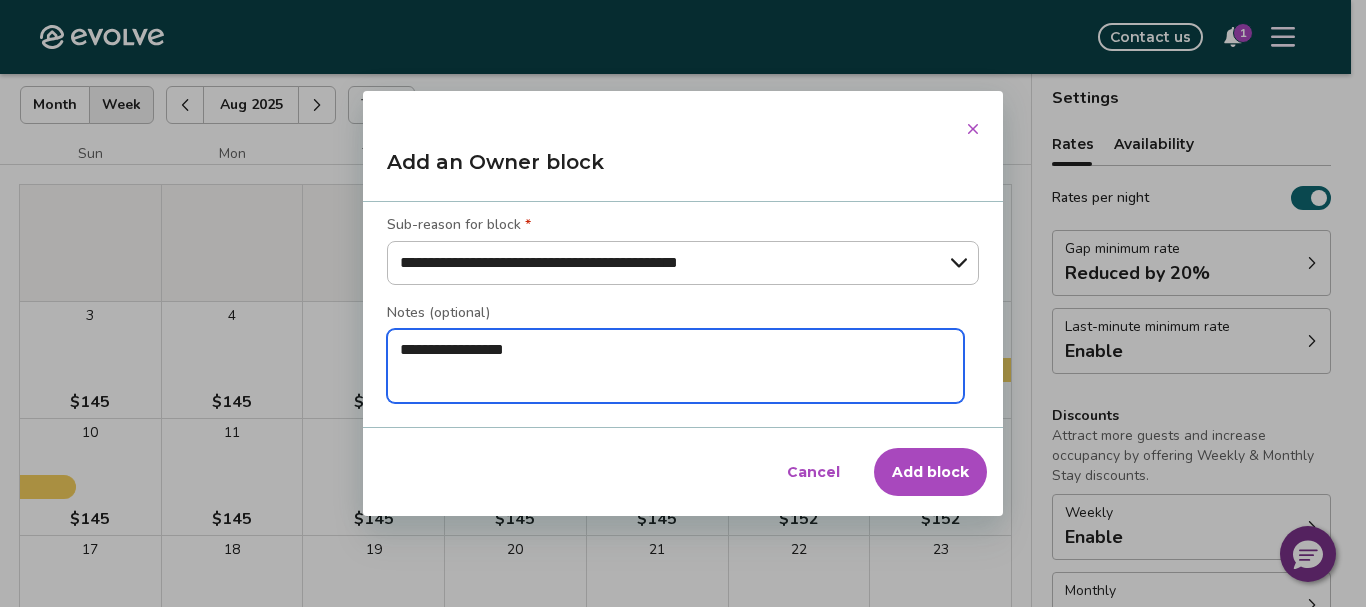 type on "*" 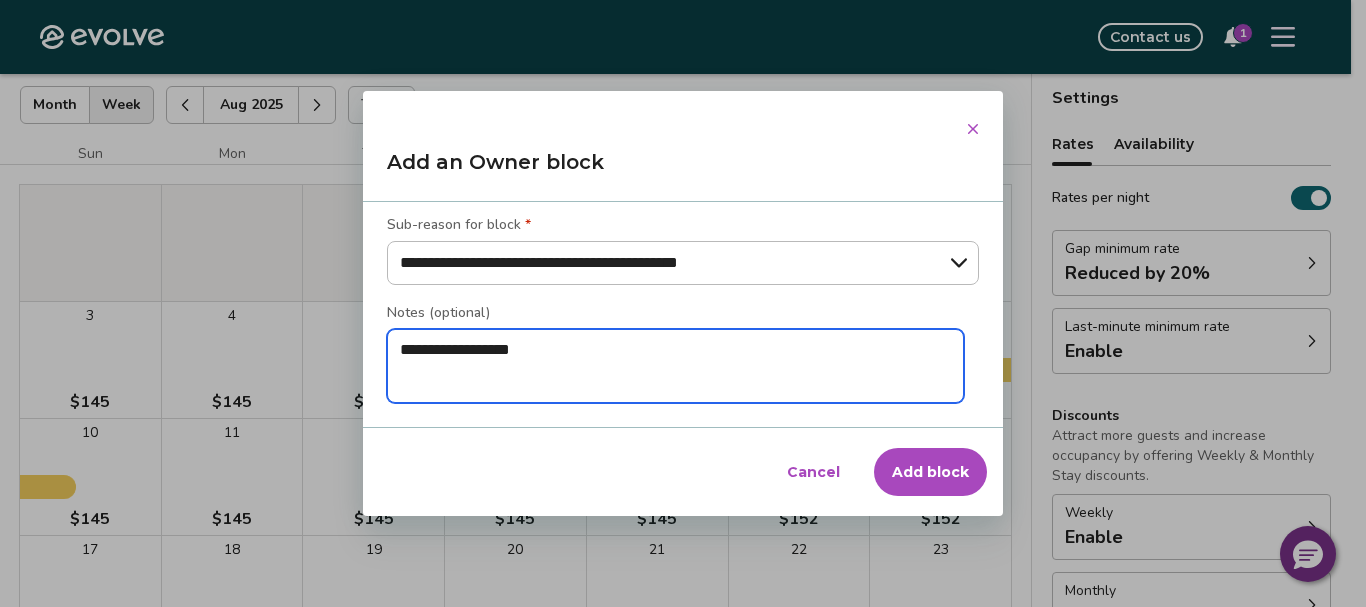 type on "*" 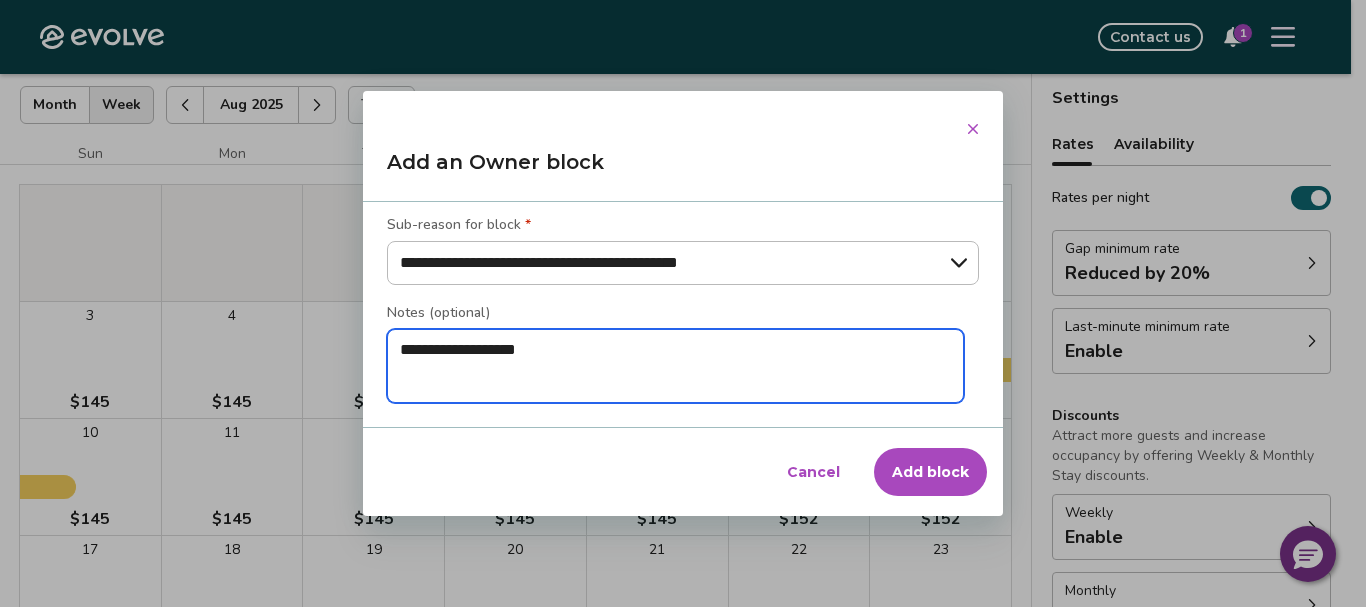 type on "*" 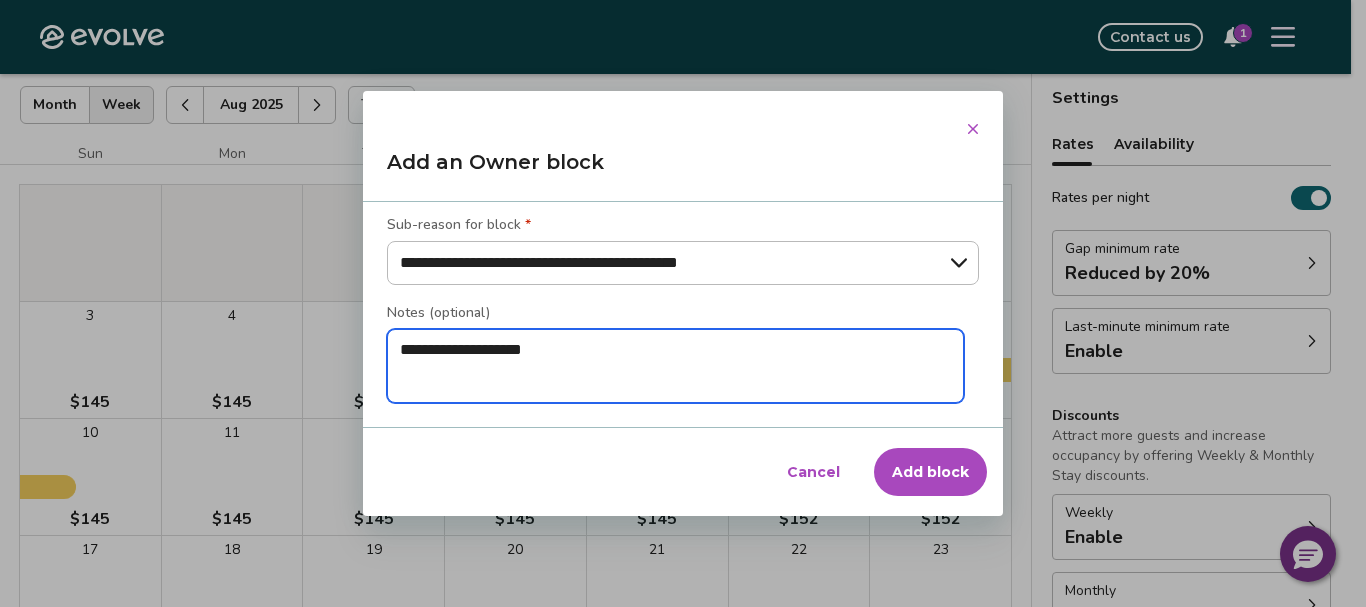 type on "**********" 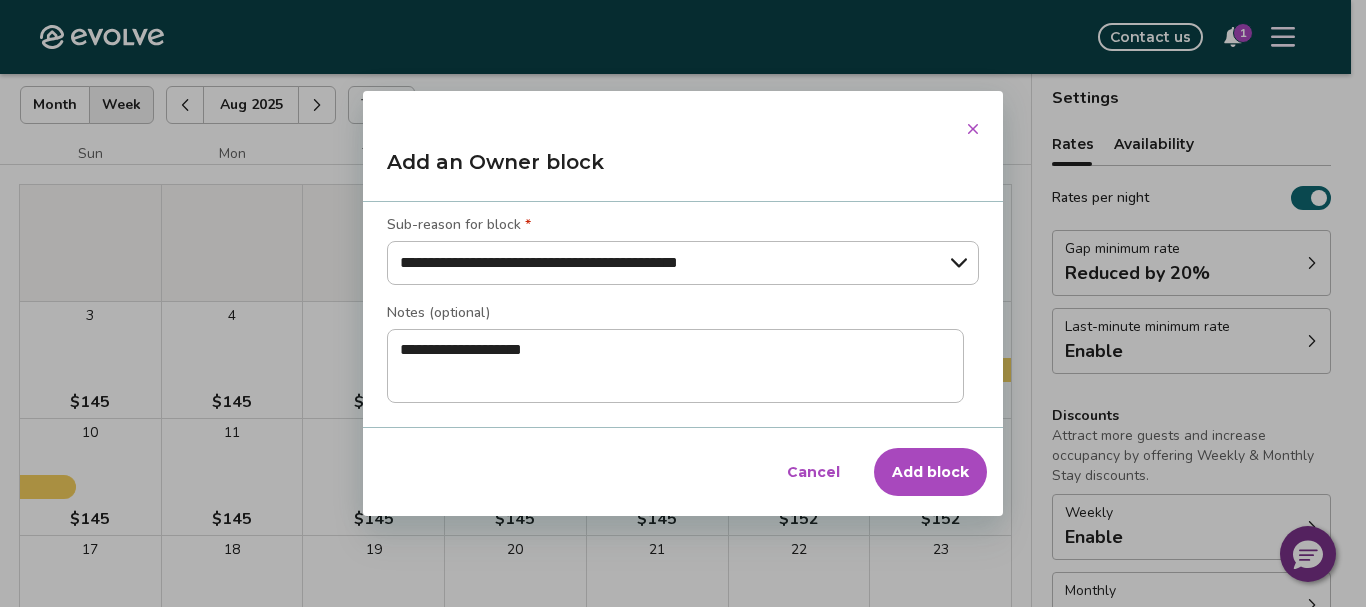click on "Add block" at bounding box center (930, 472) 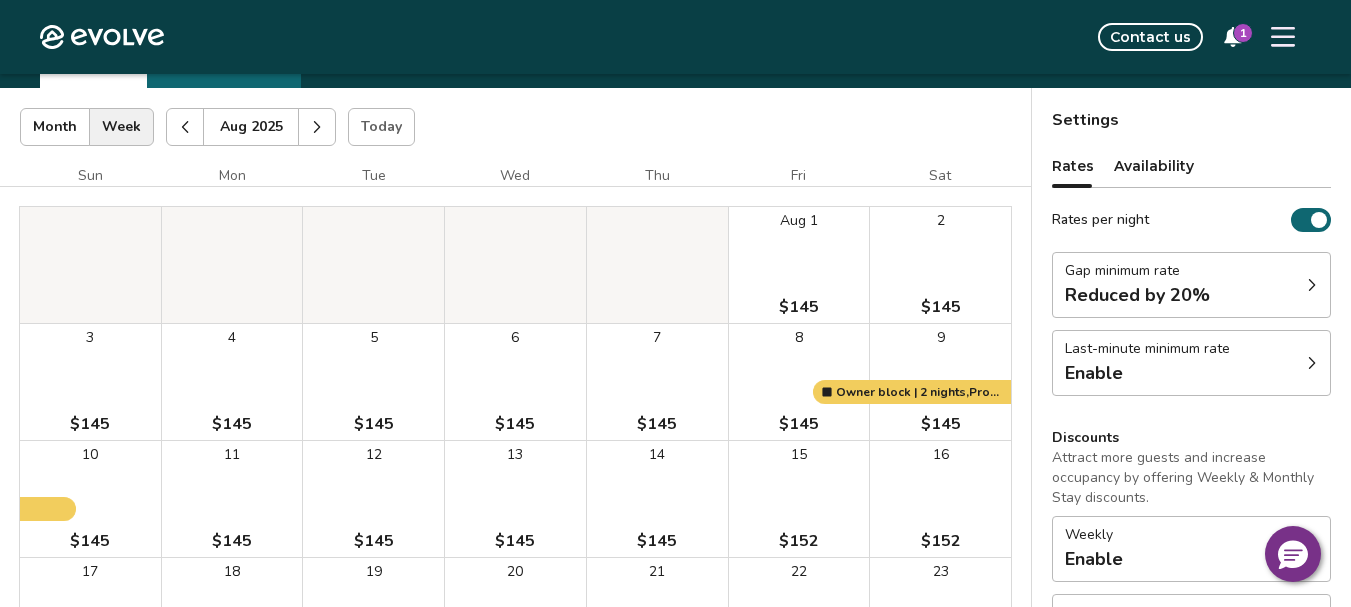 scroll, scrollTop: 90, scrollLeft: 0, axis: vertical 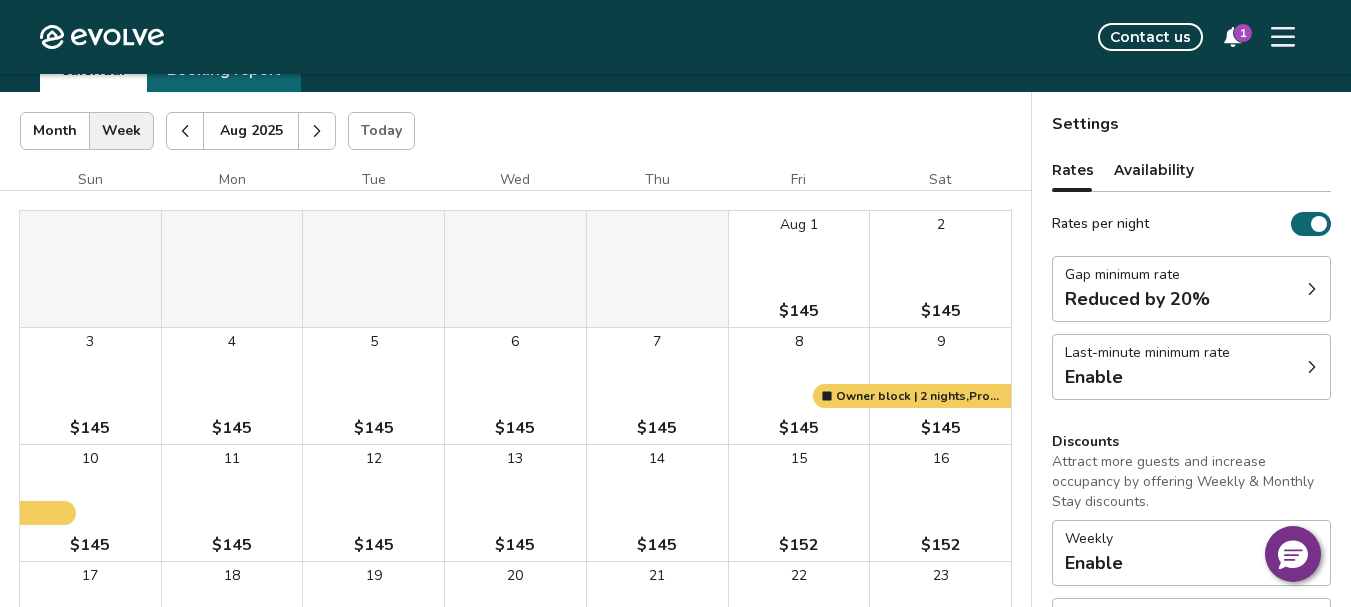 click on "Today" at bounding box center [381, 131] 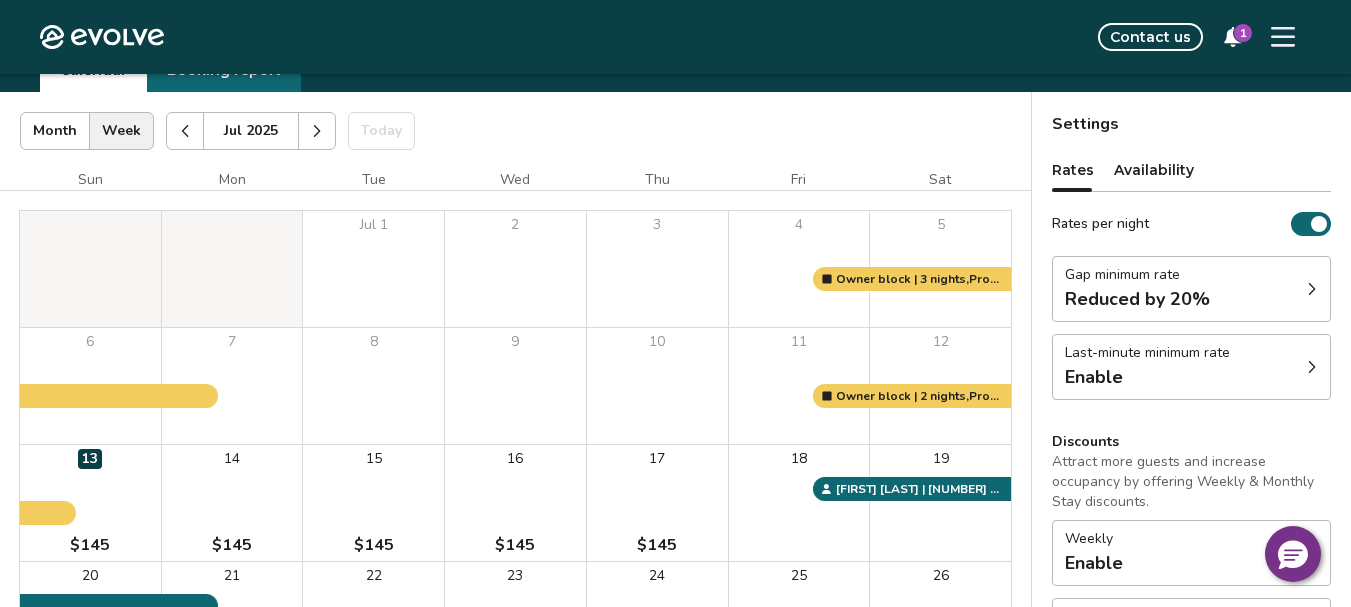 click 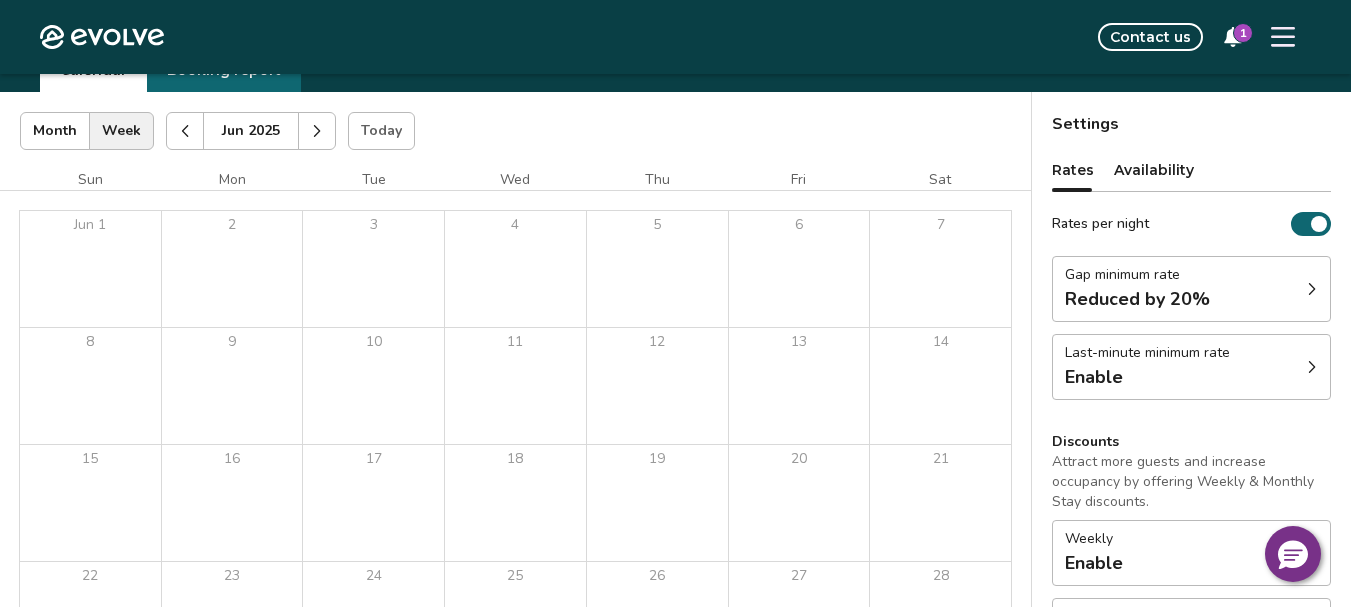 click on "Today" at bounding box center (381, 131) 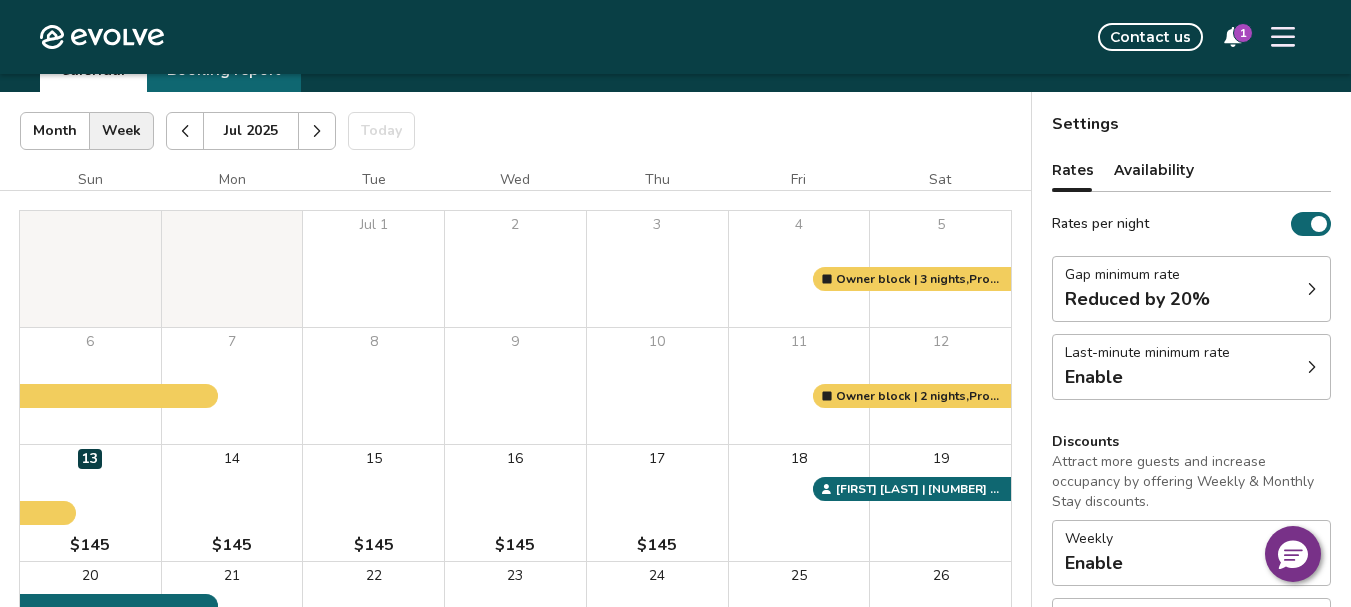click on "[MONTH] [YEAR]  | Views Month Week [MONTH] [YEAR] Today Settings" at bounding box center [515, 131] 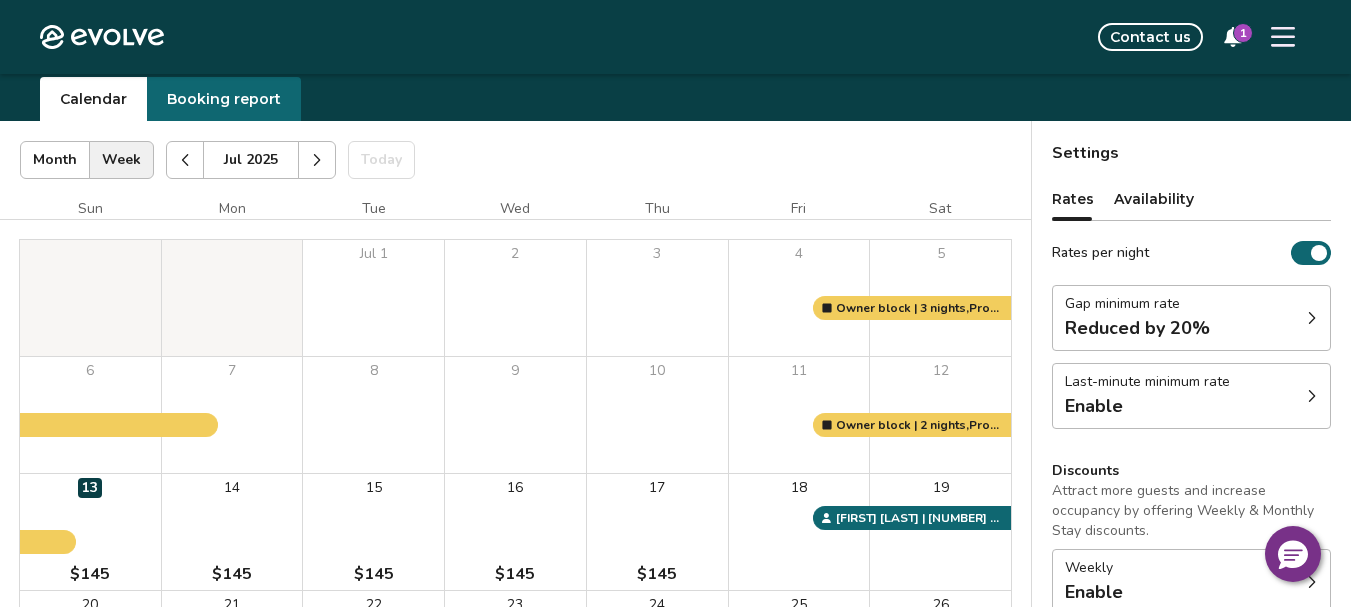 scroll, scrollTop: 59, scrollLeft: 0, axis: vertical 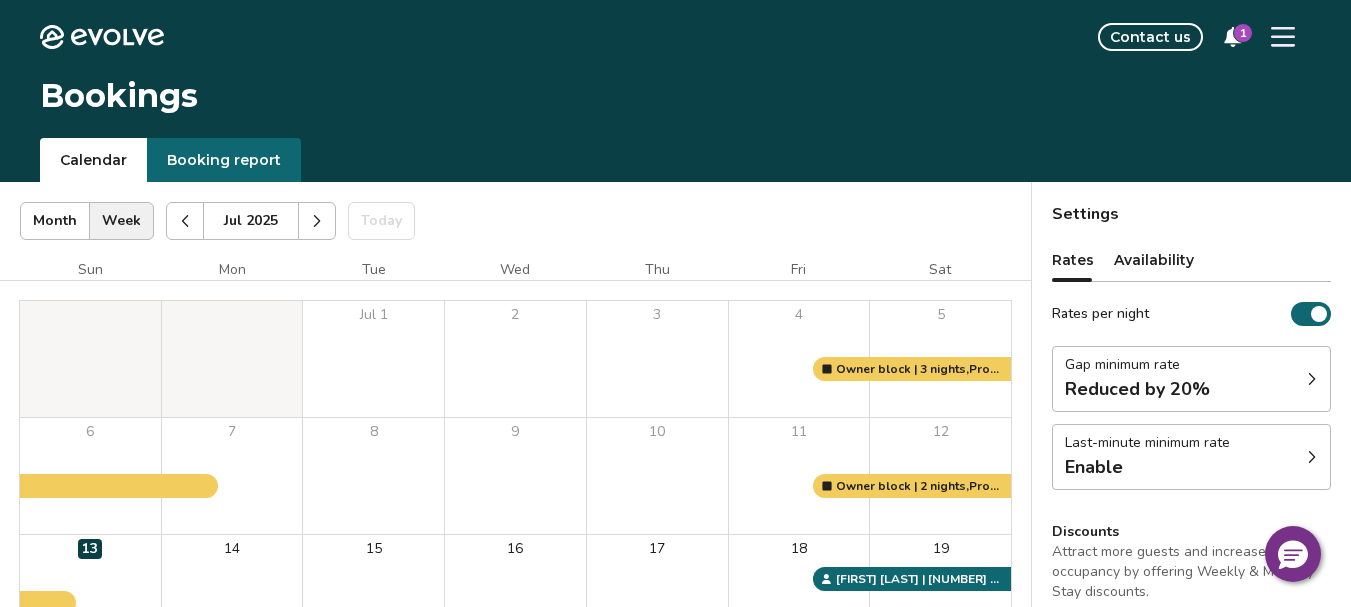 click on "1" at bounding box center (1243, 33) 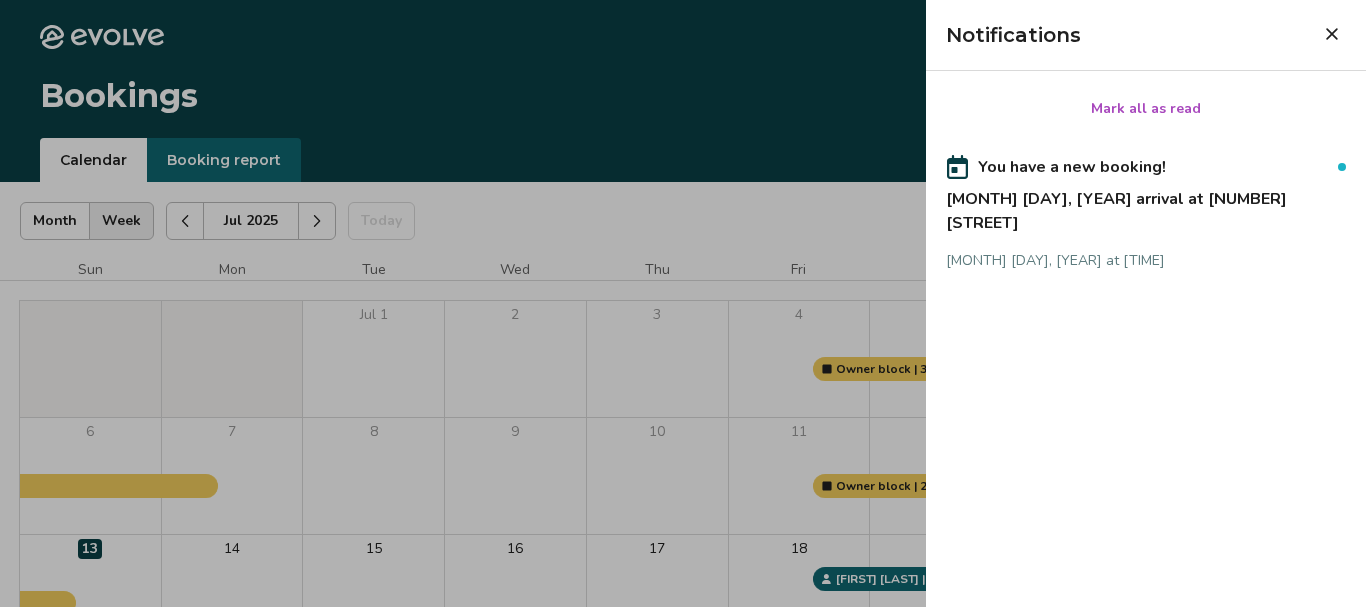 click 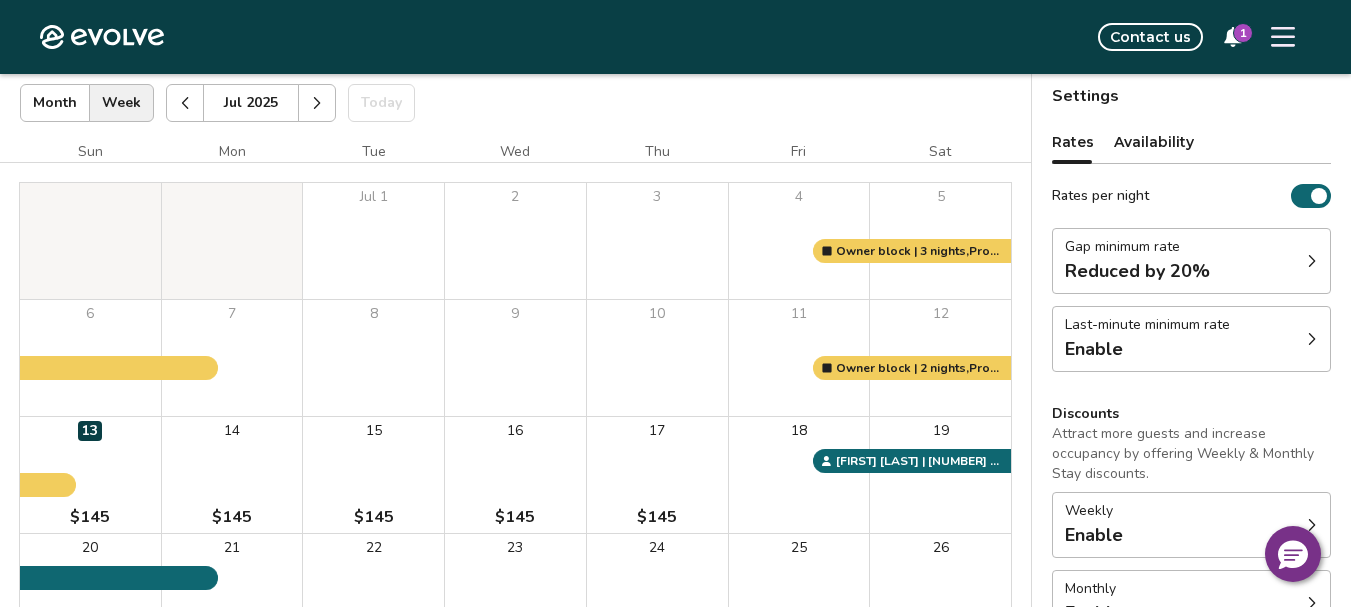 scroll, scrollTop: 0, scrollLeft: 0, axis: both 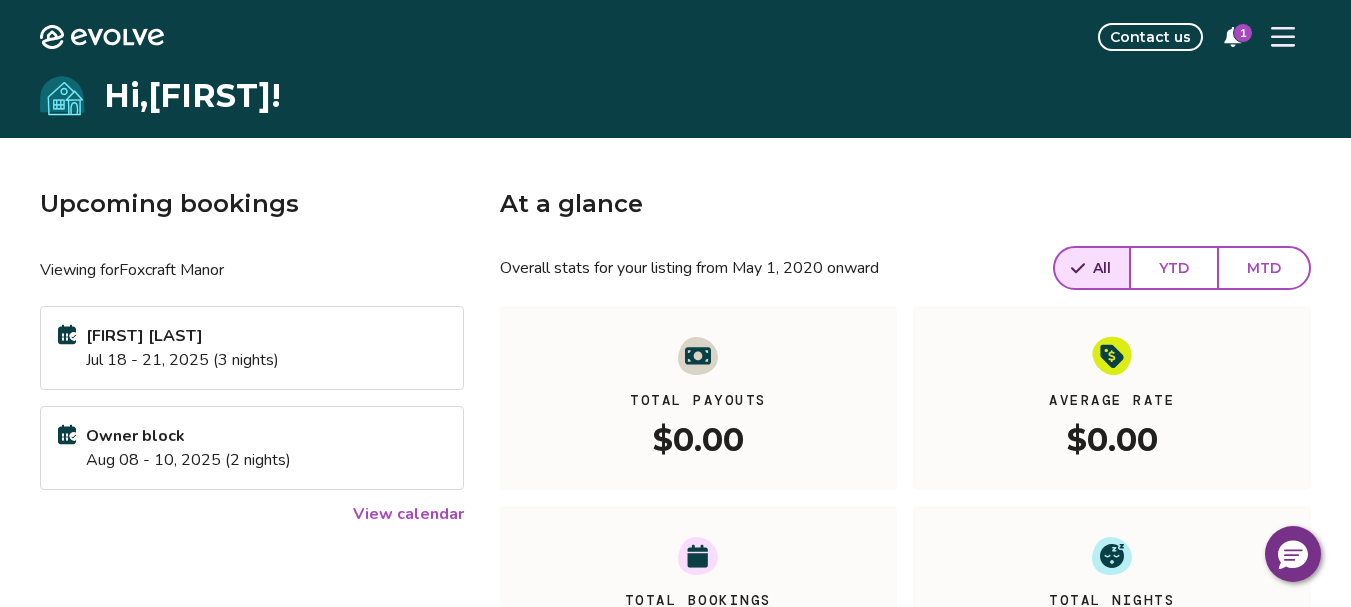 click on "View calendar" at bounding box center [408, 514] 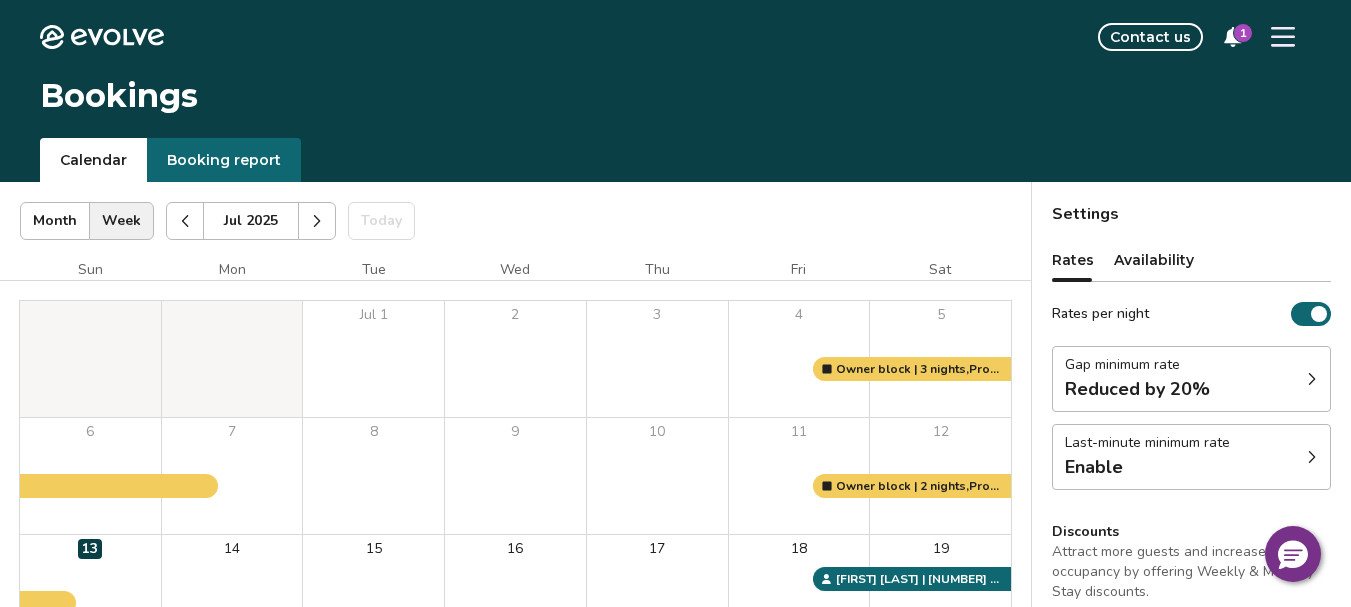 click at bounding box center (317, 221) 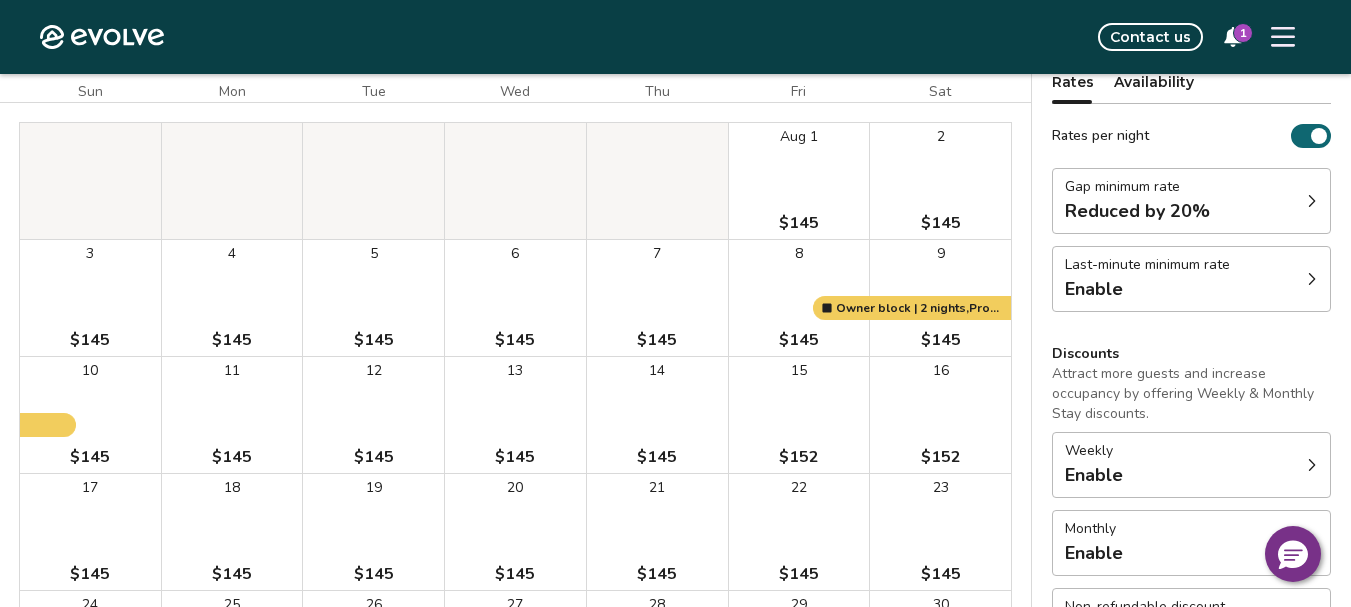 scroll, scrollTop: 0, scrollLeft: 0, axis: both 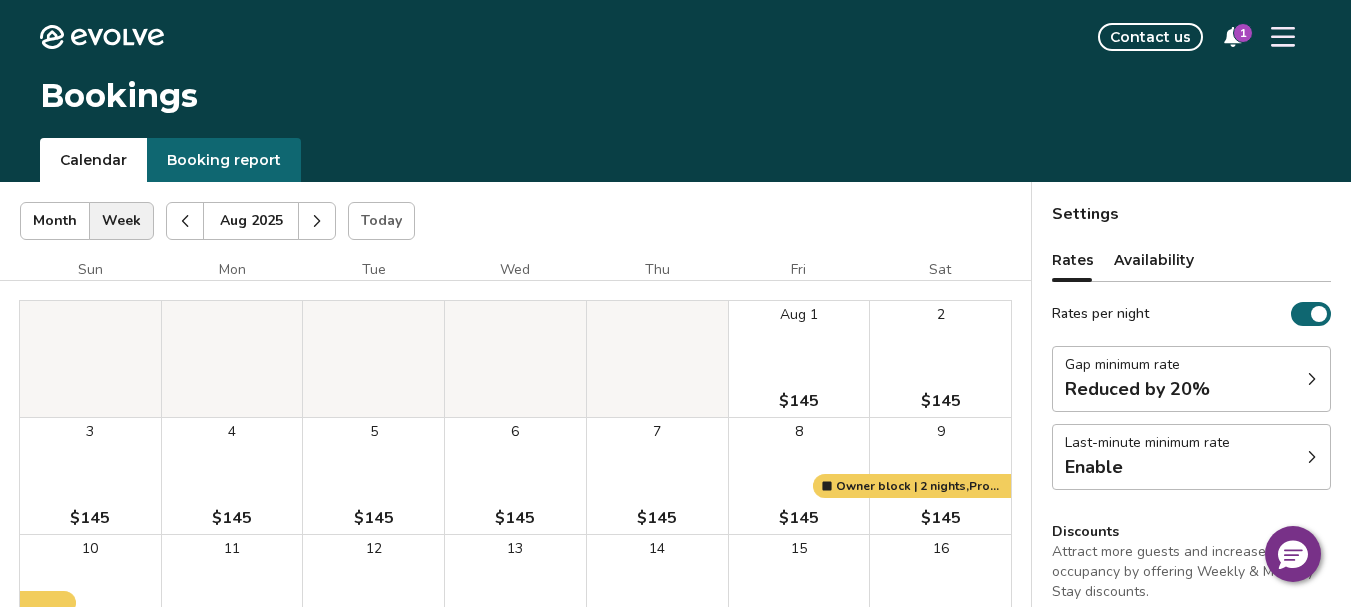 click on "[MONTH] [DAY] $[PRICE]" at bounding box center [799, 359] 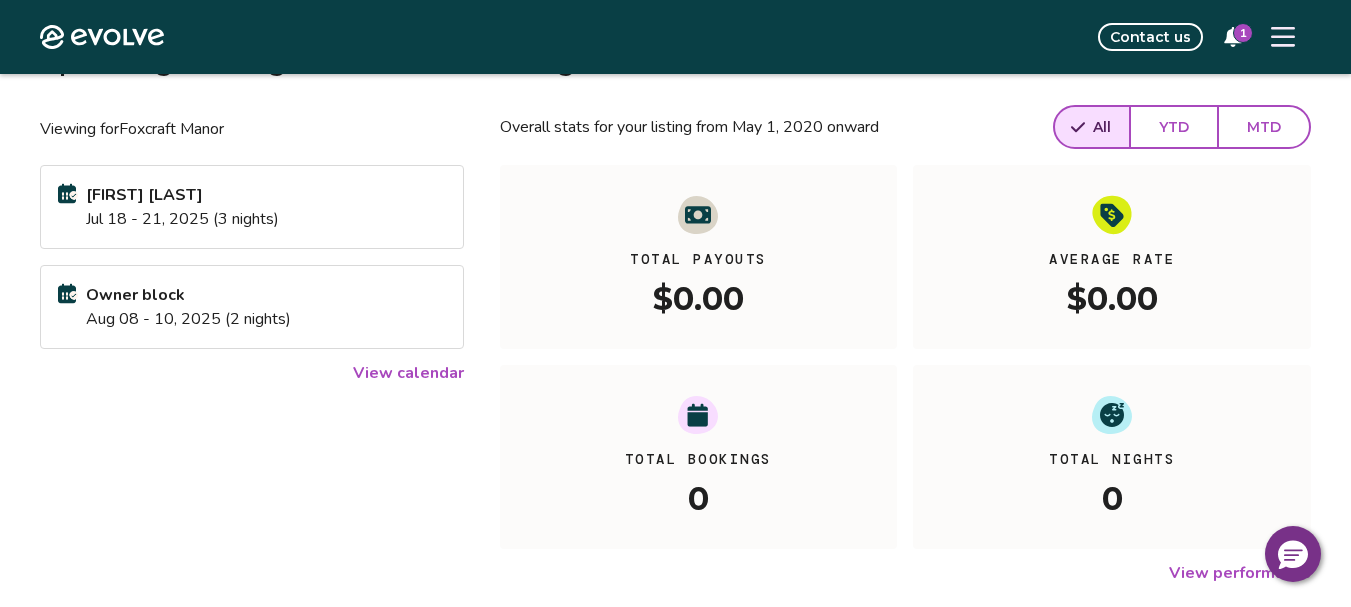 scroll, scrollTop: 145, scrollLeft: 0, axis: vertical 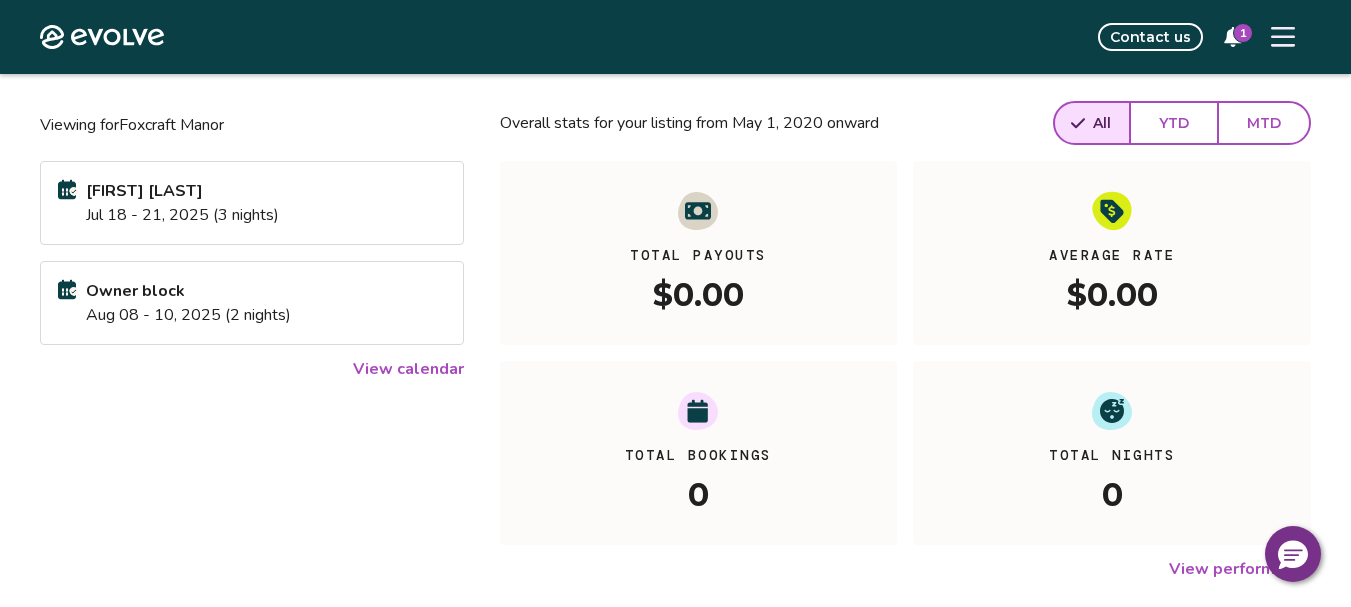 click on "View calendar" at bounding box center [408, 369] 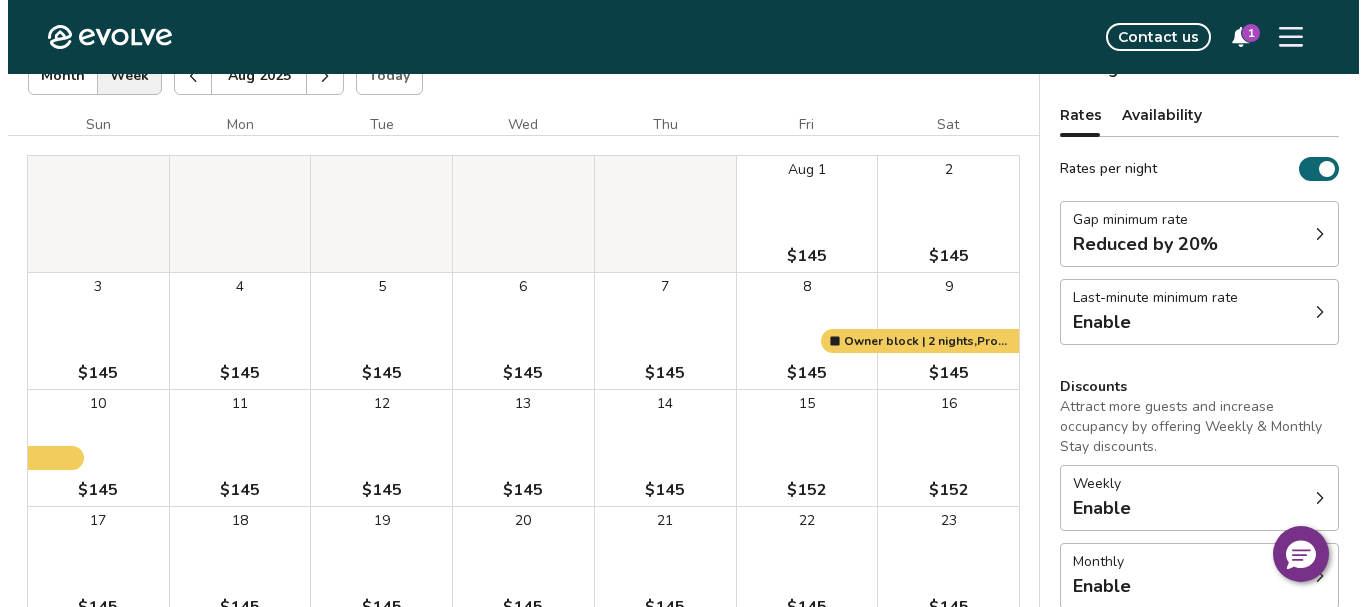 scroll, scrollTop: 0, scrollLeft: 0, axis: both 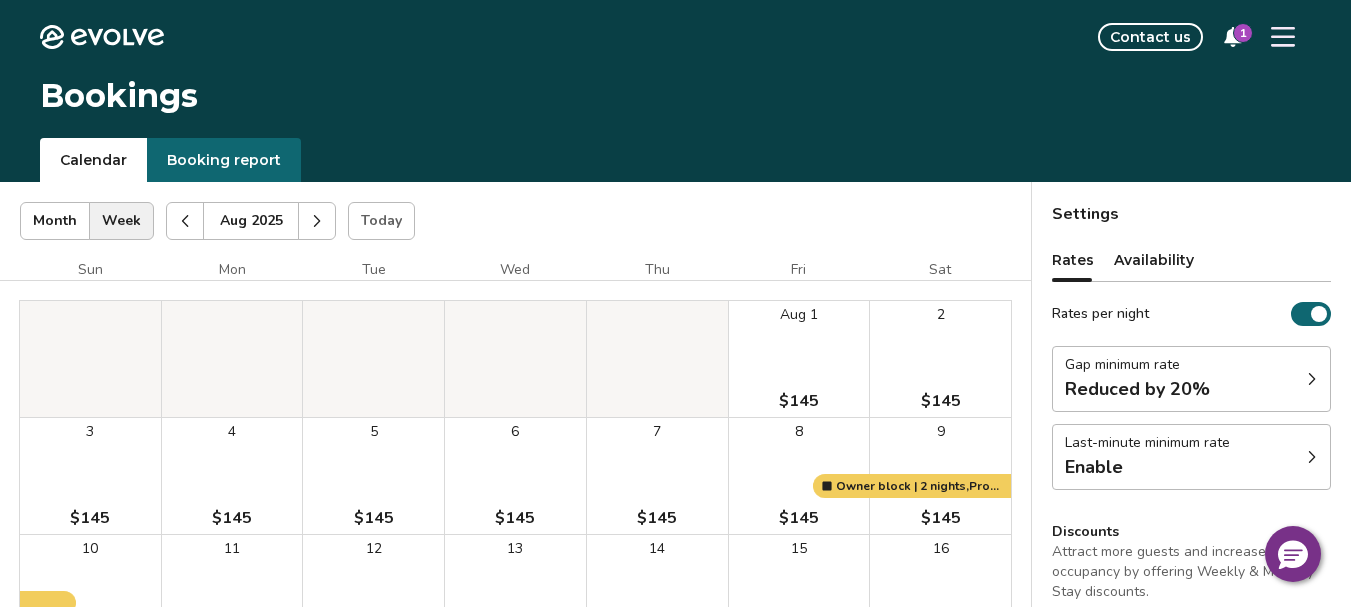 click at bounding box center (317, 221) 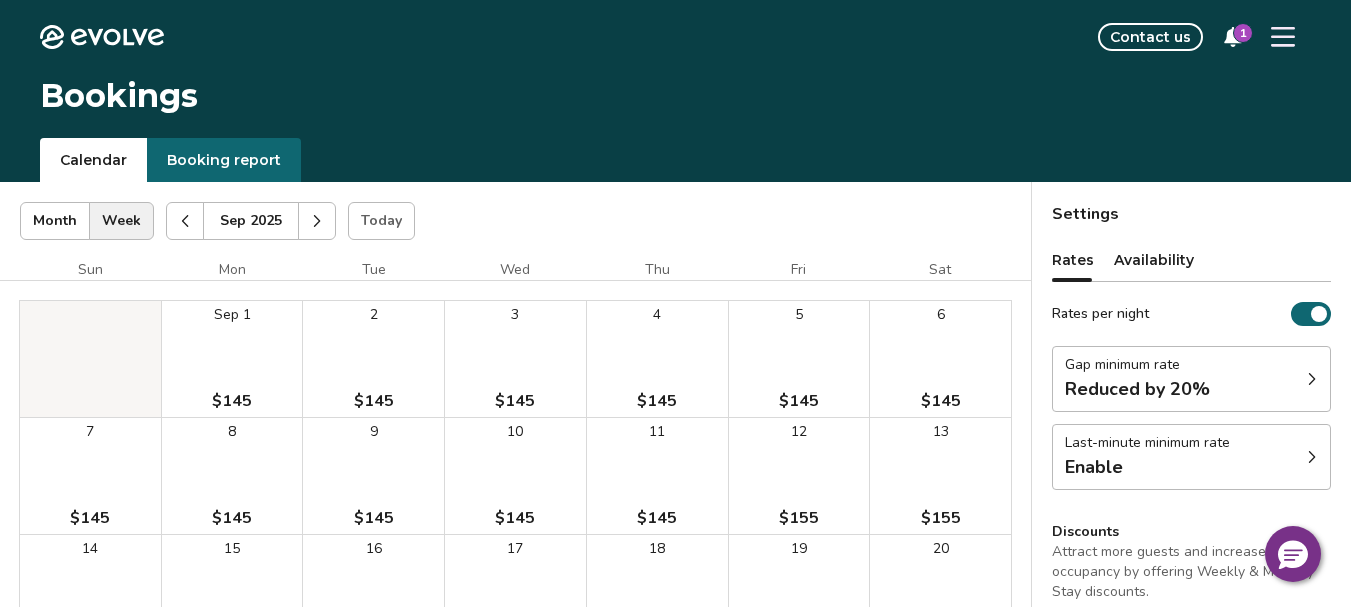 click at bounding box center [185, 221] 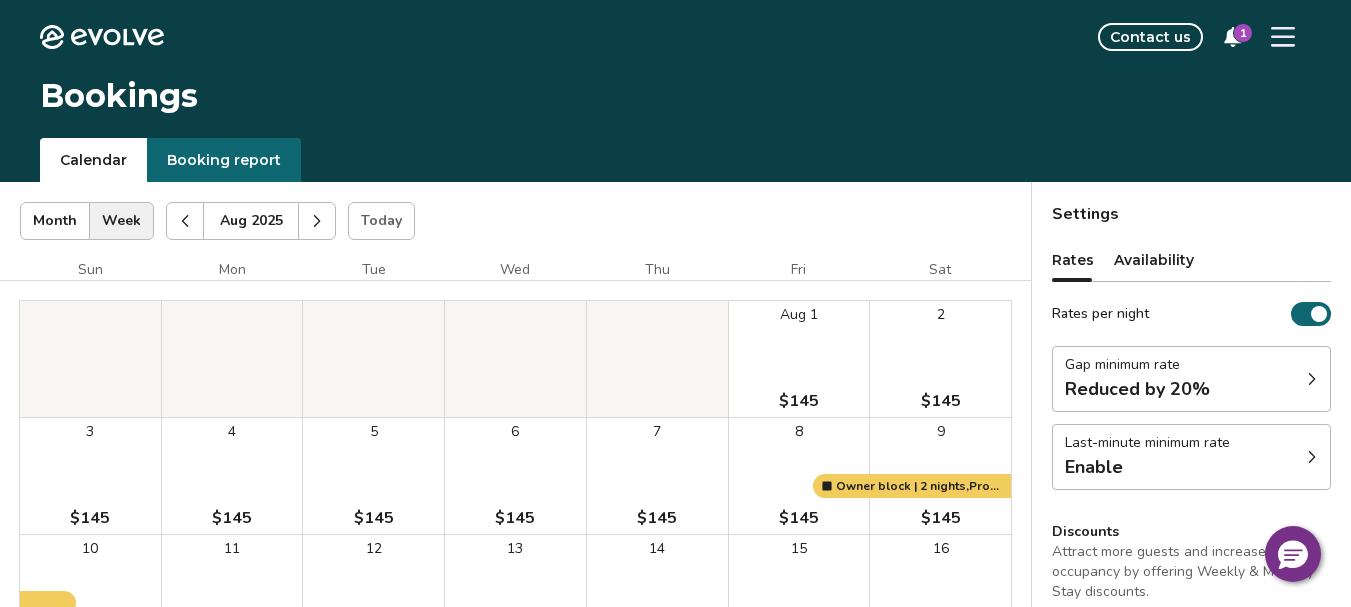click on "[NUMBER] $[PRICE]" at bounding box center (940, 359) 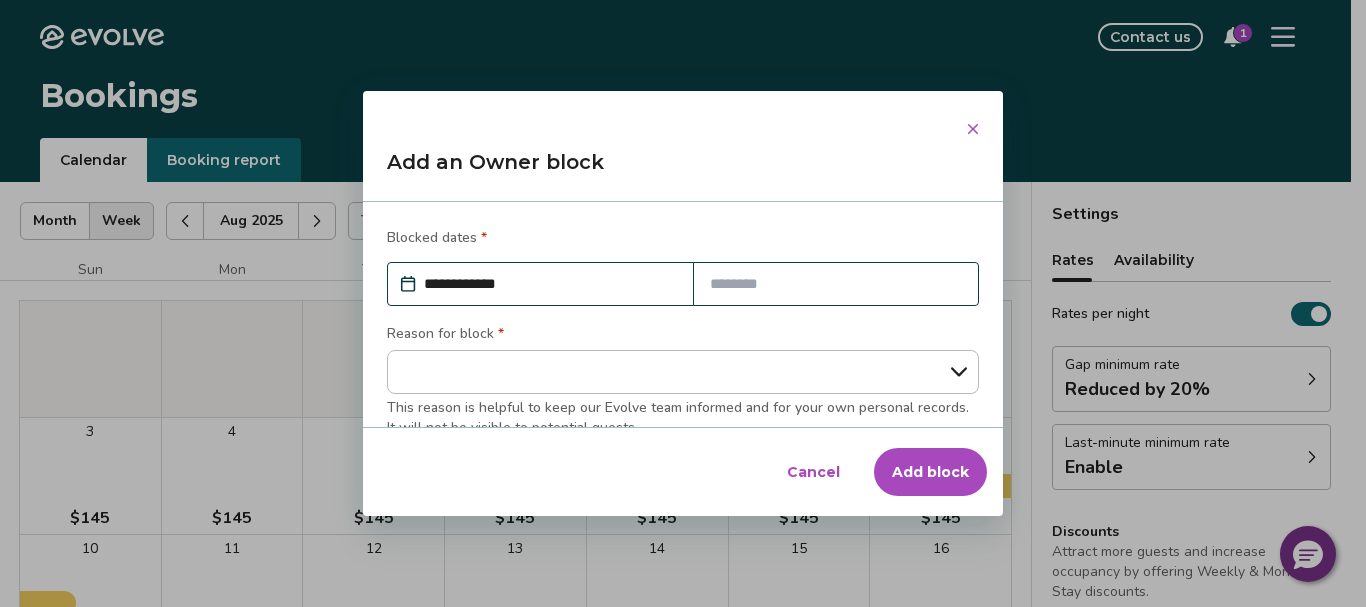 click at bounding box center [836, 284] 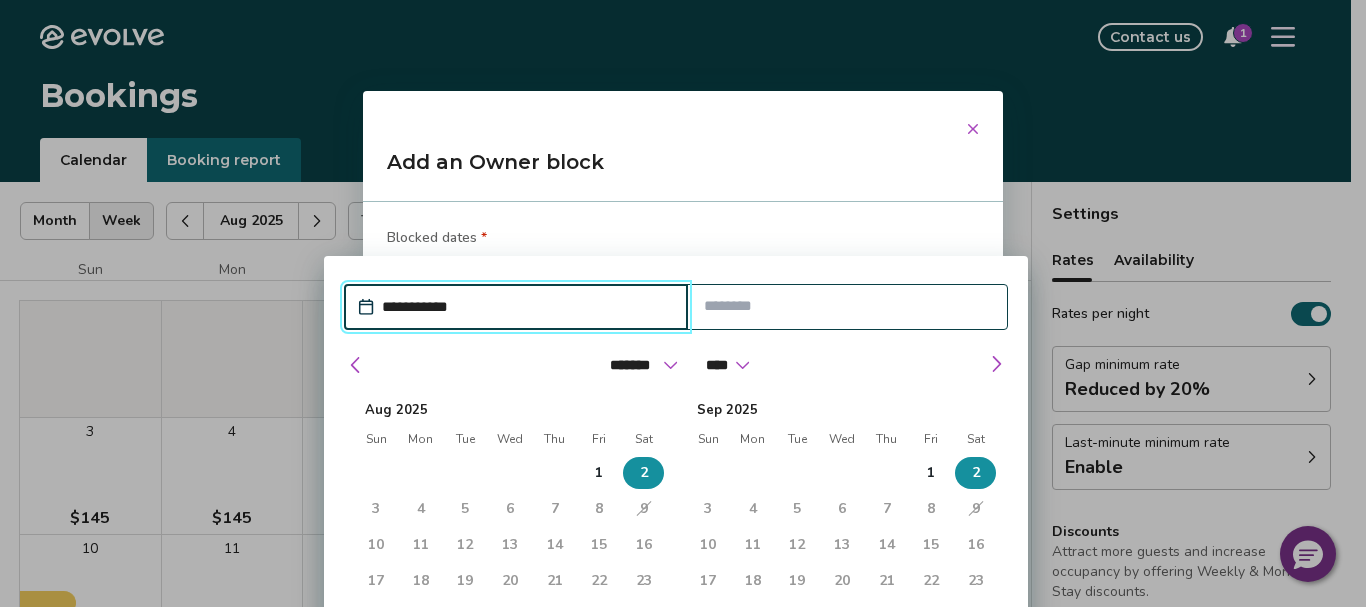 click on "3" at bounding box center [376, 509] 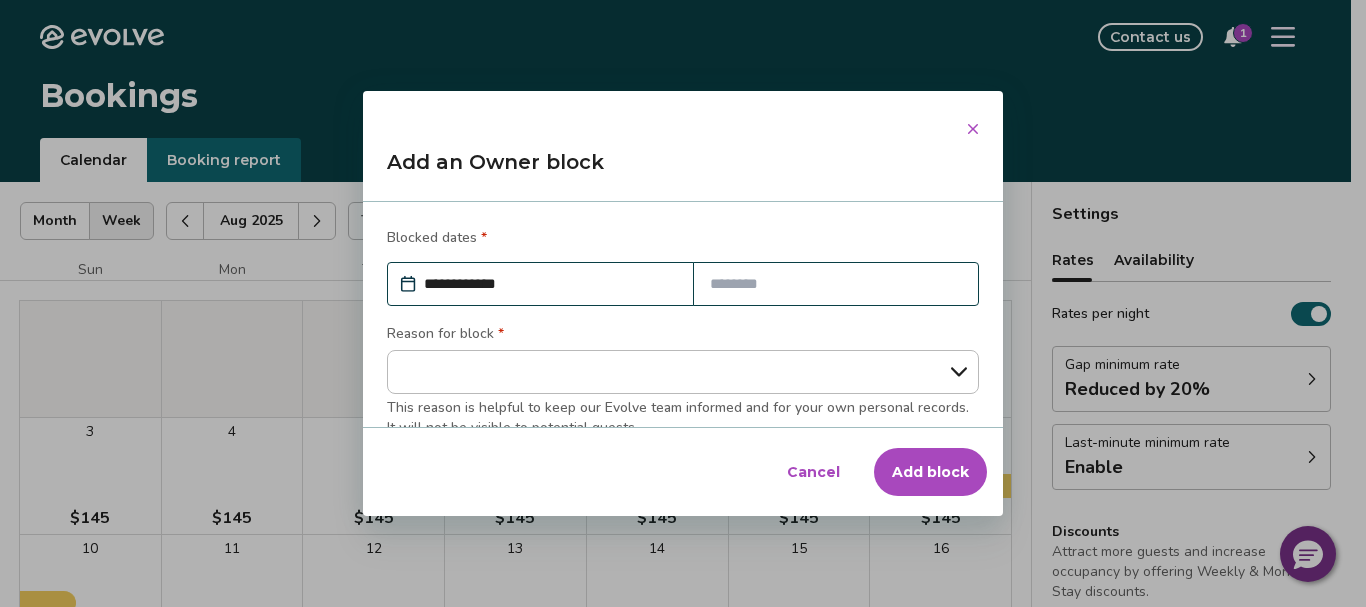click at bounding box center [836, 284] 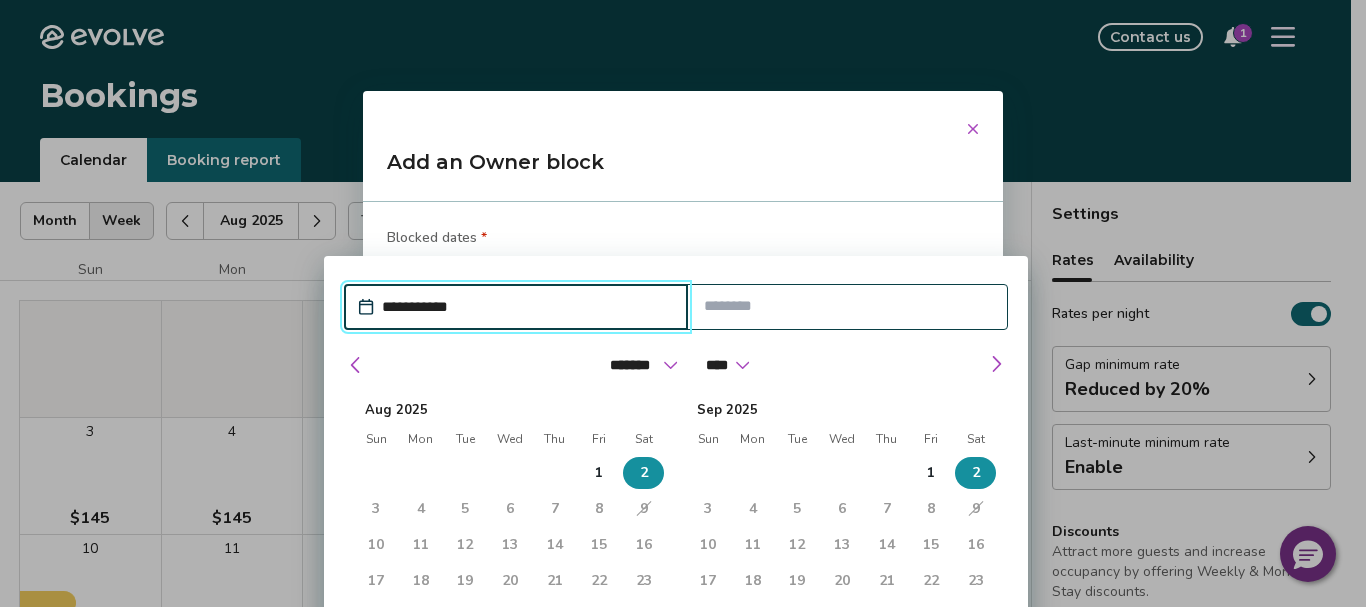click on "3" at bounding box center [376, 509] 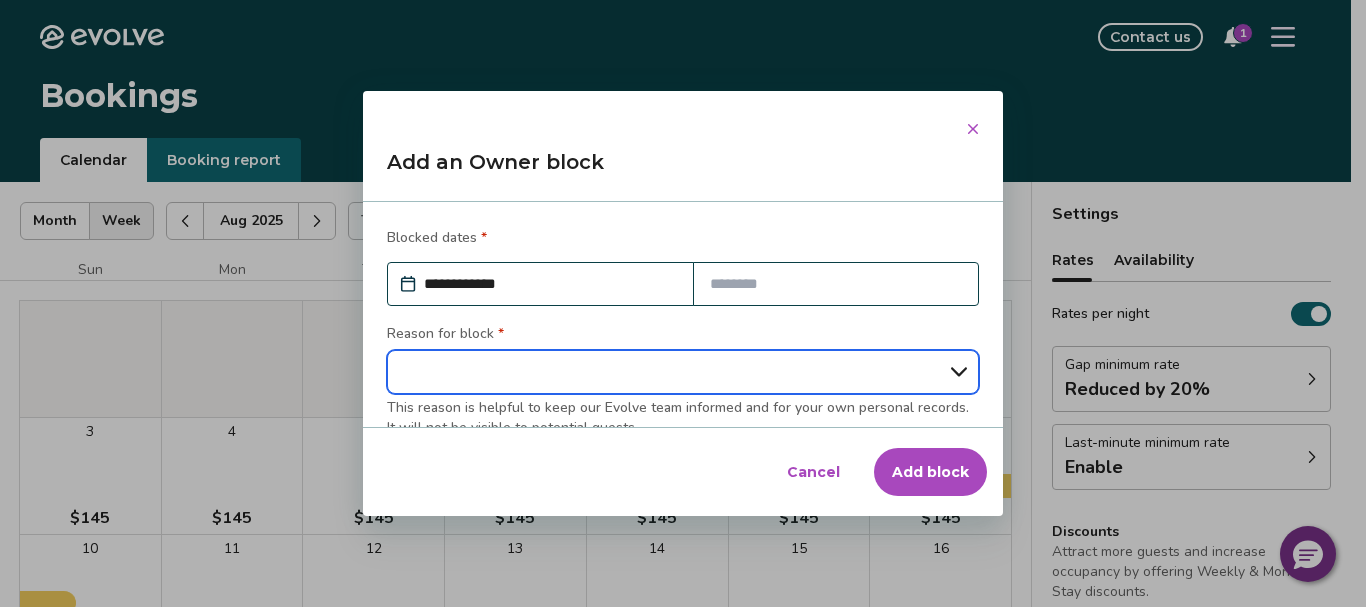 click on "**********" at bounding box center [683, 372] 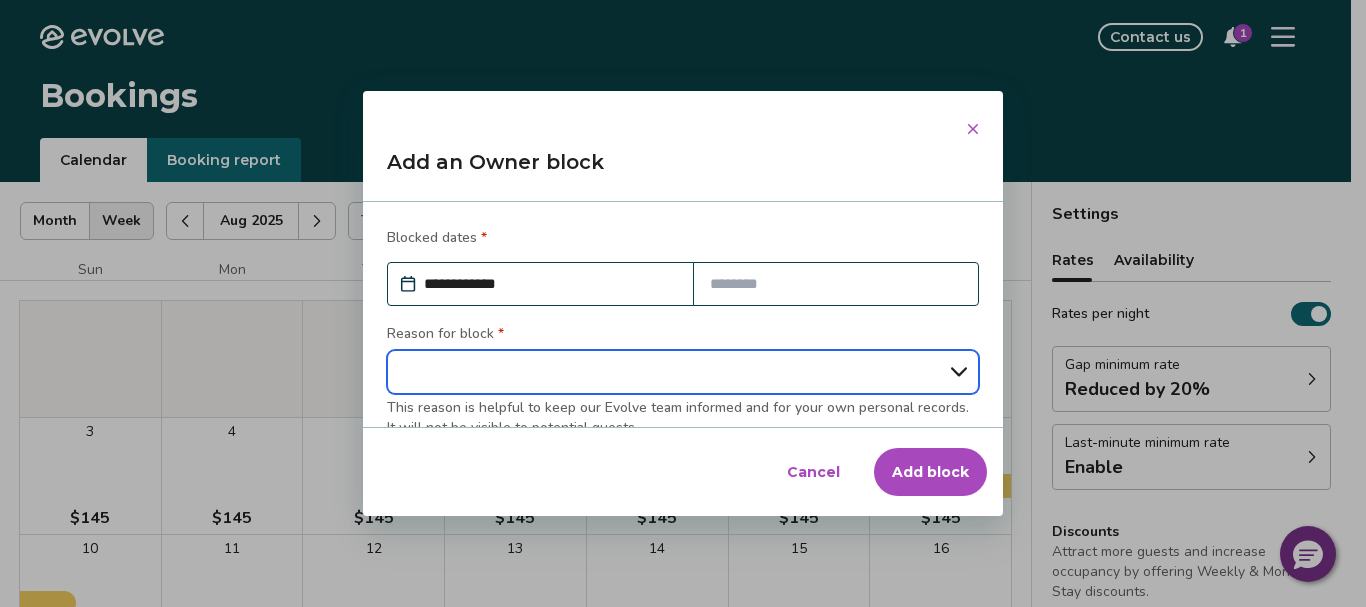 select on "**********" 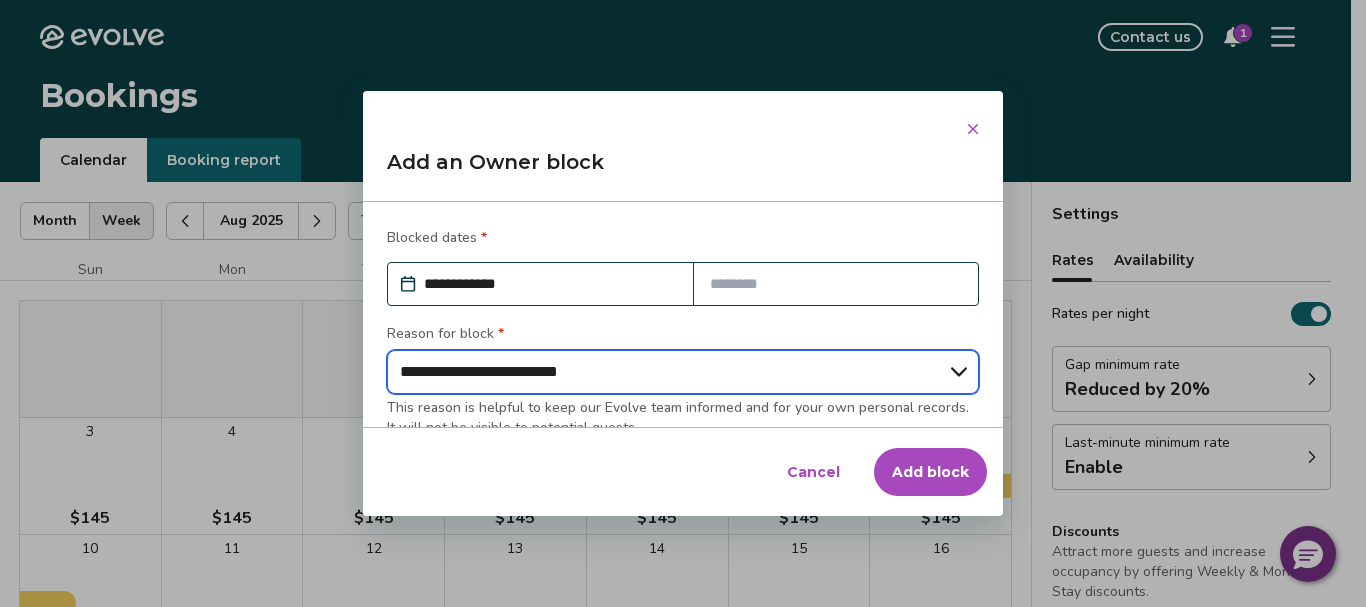 click on "**********" at bounding box center (683, 372) 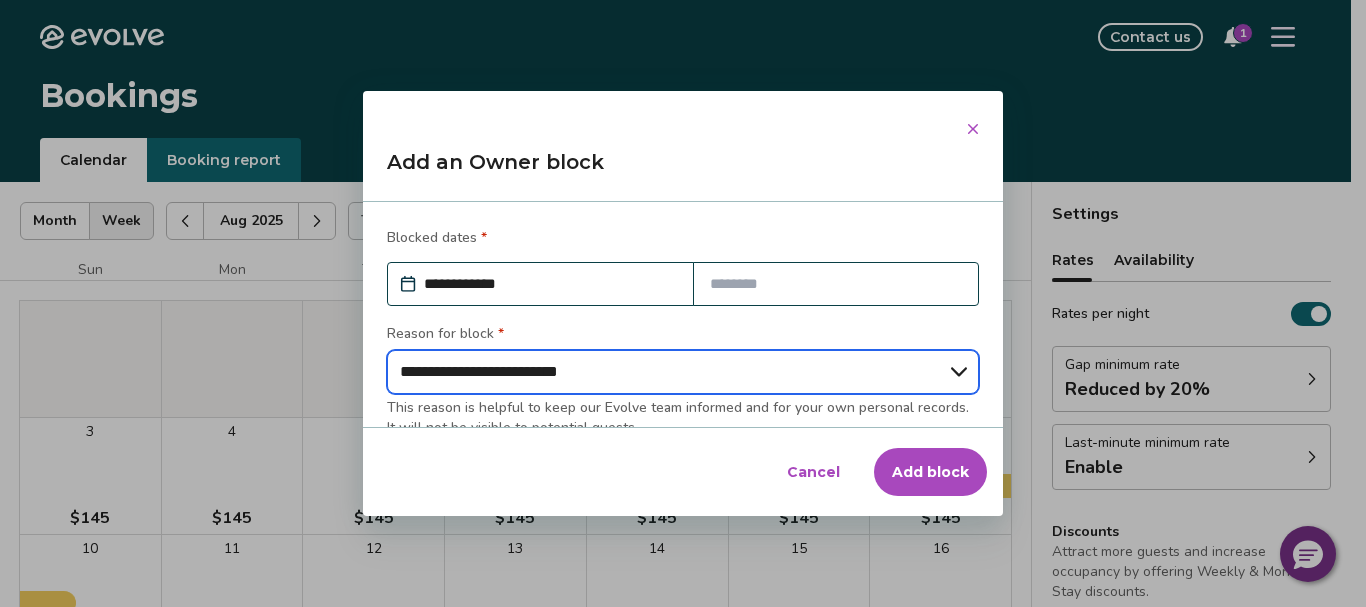 type on "*" 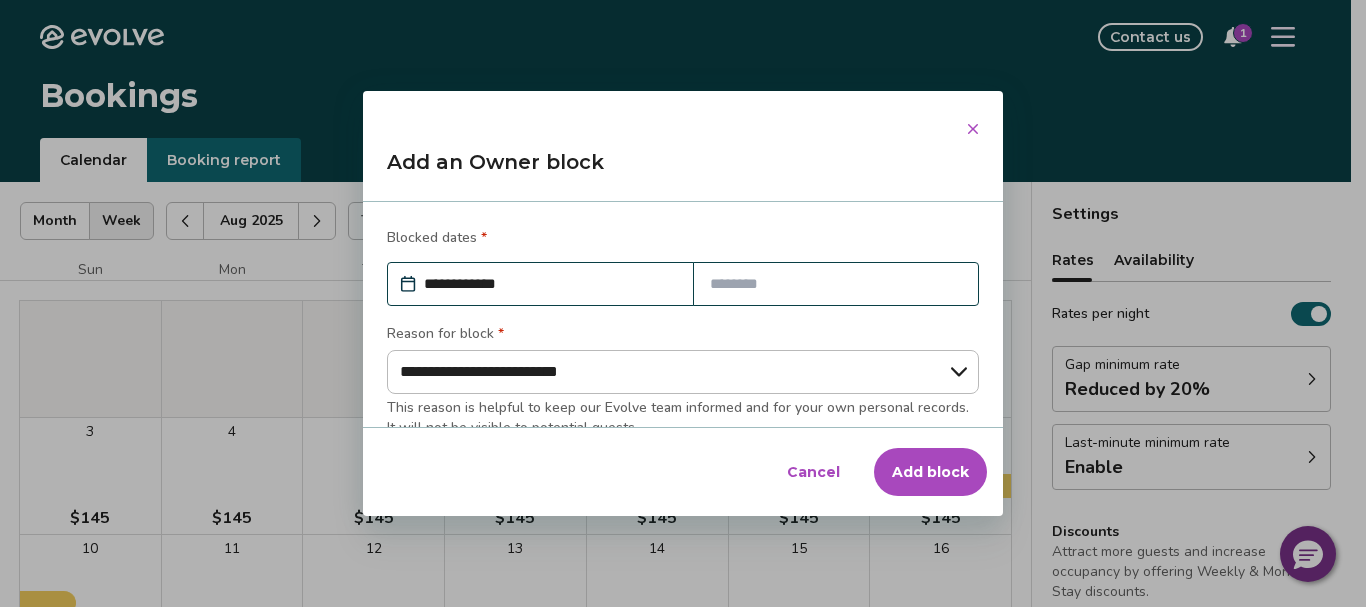click at bounding box center [836, 284] 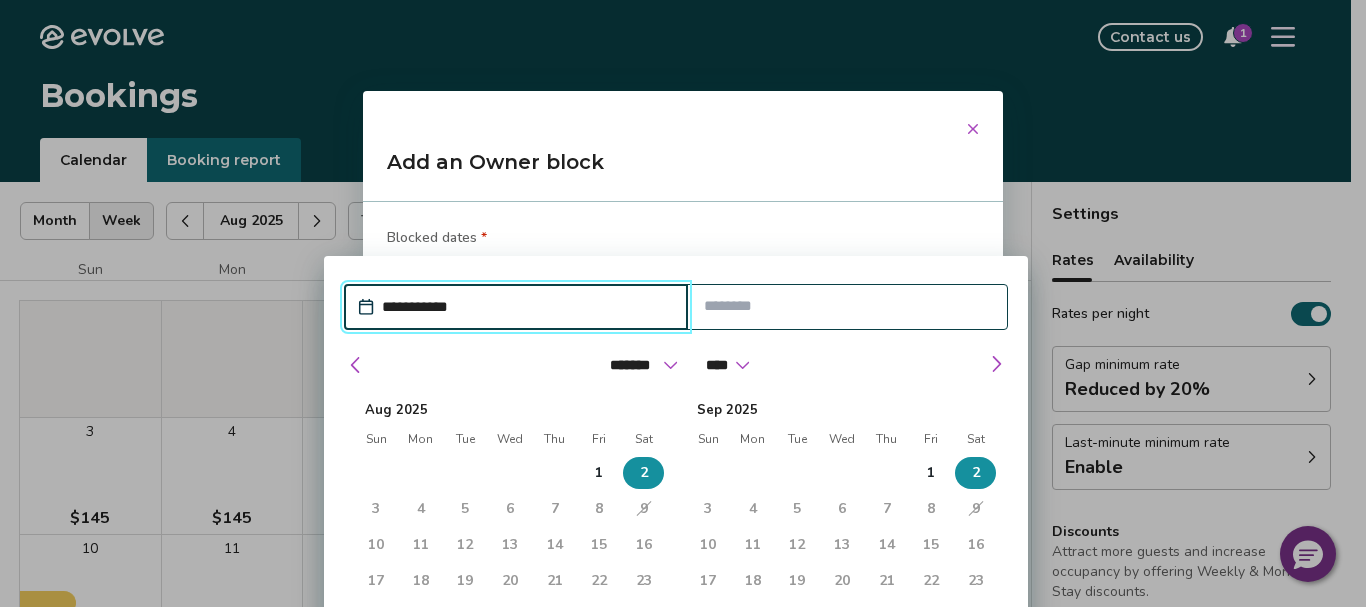 click on "4" at bounding box center [421, 509] 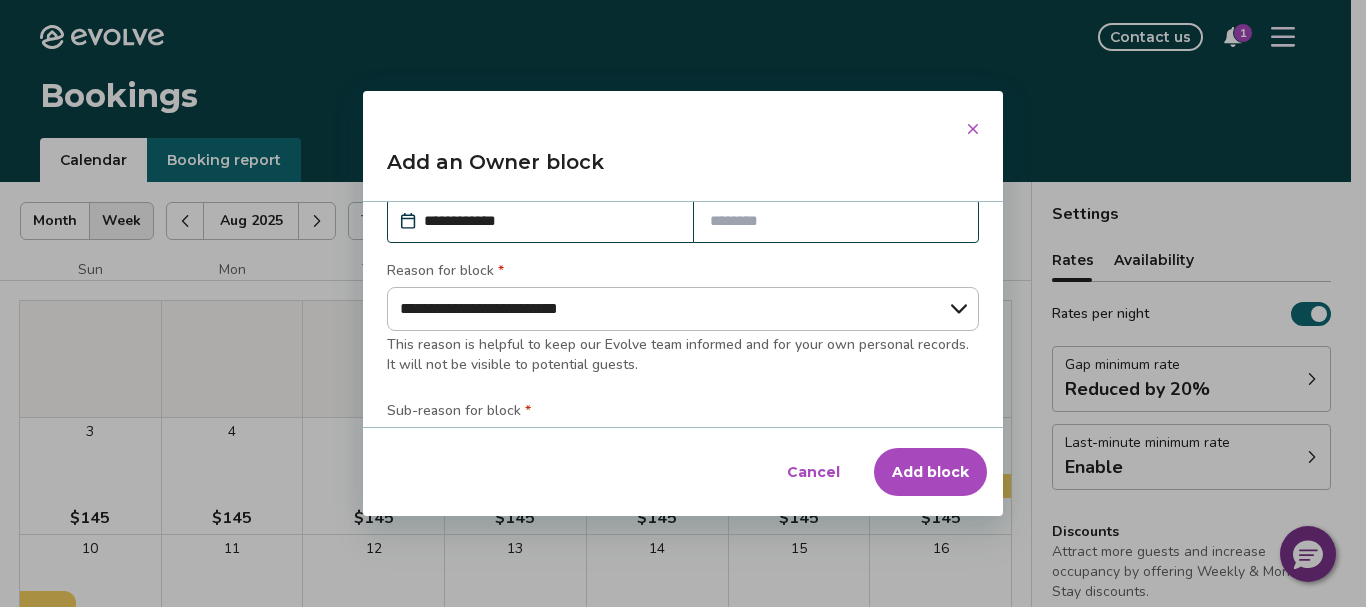 scroll, scrollTop: 0, scrollLeft: 0, axis: both 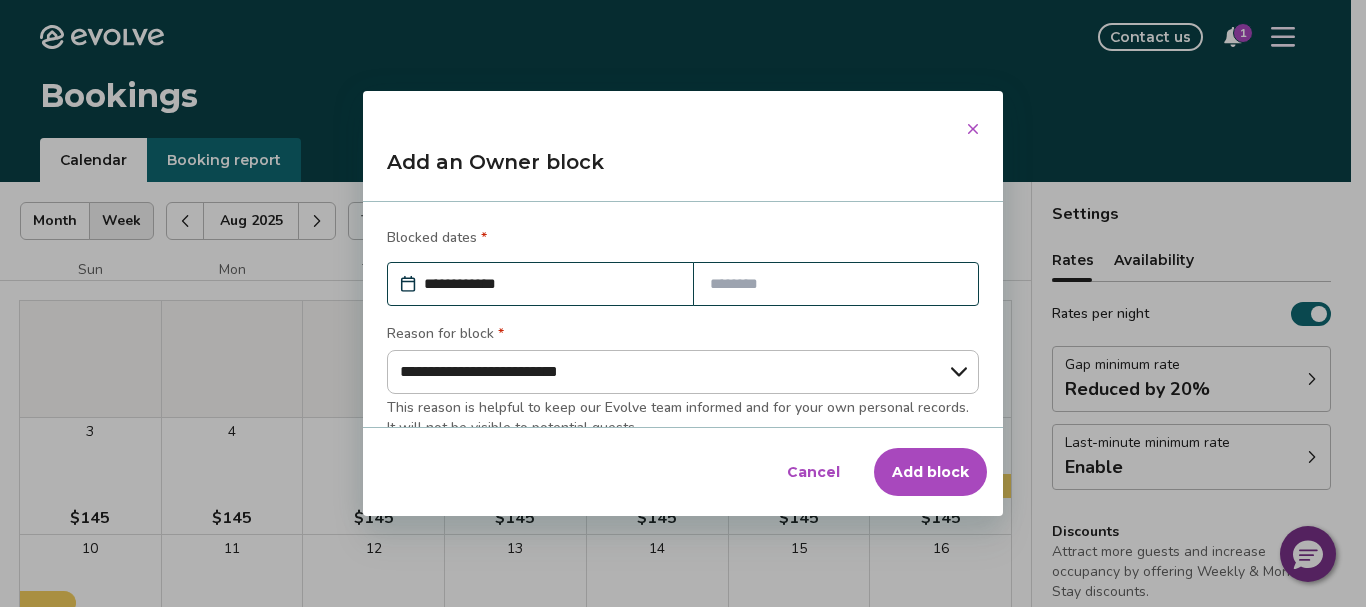 click at bounding box center (836, 284) 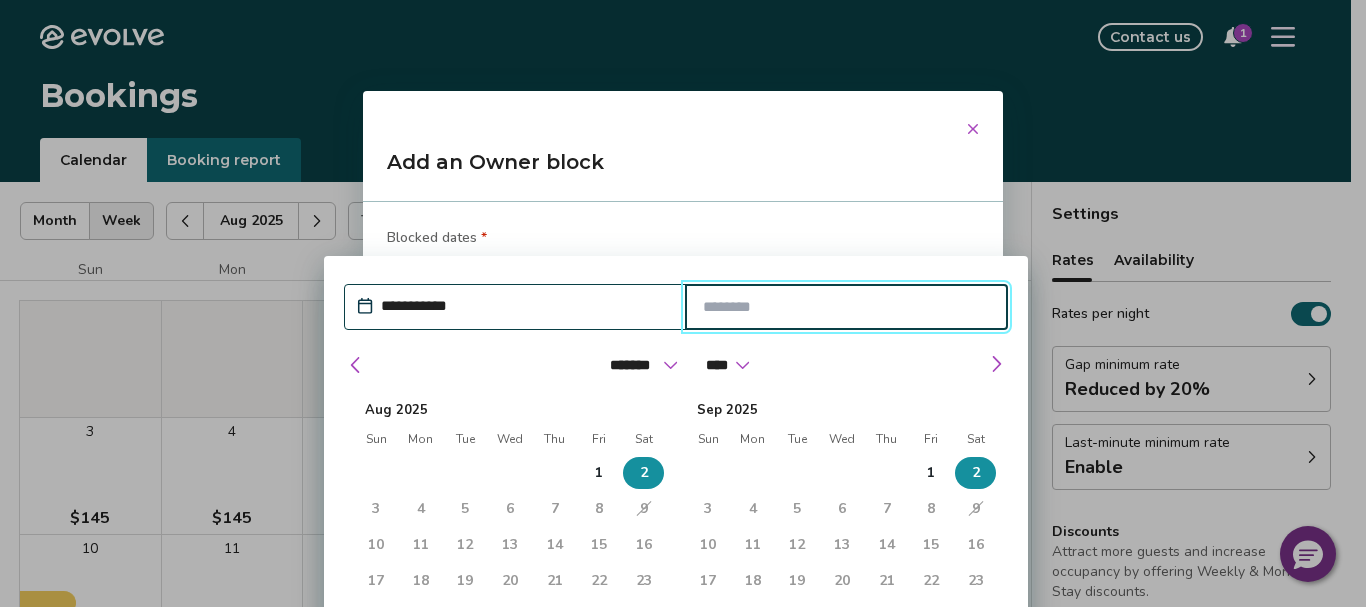 click at bounding box center [847, 307] 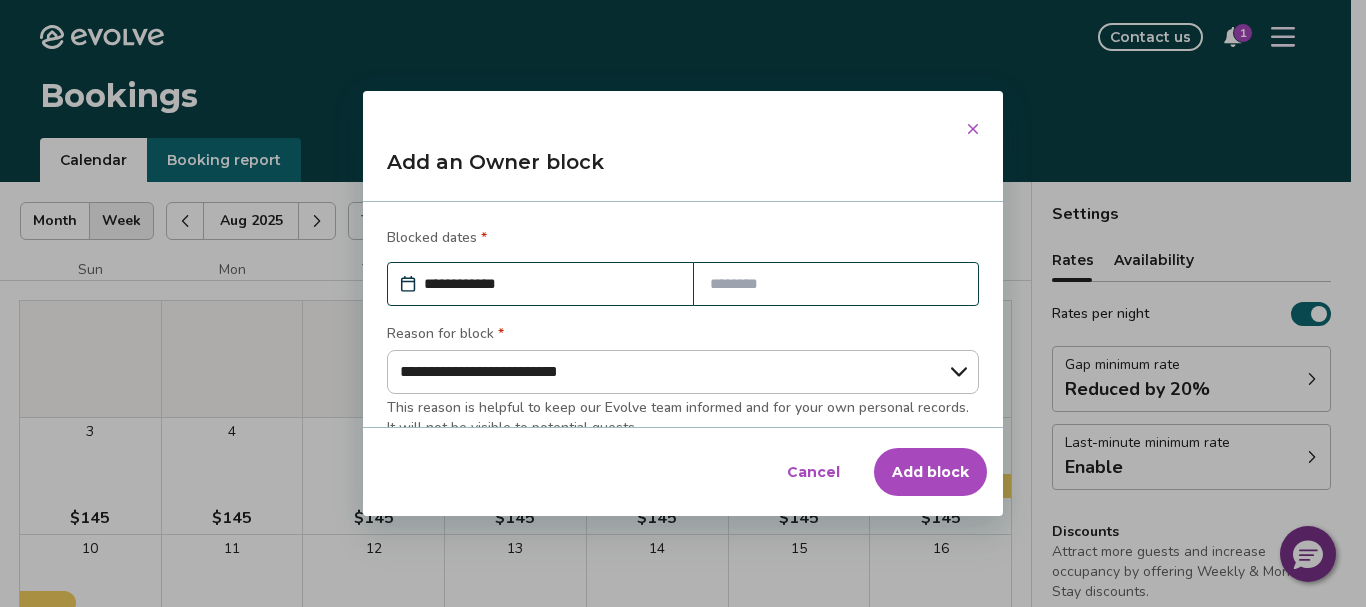 click at bounding box center [836, 284] 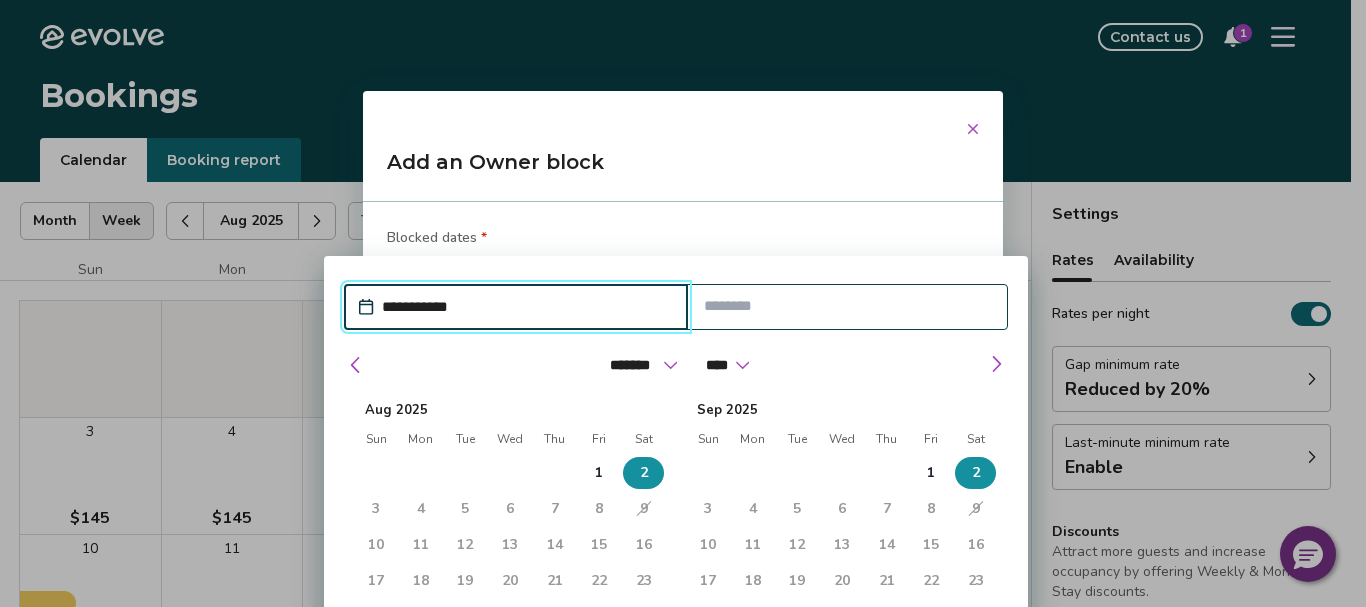 click at bounding box center [848, 306] 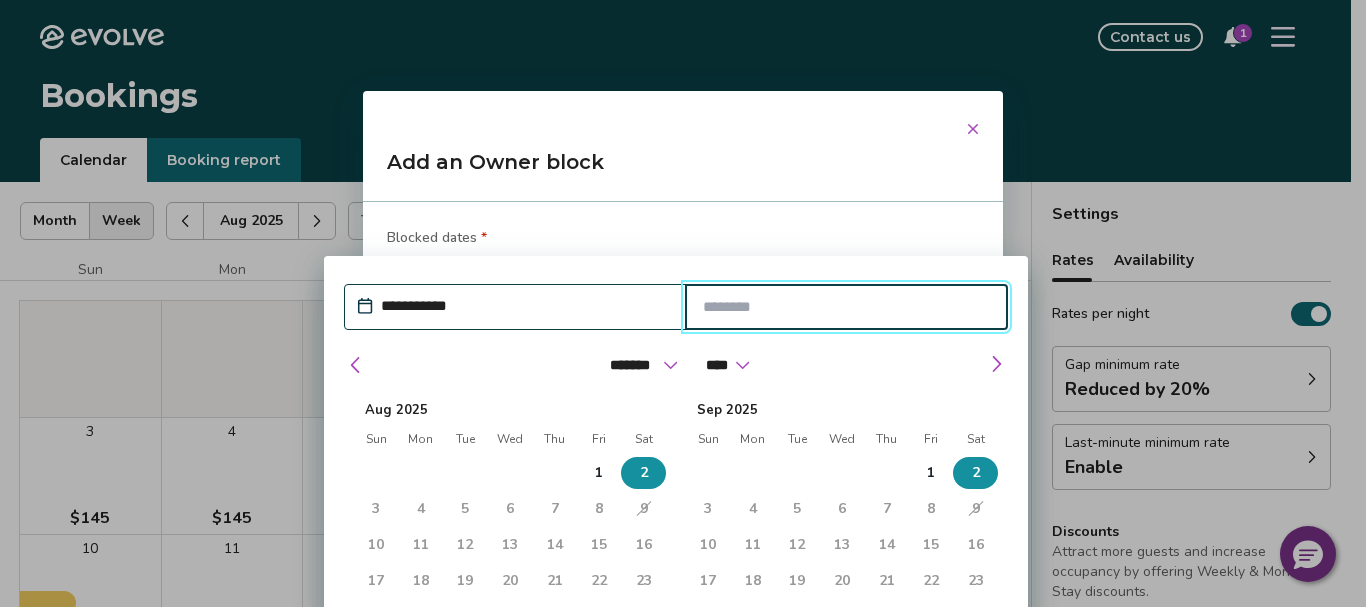 click on "2" at bounding box center (975, 473) 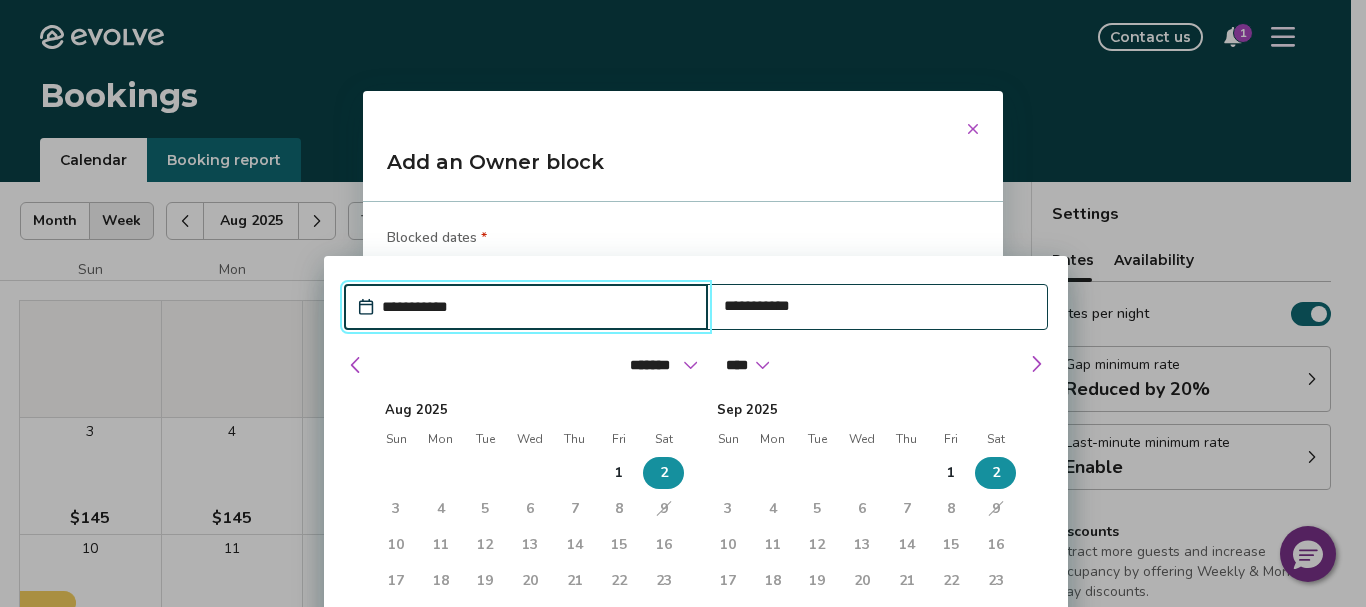 type on "*" 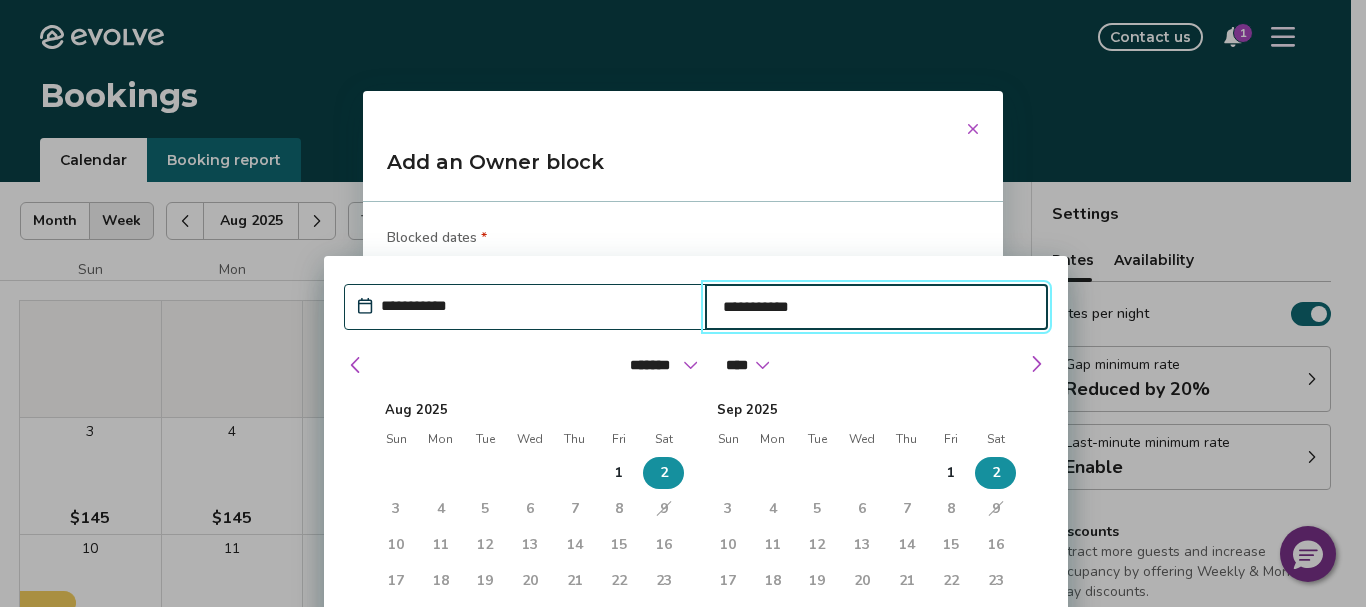 click on "3" at bounding box center [396, 509] 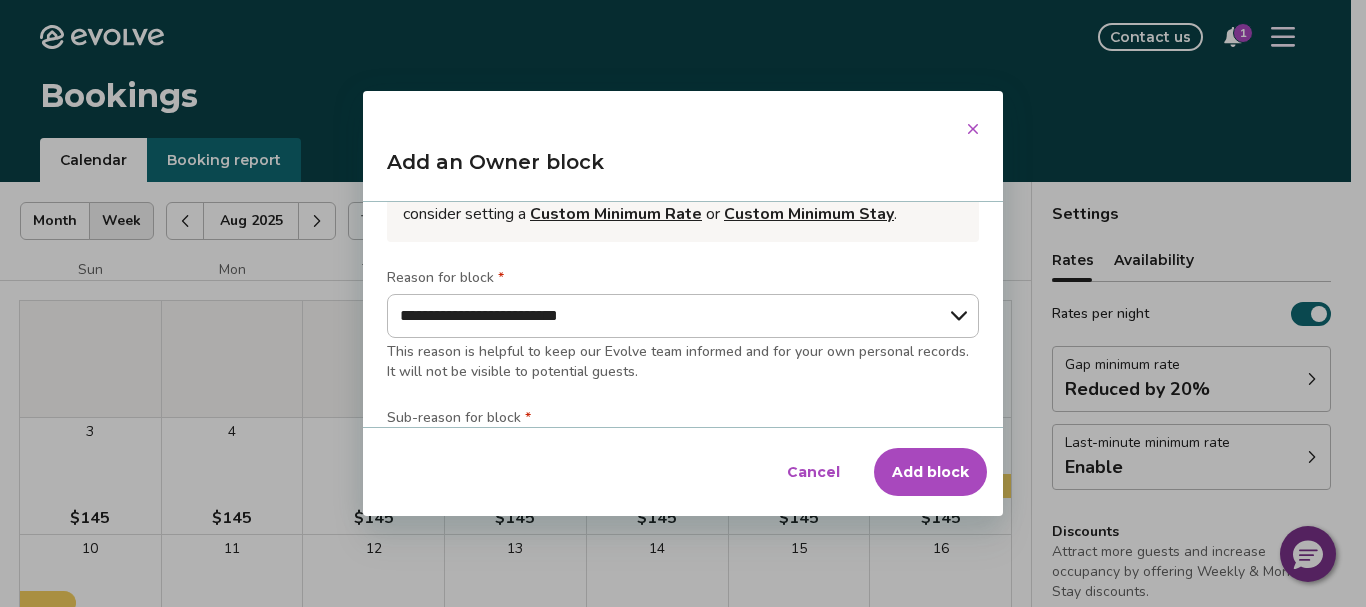 scroll, scrollTop: 0, scrollLeft: 0, axis: both 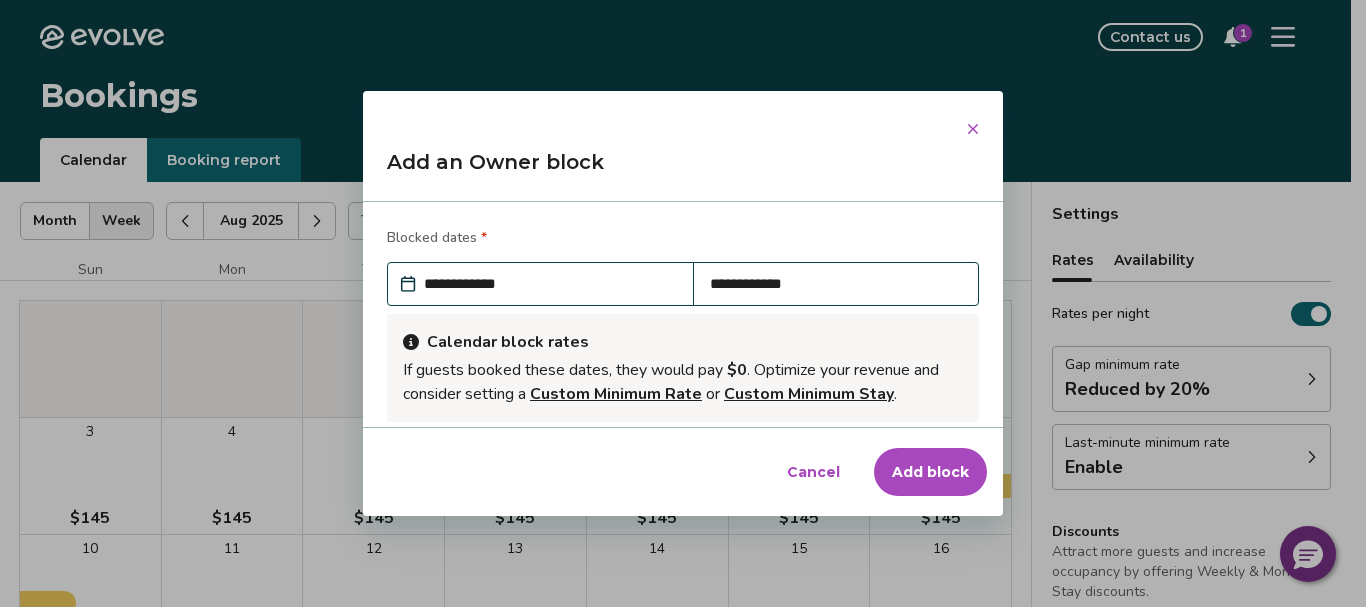 click 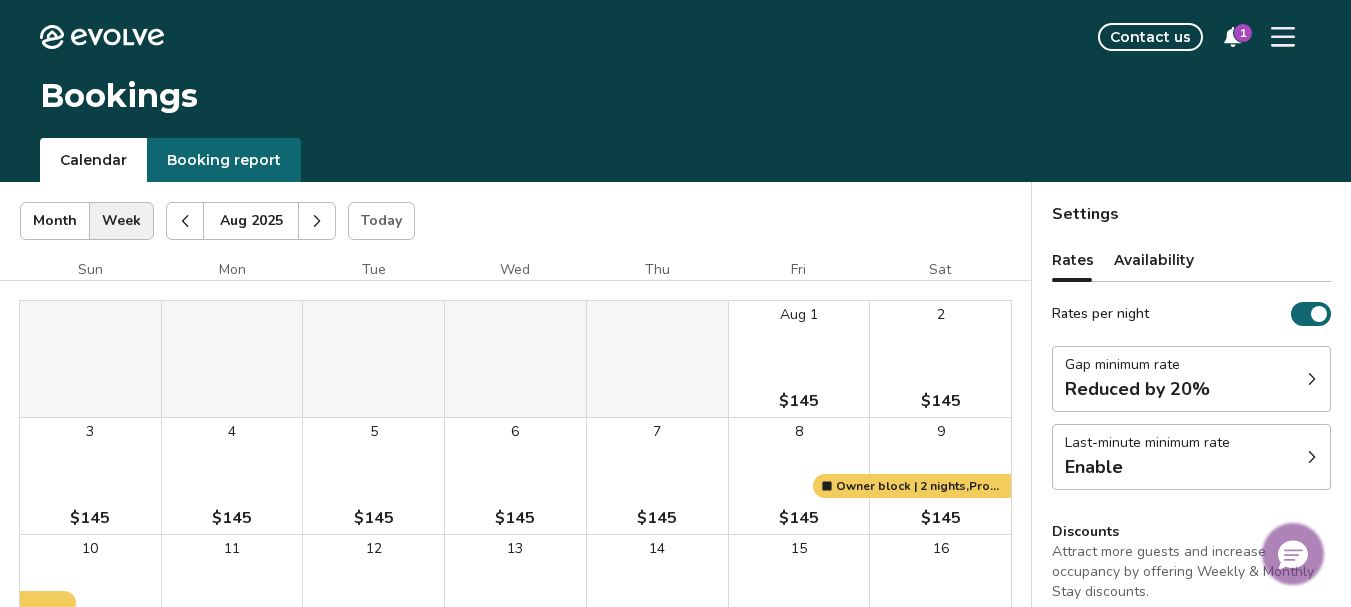 click 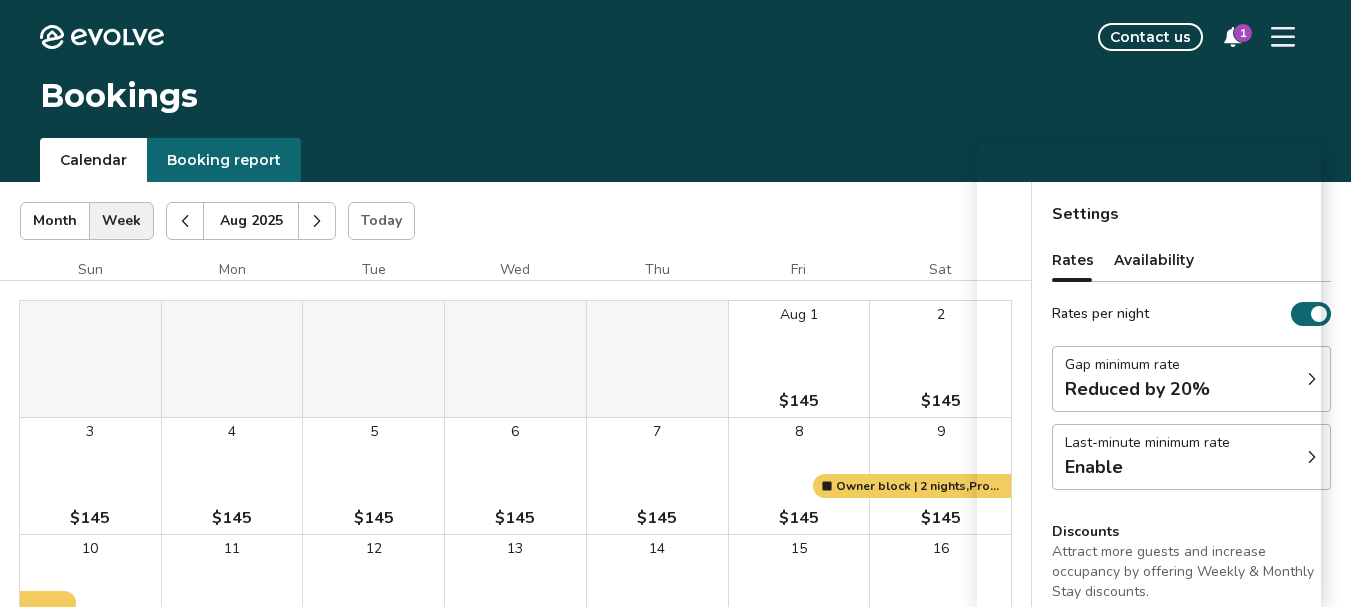 click on "[MONTH] [YEAR]  | Views Month Week [MONTH] [YEAR] Today Settings" at bounding box center [515, 221] 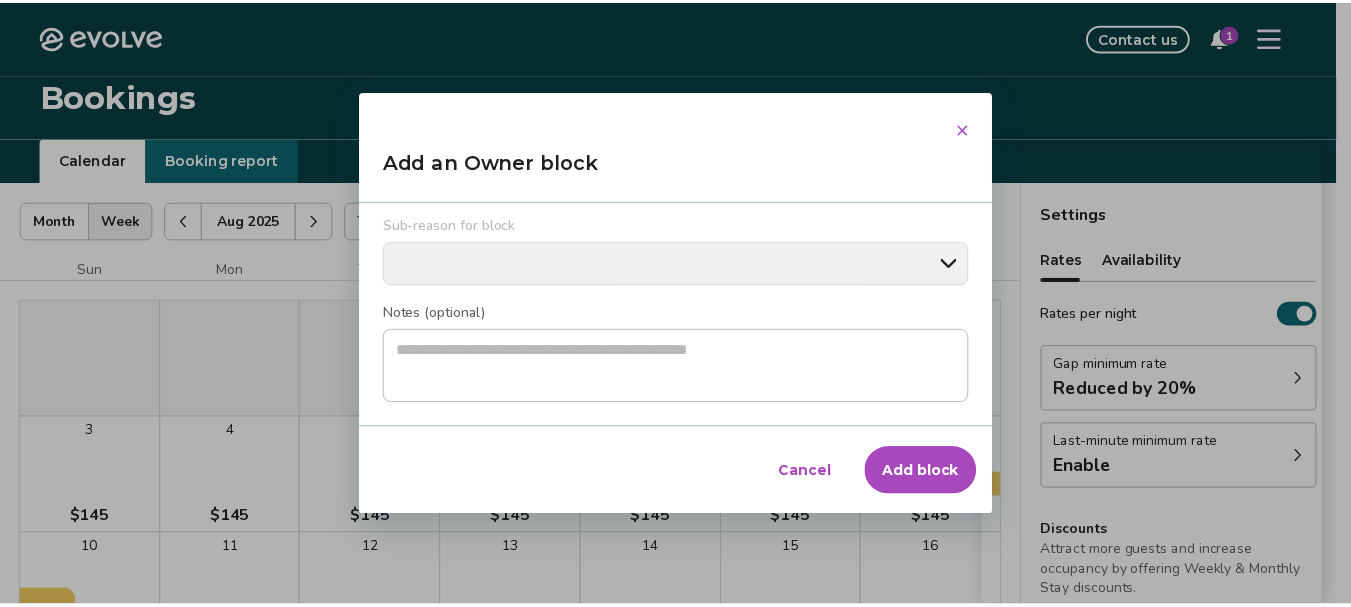scroll, scrollTop: 0, scrollLeft: 0, axis: both 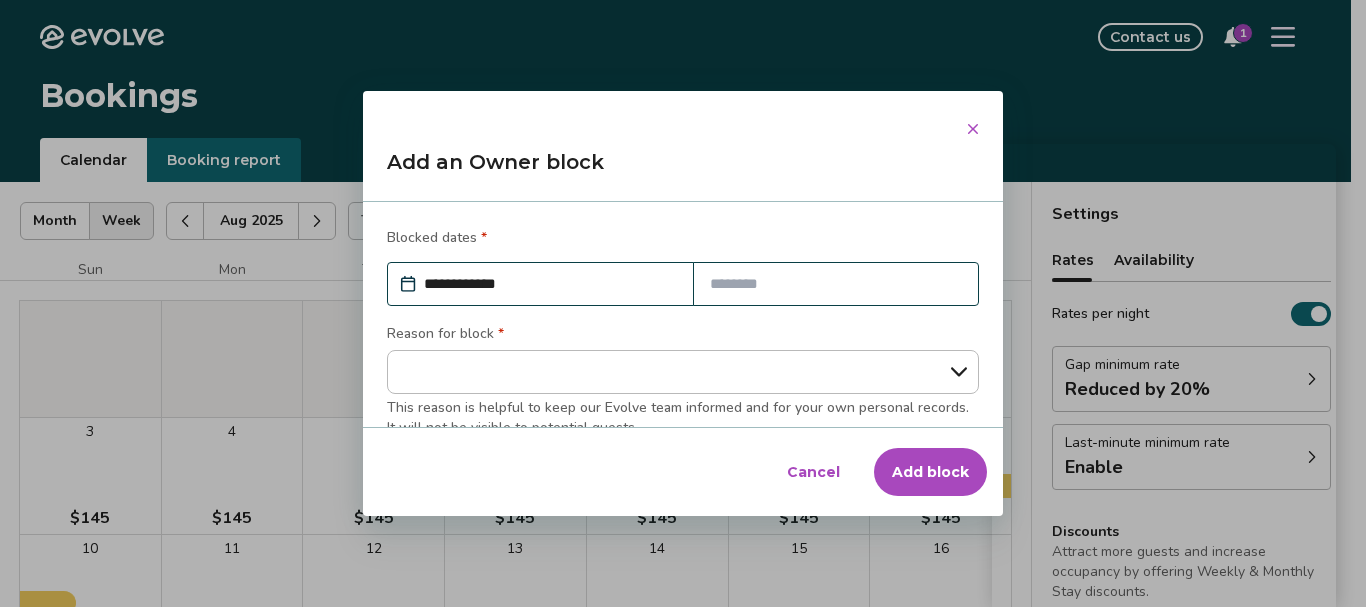 click on "Add block" at bounding box center [930, 472] 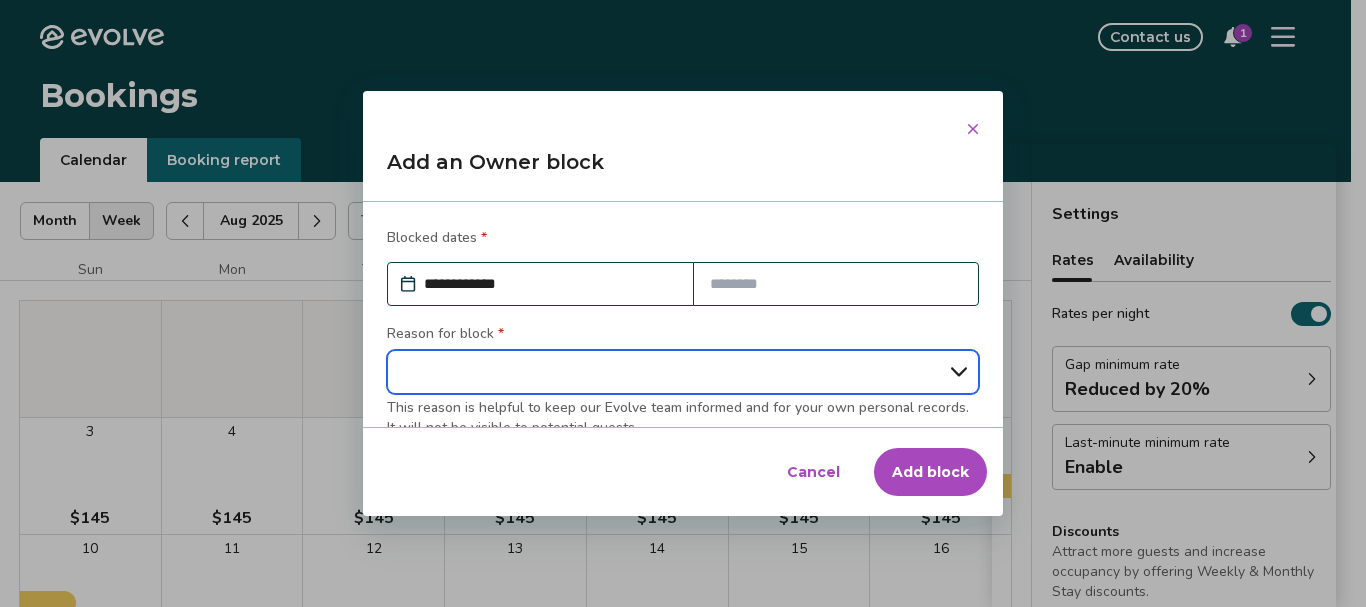 type on "*" 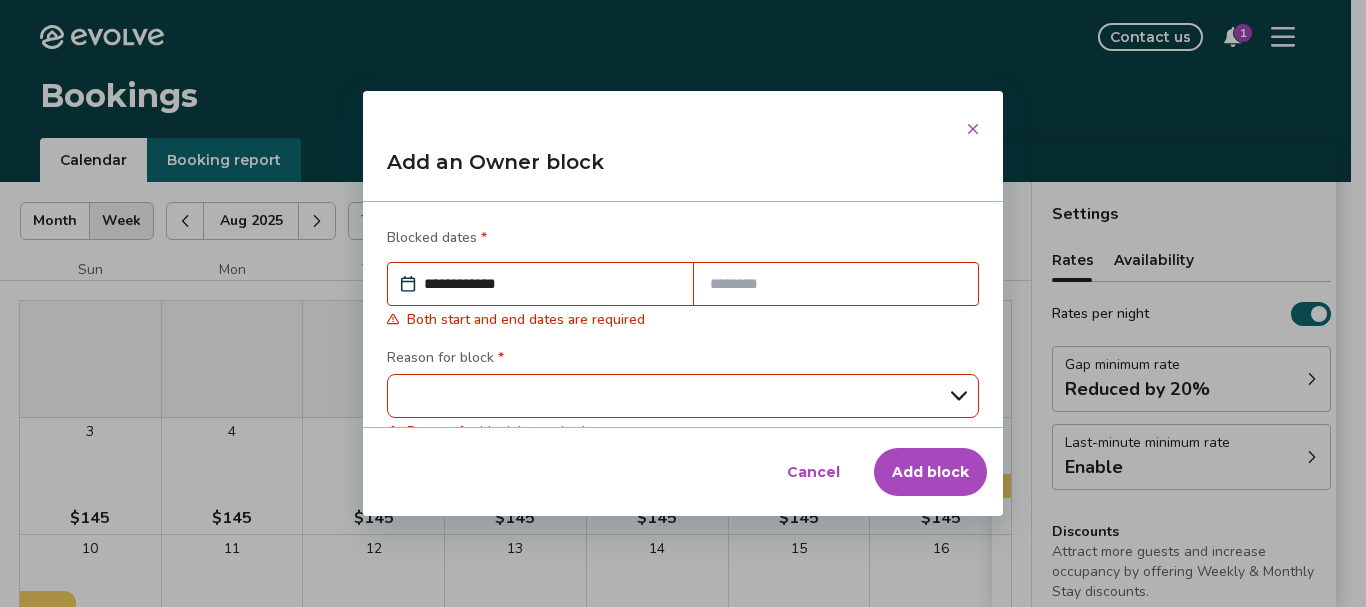 click at bounding box center (836, 284) 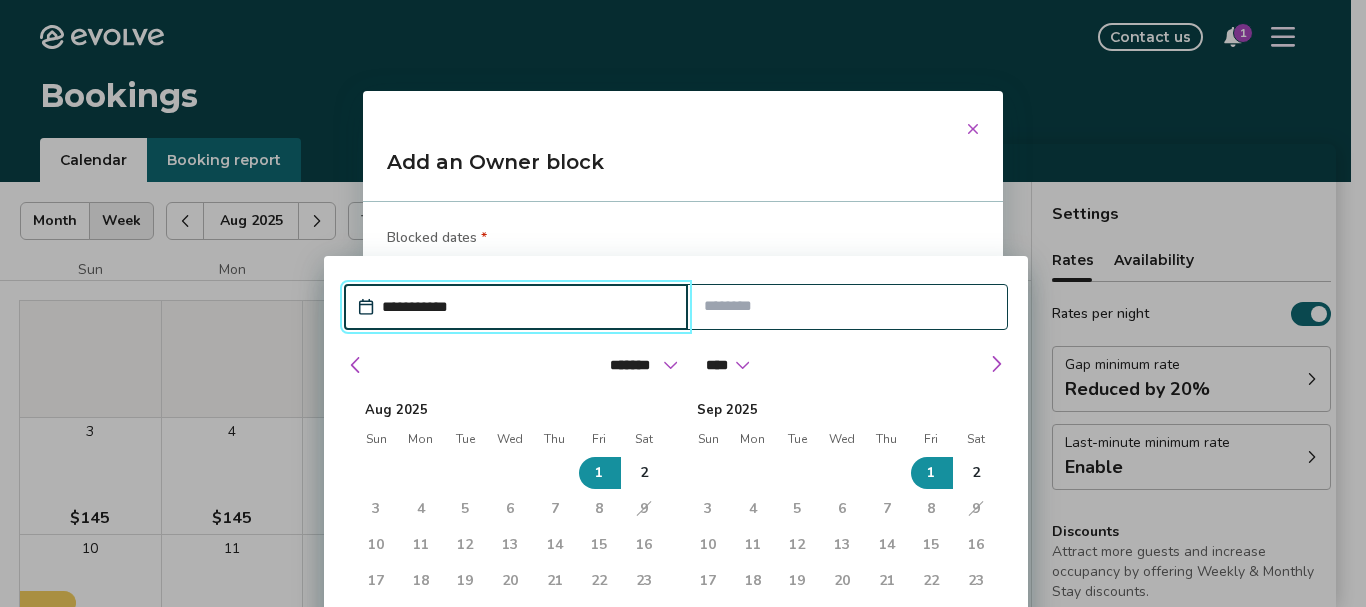 click 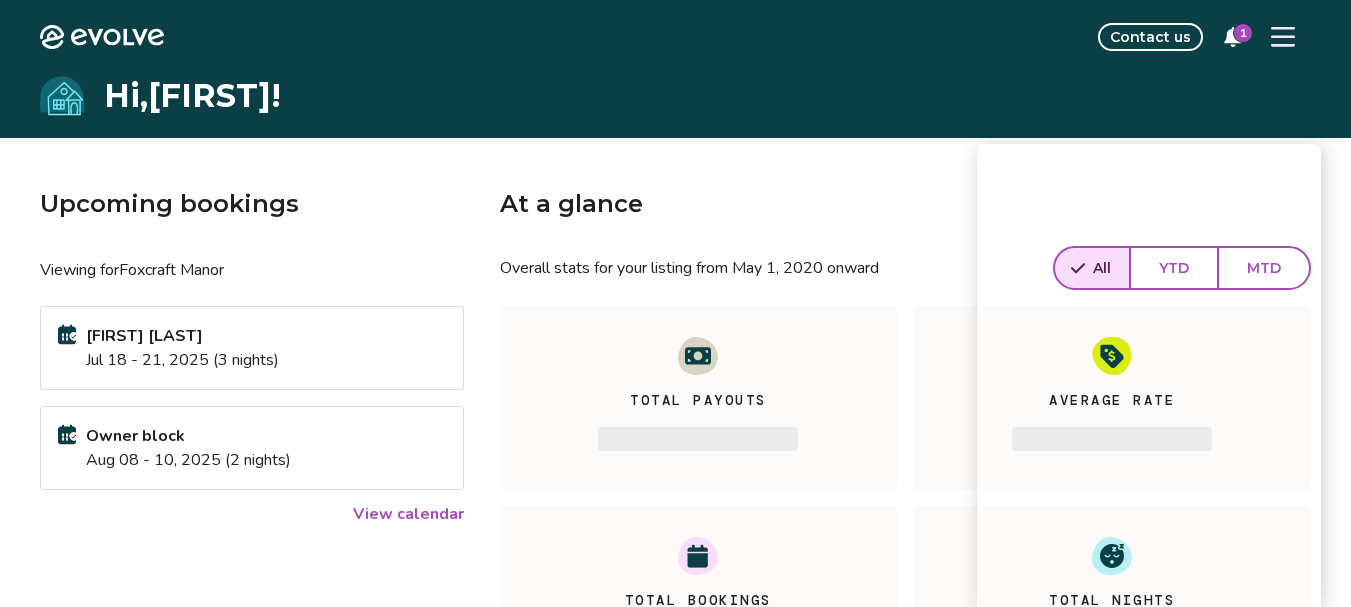 scroll, scrollTop: 145, scrollLeft: 0, axis: vertical 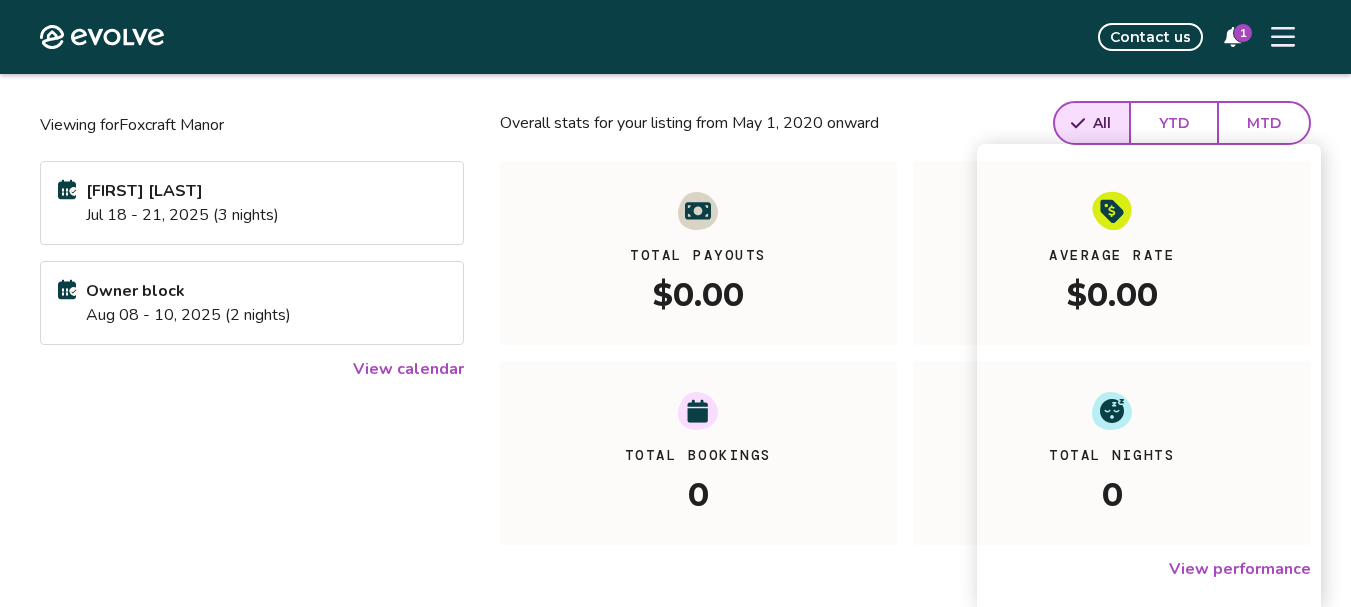click on "View calendar" at bounding box center [408, 369] 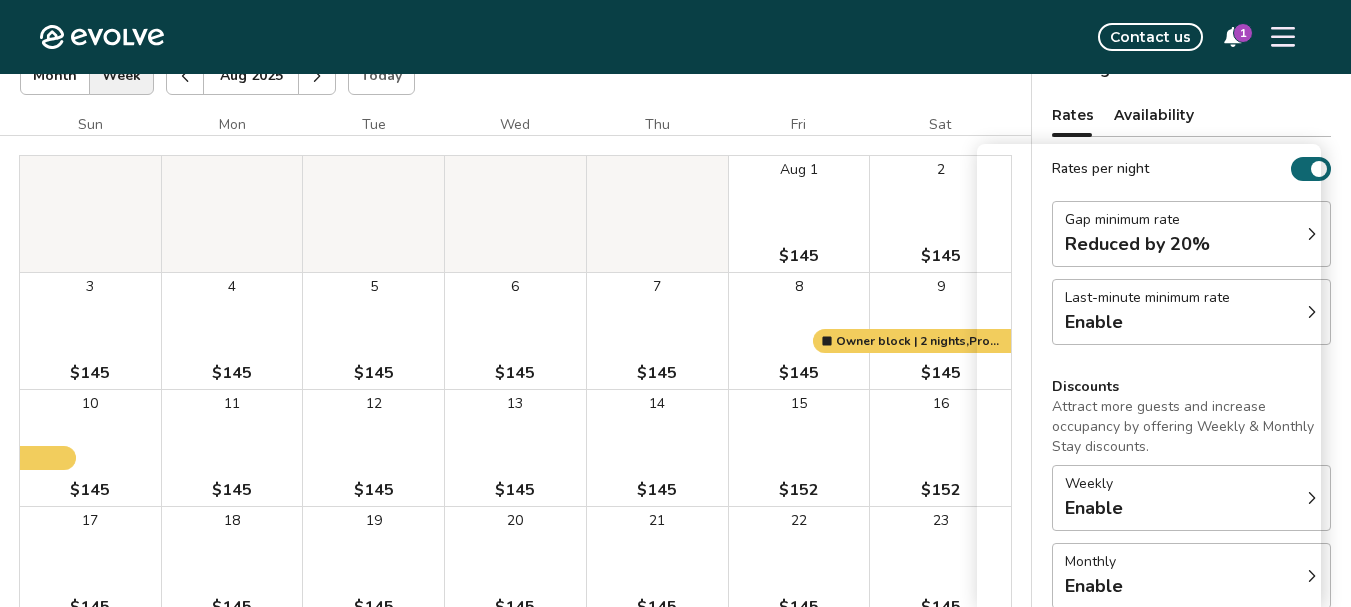 scroll, scrollTop: 0, scrollLeft: 0, axis: both 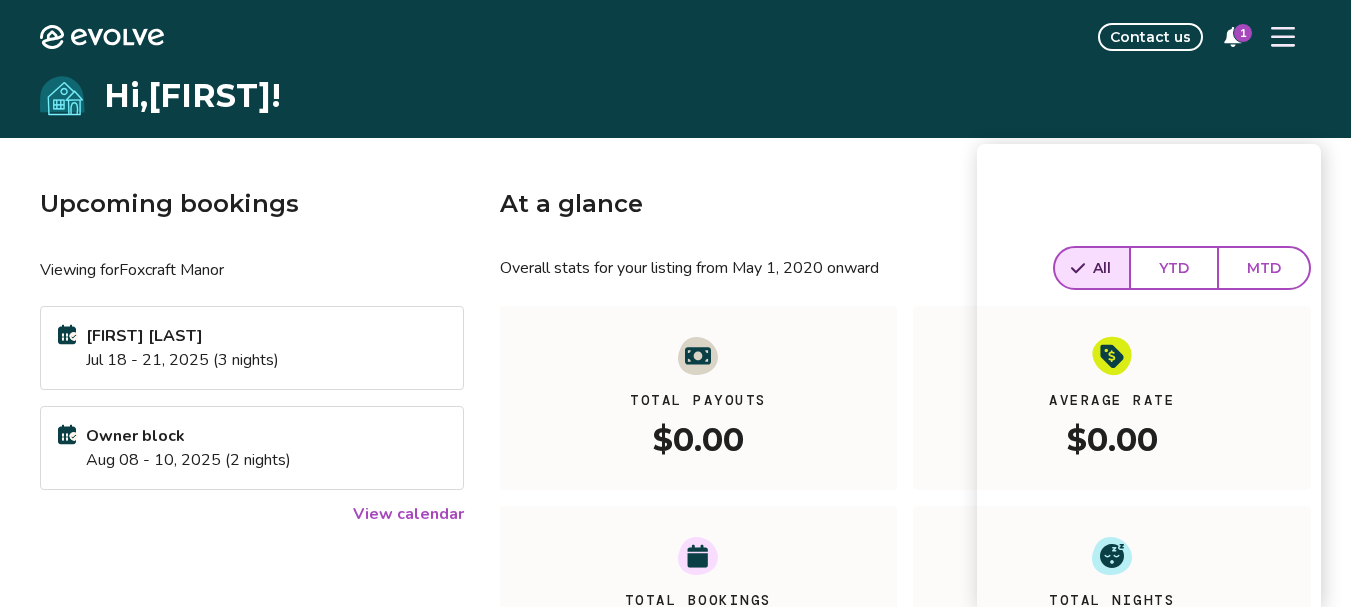 click on "View calendar" at bounding box center [408, 514] 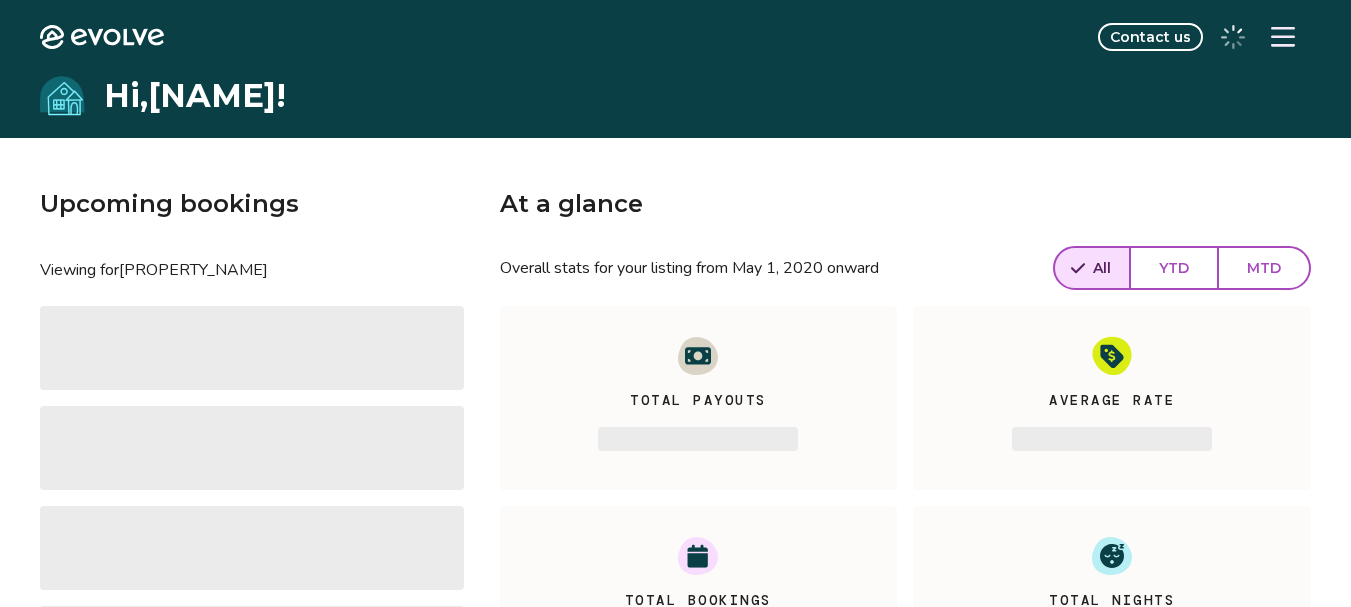 scroll, scrollTop: 0, scrollLeft: 0, axis: both 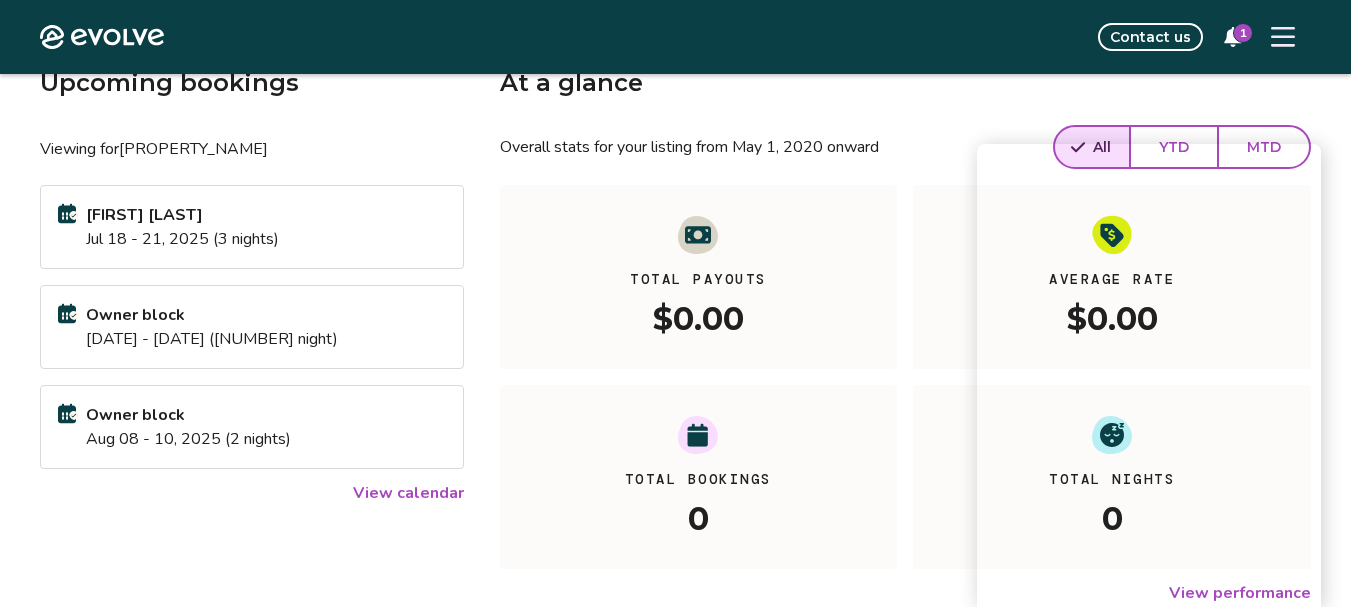 click on "View calendar" at bounding box center (408, 493) 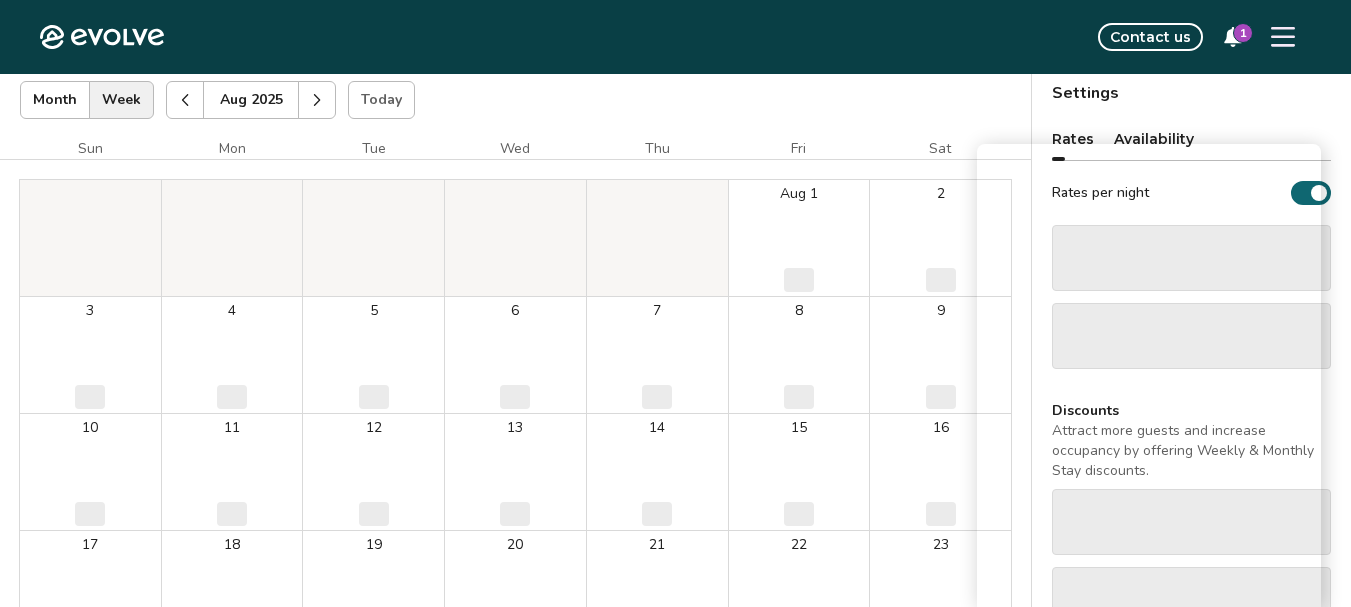 scroll, scrollTop: 0, scrollLeft: 0, axis: both 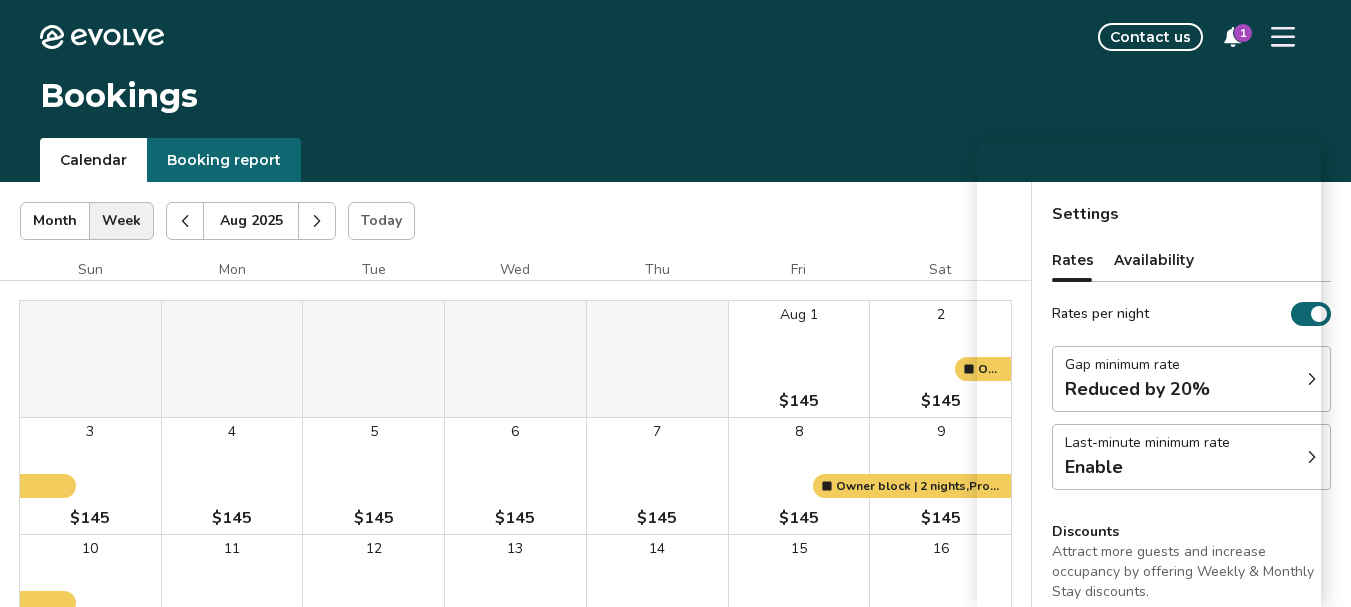 click on "Week" at bounding box center [121, 221] 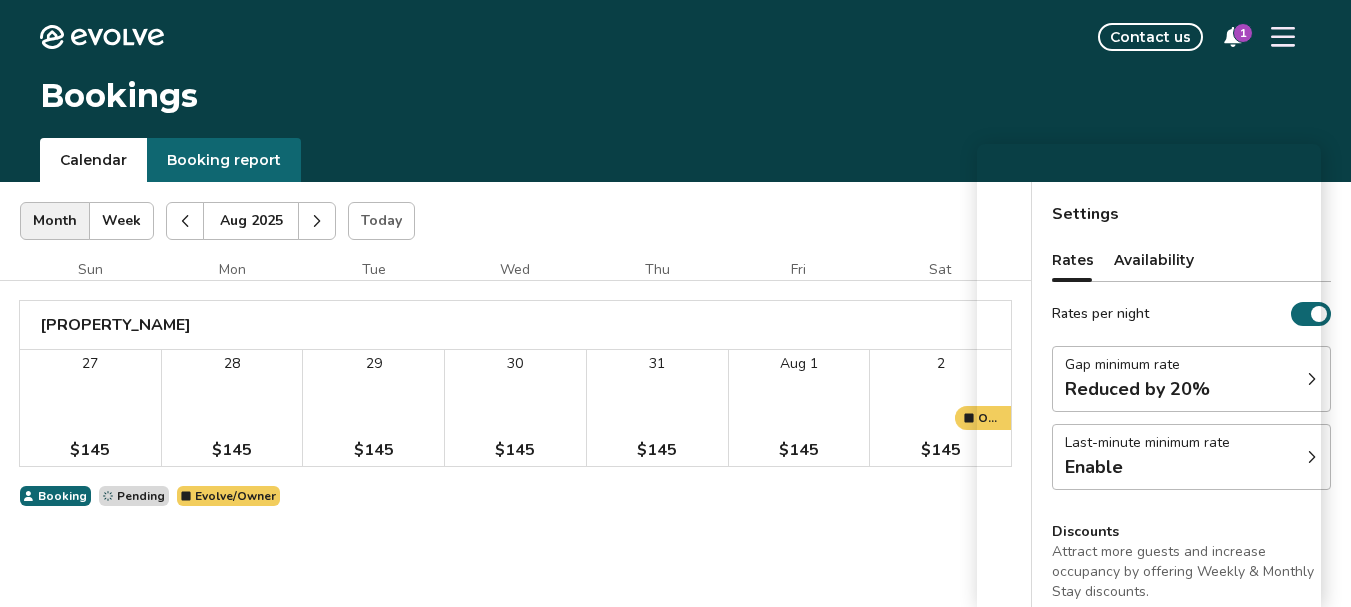 click at bounding box center [185, 221] 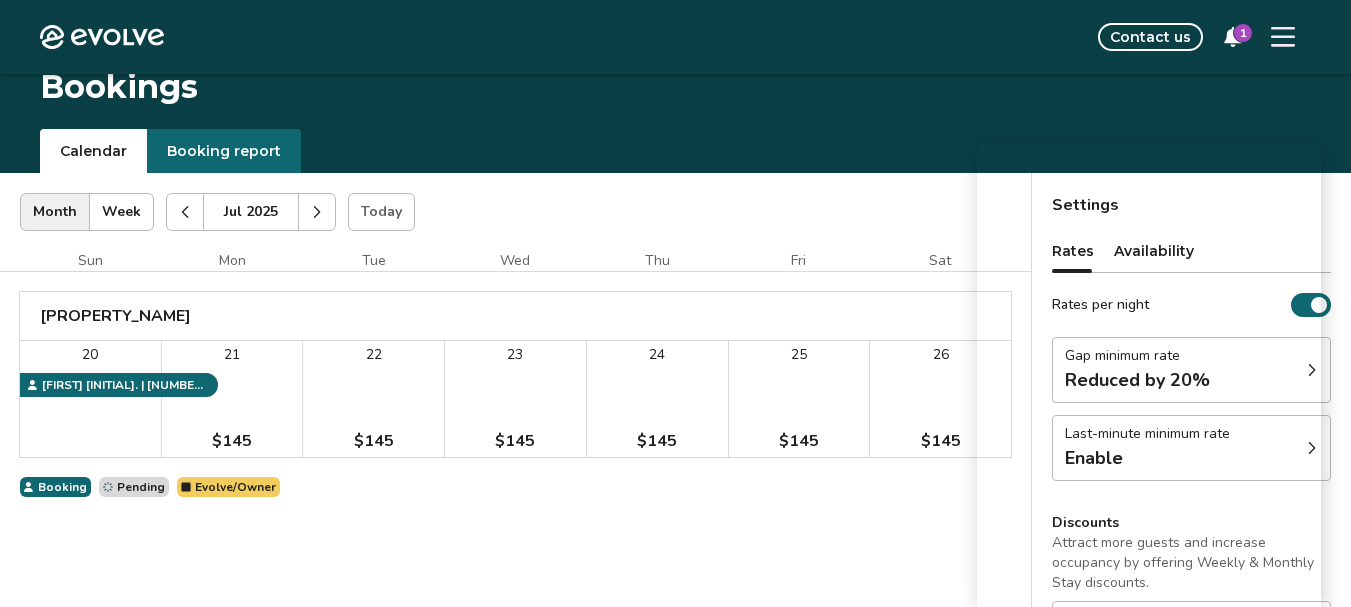 scroll, scrollTop: 7, scrollLeft: 0, axis: vertical 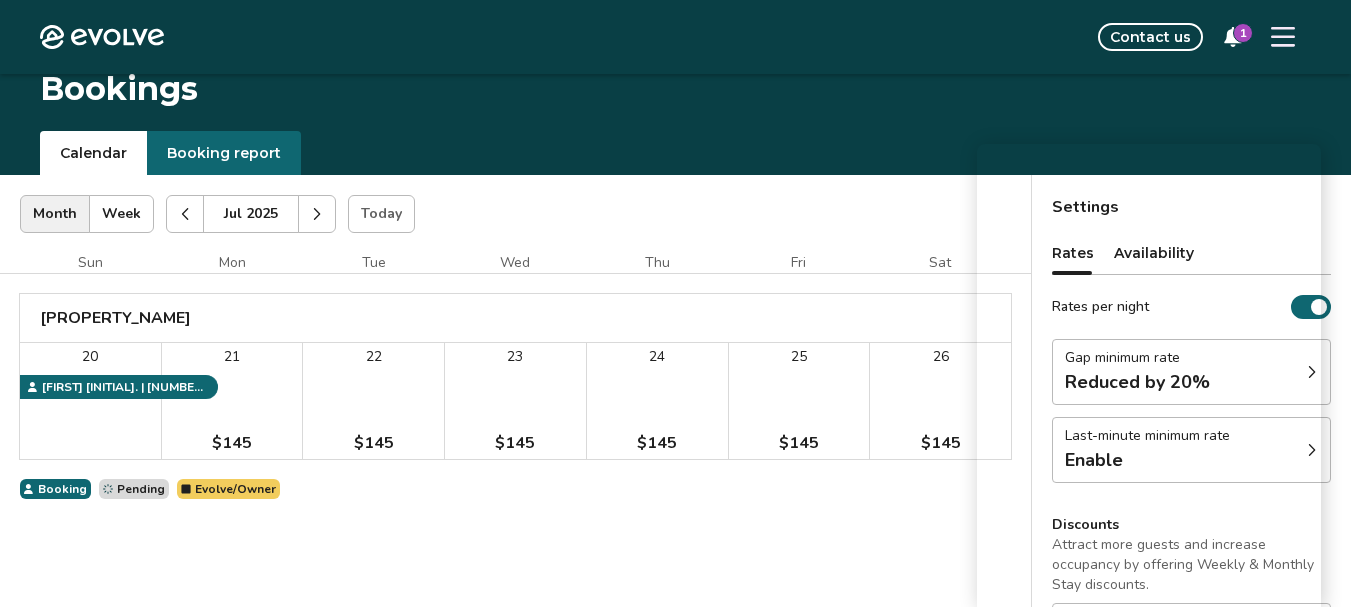 click on "Month" at bounding box center [55, 214] 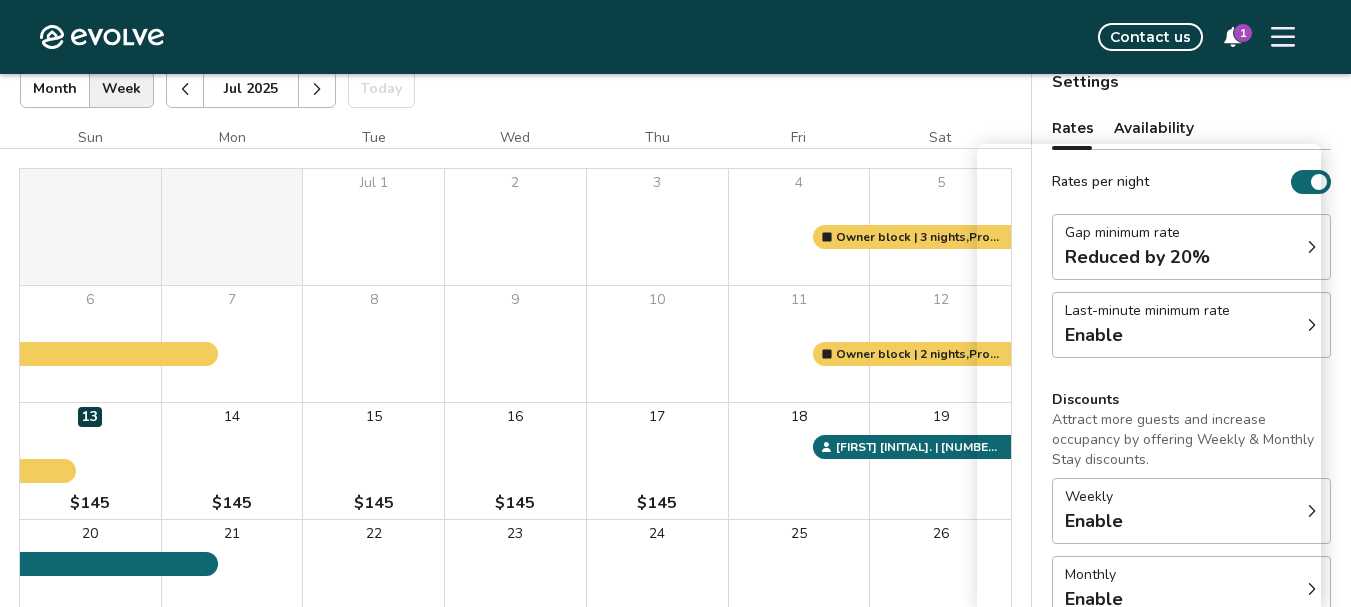 scroll, scrollTop: 134, scrollLeft: 0, axis: vertical 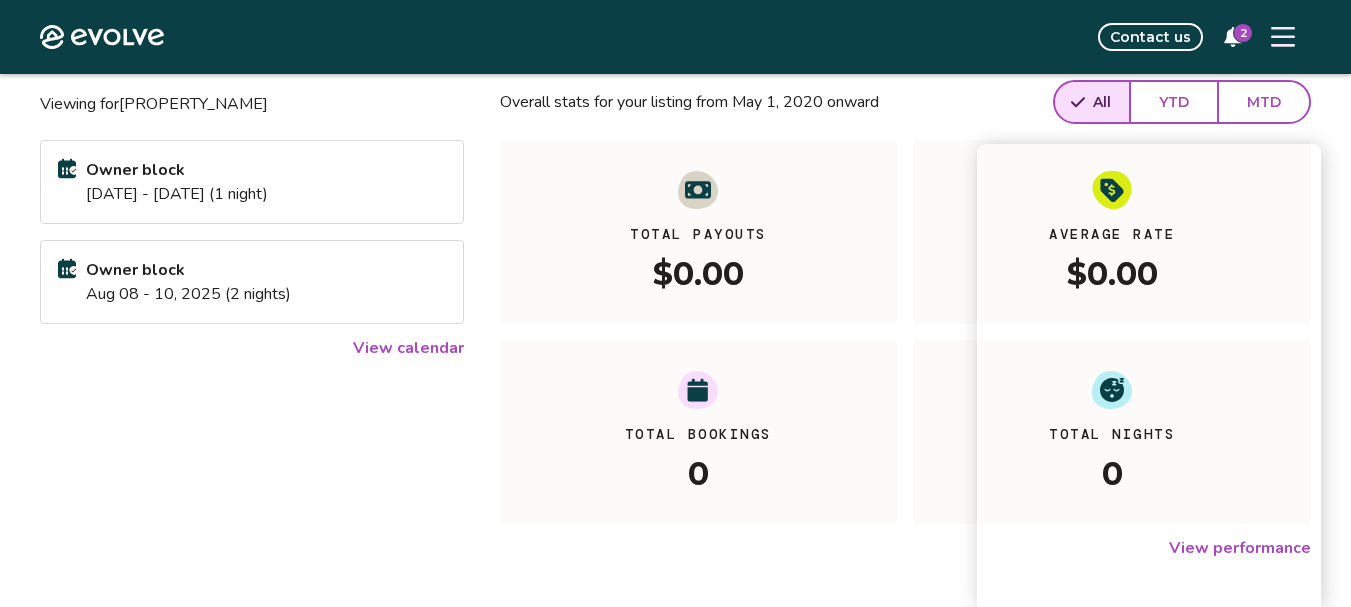 click on "Evolve Contact us 2 Hi,  Larry ! Upcoming bookings Viewing for  Foxcraft Manor Owner block Aug 02 - 03, 2025 (1 night) Owner block Aug 08 - 10, 2025 (2 nights) View calendar At a glance Overall stats for your listing from May 1, 2020 onward All YTD MTD Total Payouts $0.00 Average Rate $0.00 Total Bookings 0 Total Nights 0 View performance Looking for the booking site links to your listing?  You can find these under  the  Listings  overview © 2013-Present Evolve Vacation Rental Network Privacy Policy | Terms of Service" at bounding box center (675, 351) 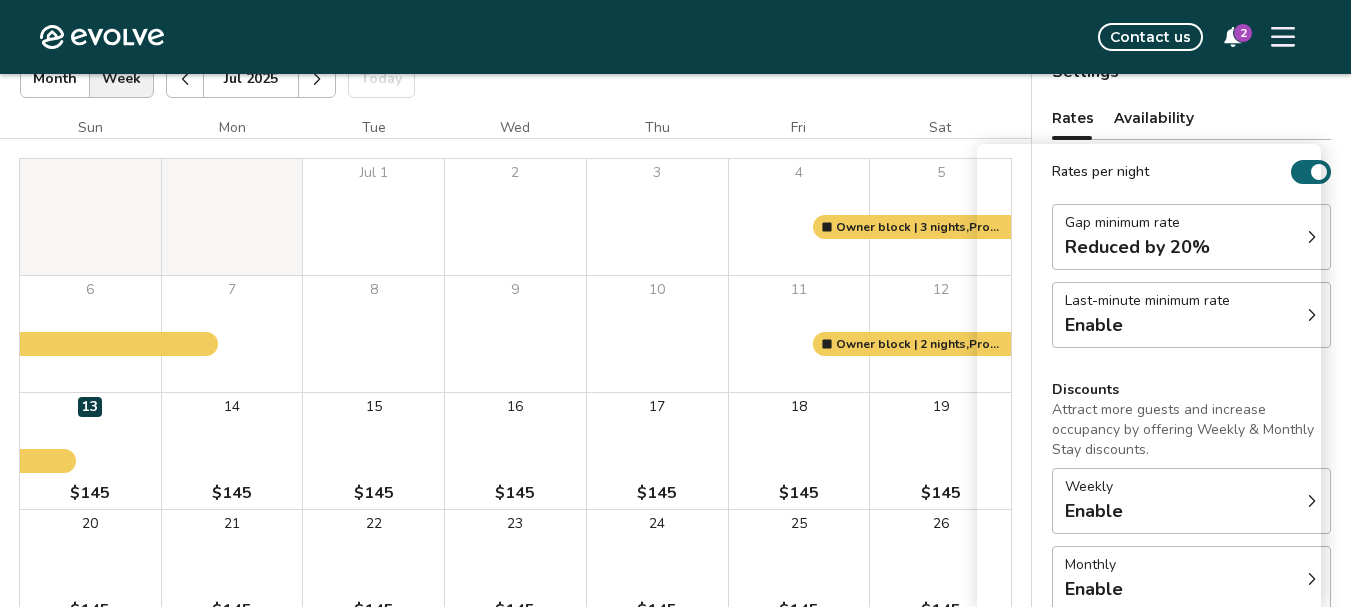 scroll, scrollTop: 76, scrollLeft: 0, axis: vertical 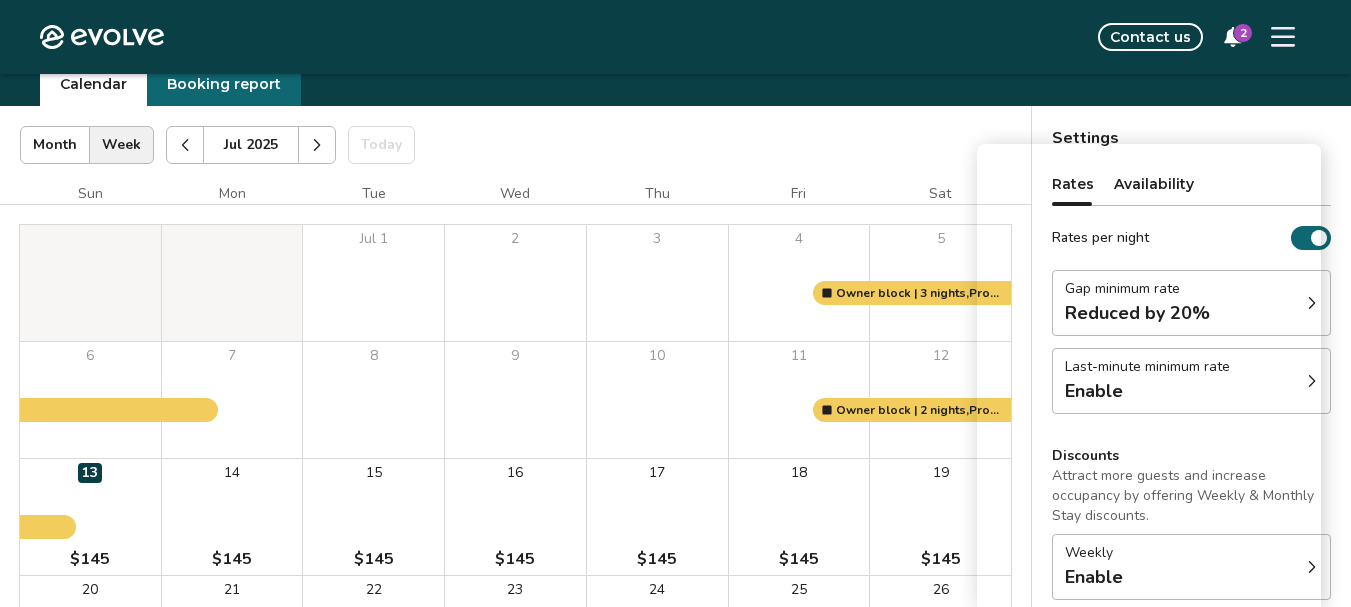 click 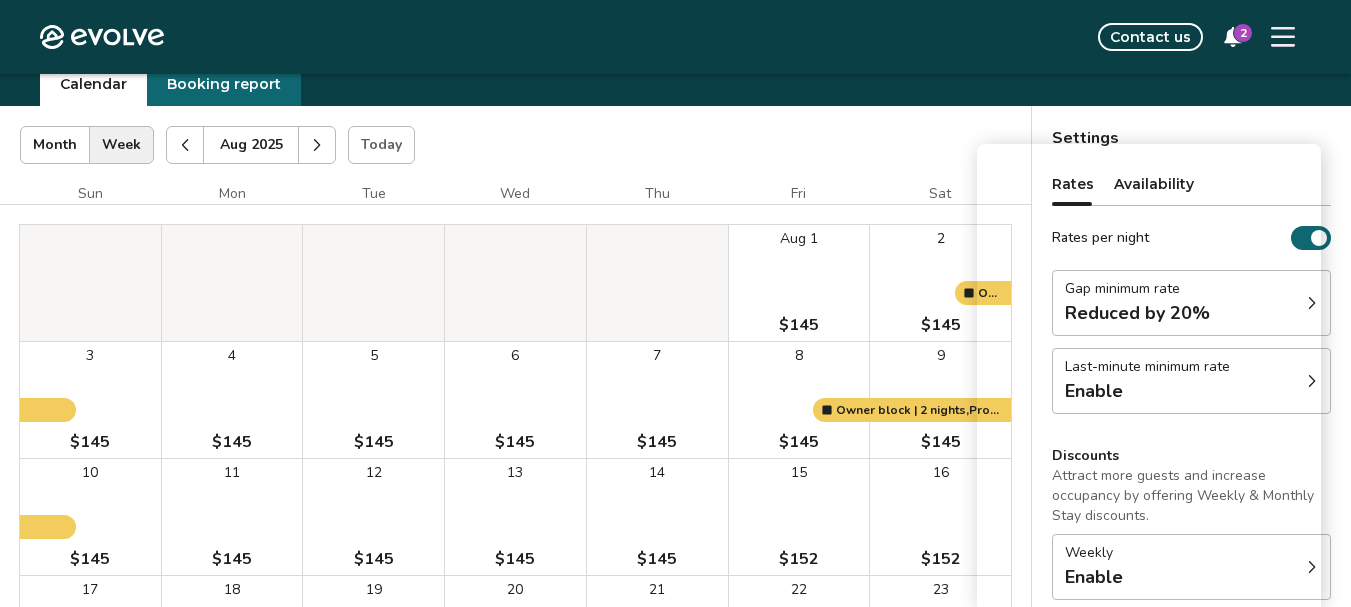 click on "[MONTH] [YEAR]  | Views Month Week [MONTH] [YEAR] Today Settings" at bounding box center [515, 145] 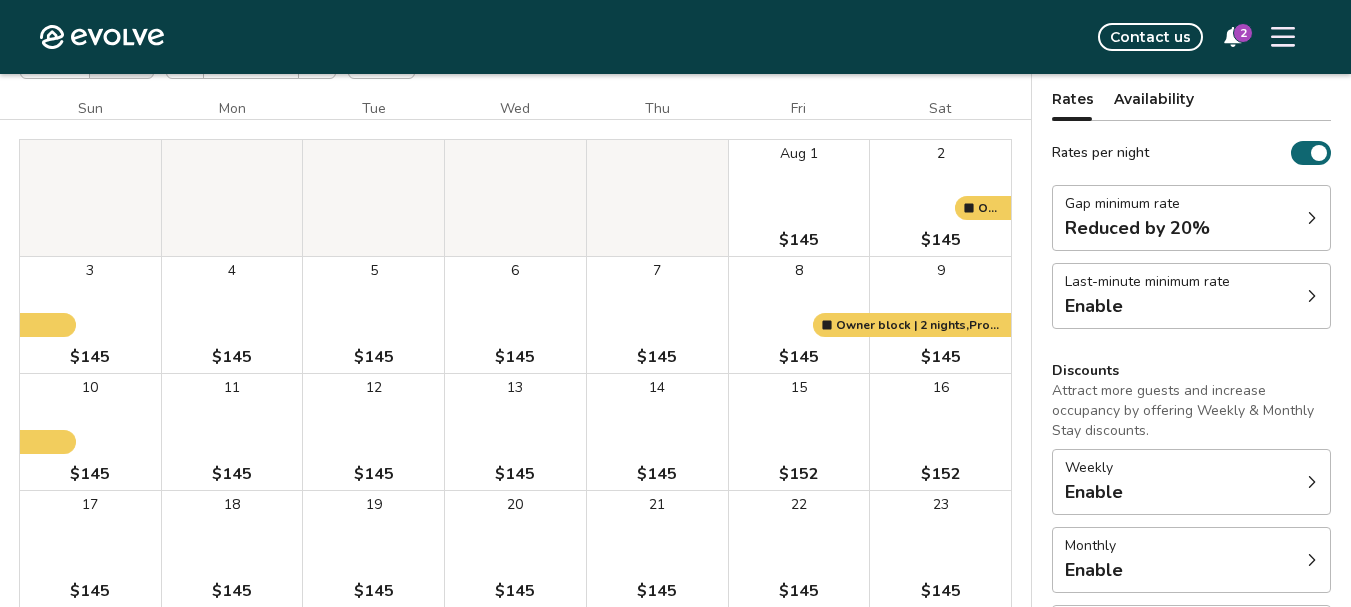 scroll, scrollTop: 0, scrollLeft: 0, axis: both 